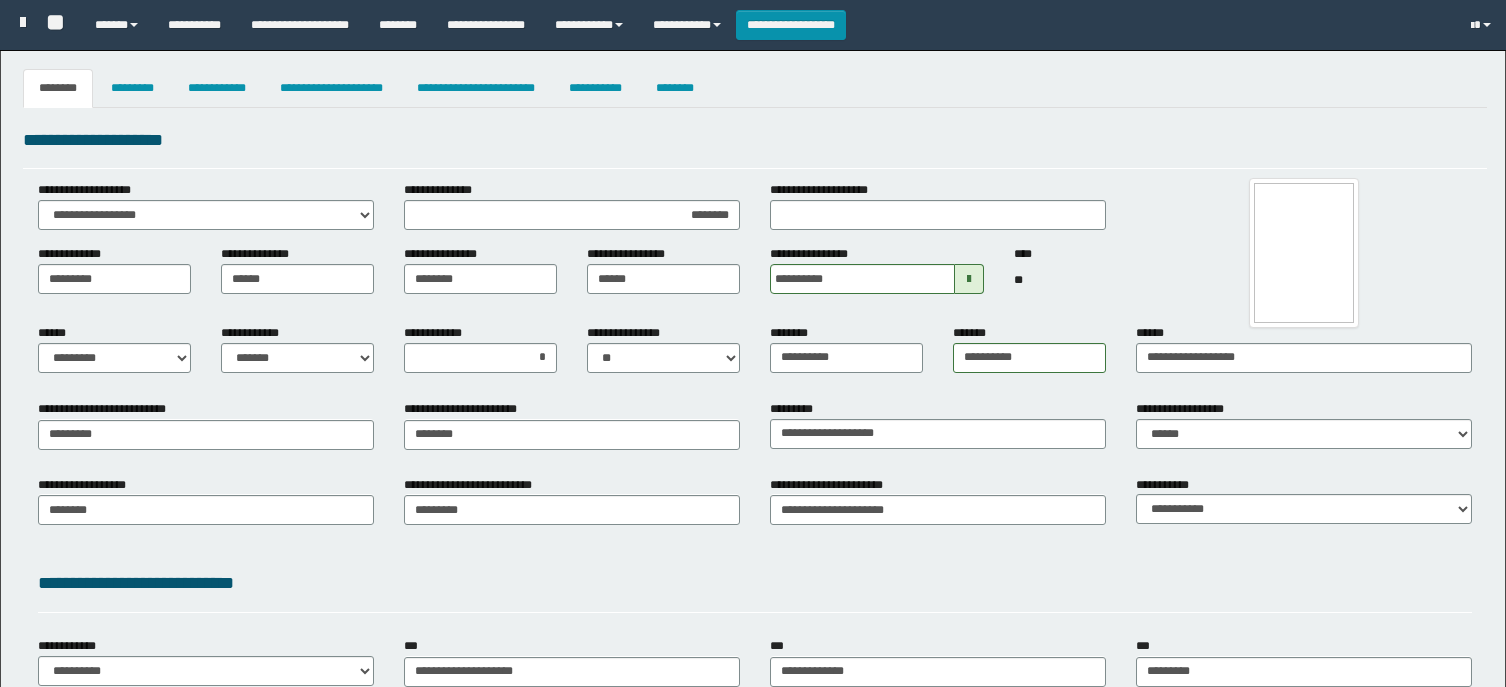 select on "*" 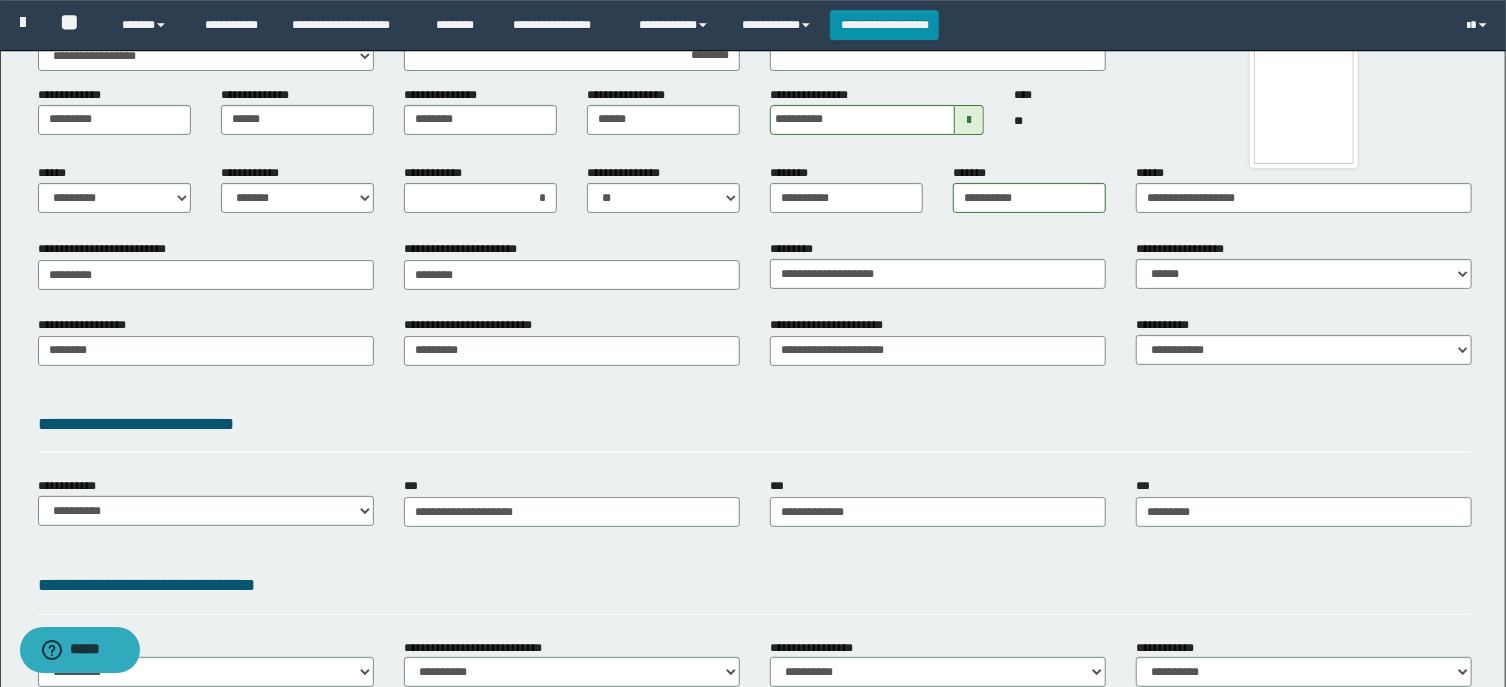scroll, scrollTop: 0, scrollLeft: 0, axis: both 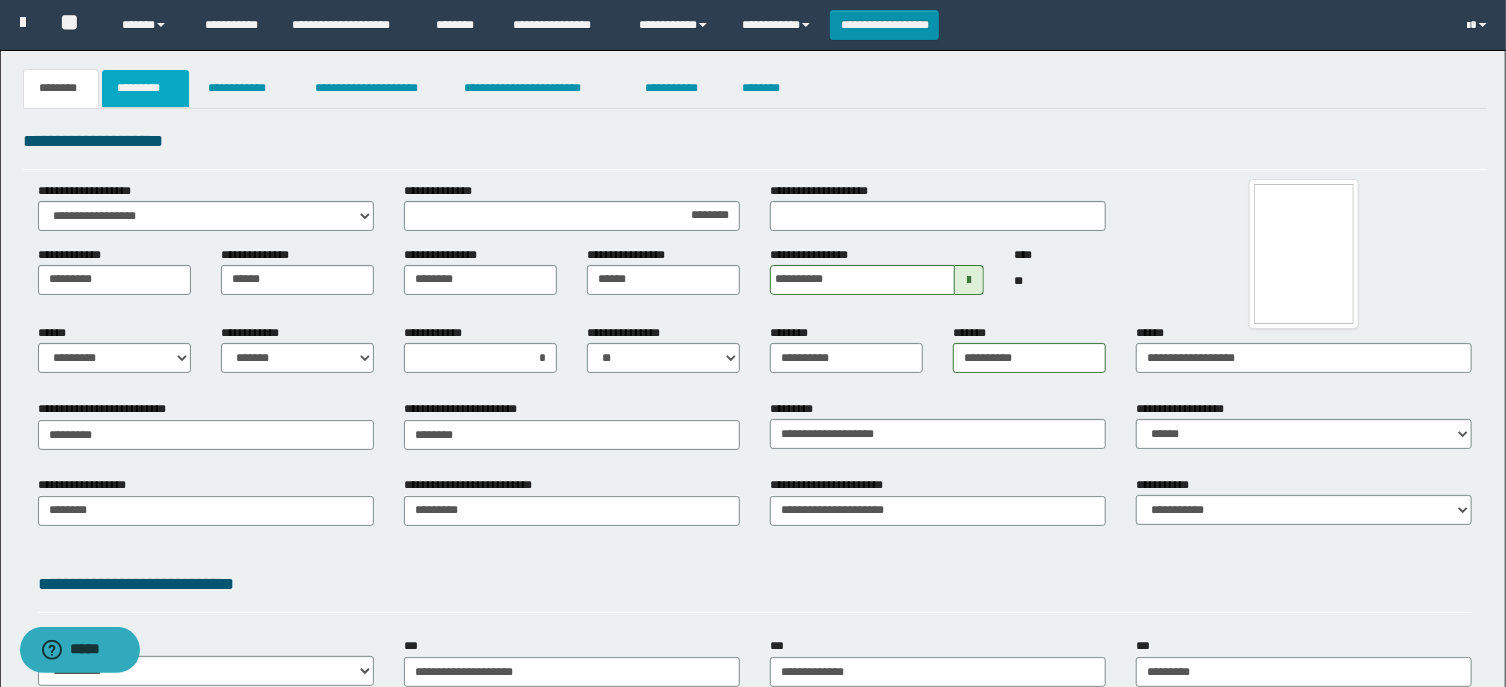 click on "*********" at bounding box center (145, 88) 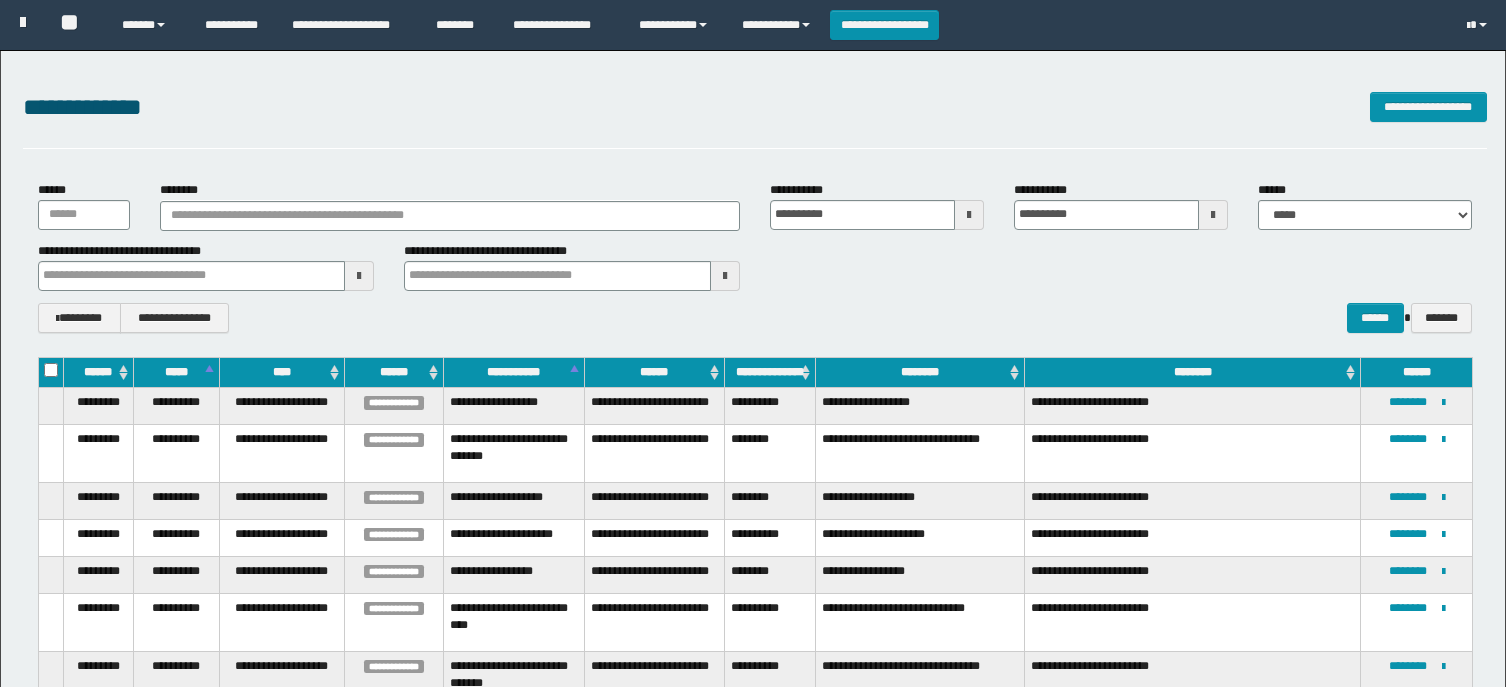 scroll, scrollTop: 107, scrollLeft: 0, axis: vertical 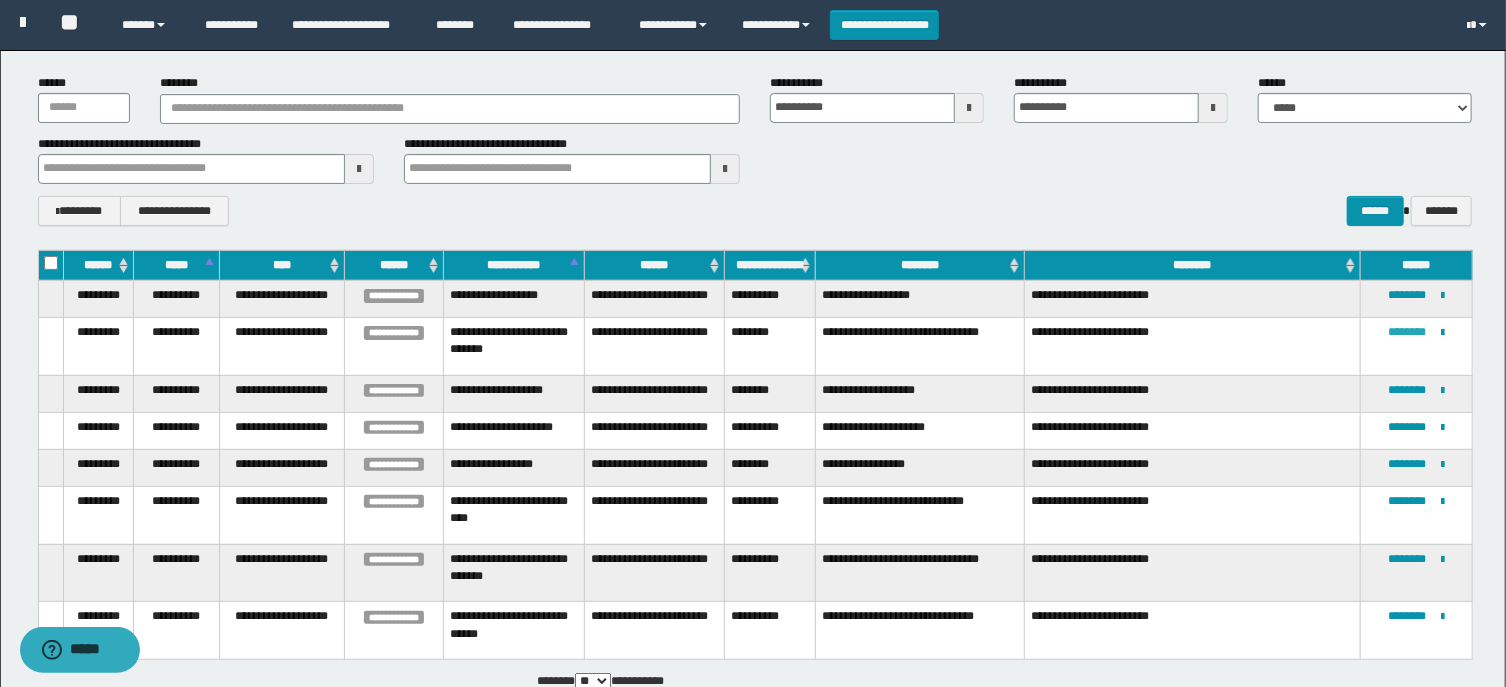 click on "********" at bounding box center [1408, 332] 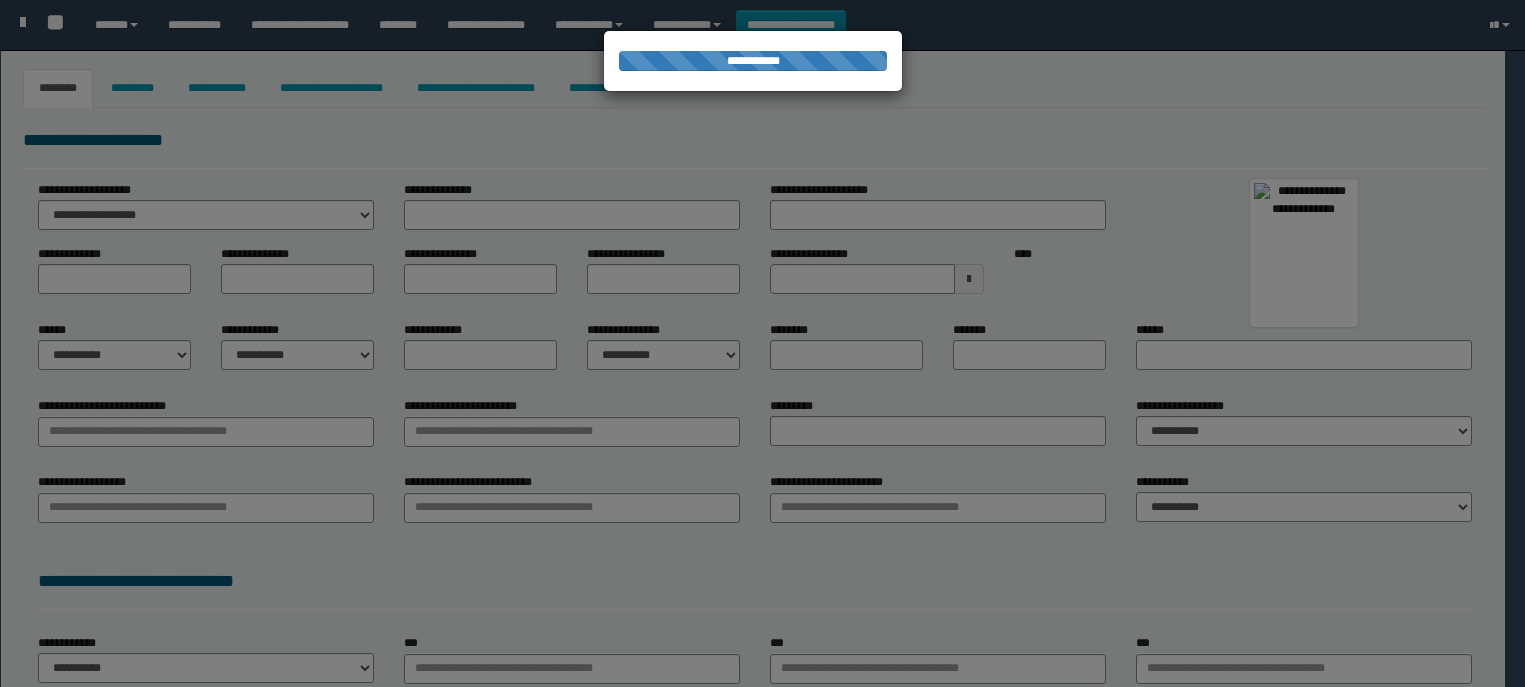 type on "*********" 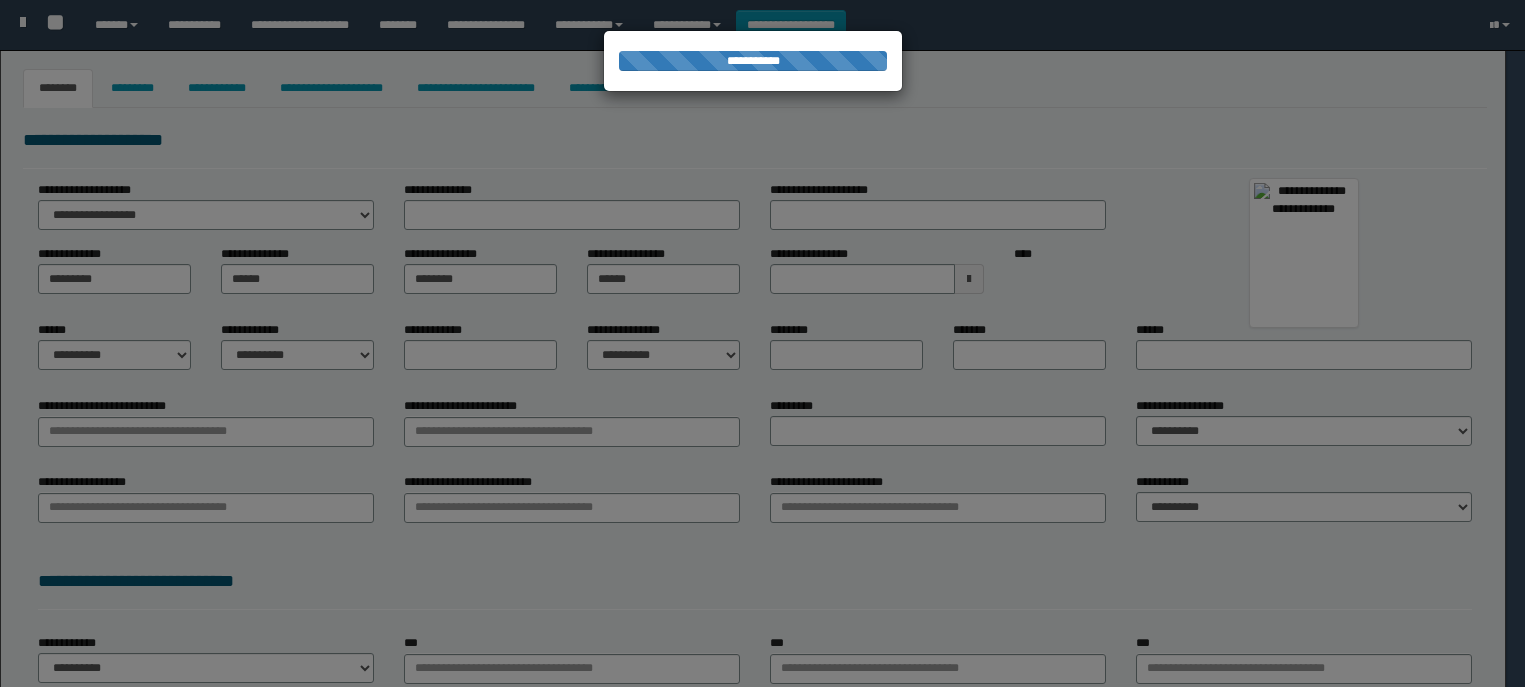 select on "*" 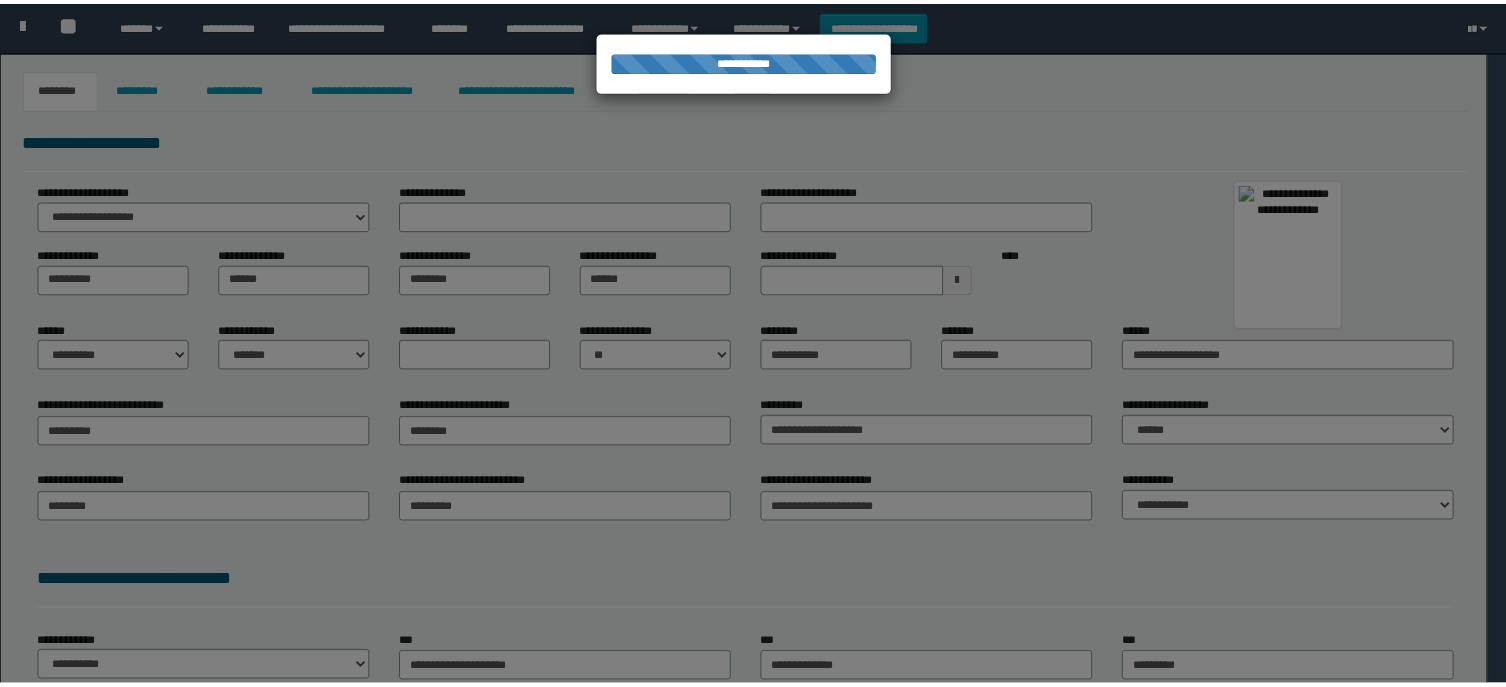 scroll, scrollTop: 0, scrollLeft: 0, axis: both 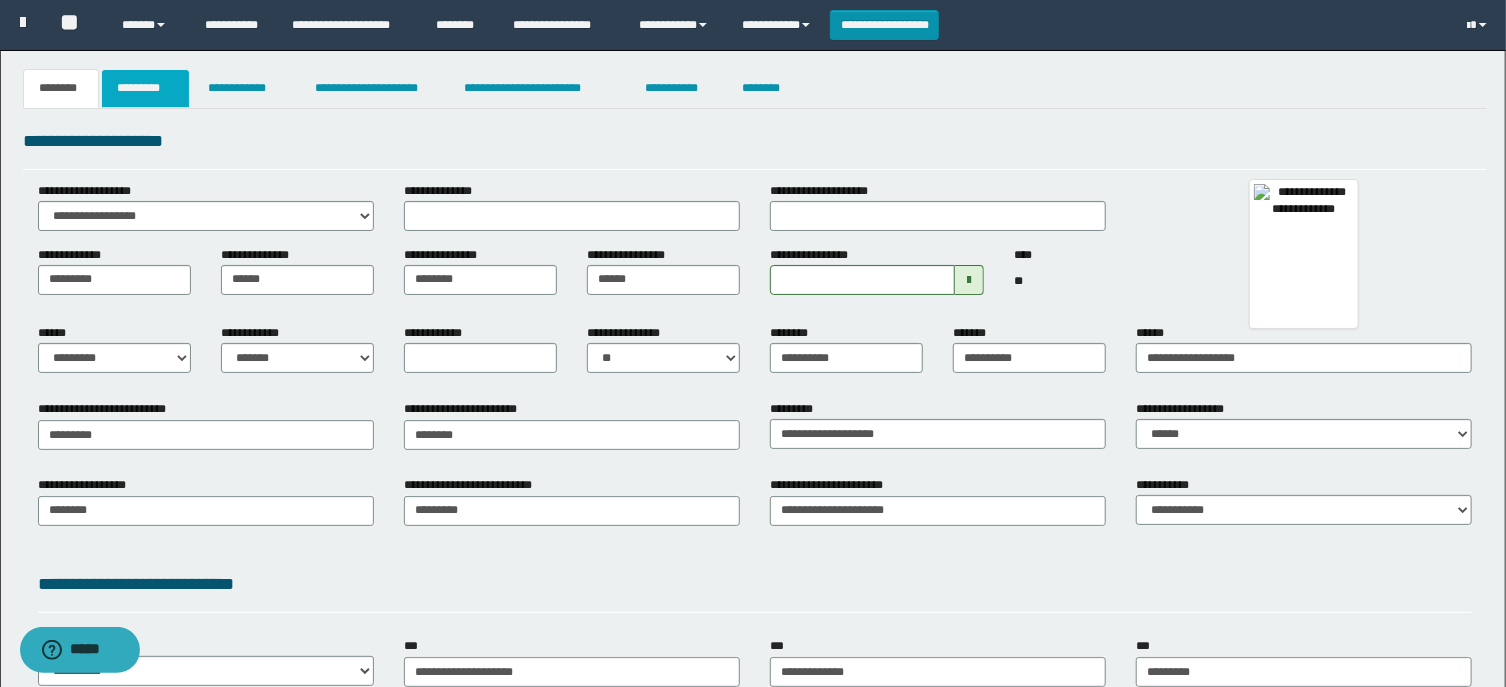 click on "*********" at bounding box center [145, 88] 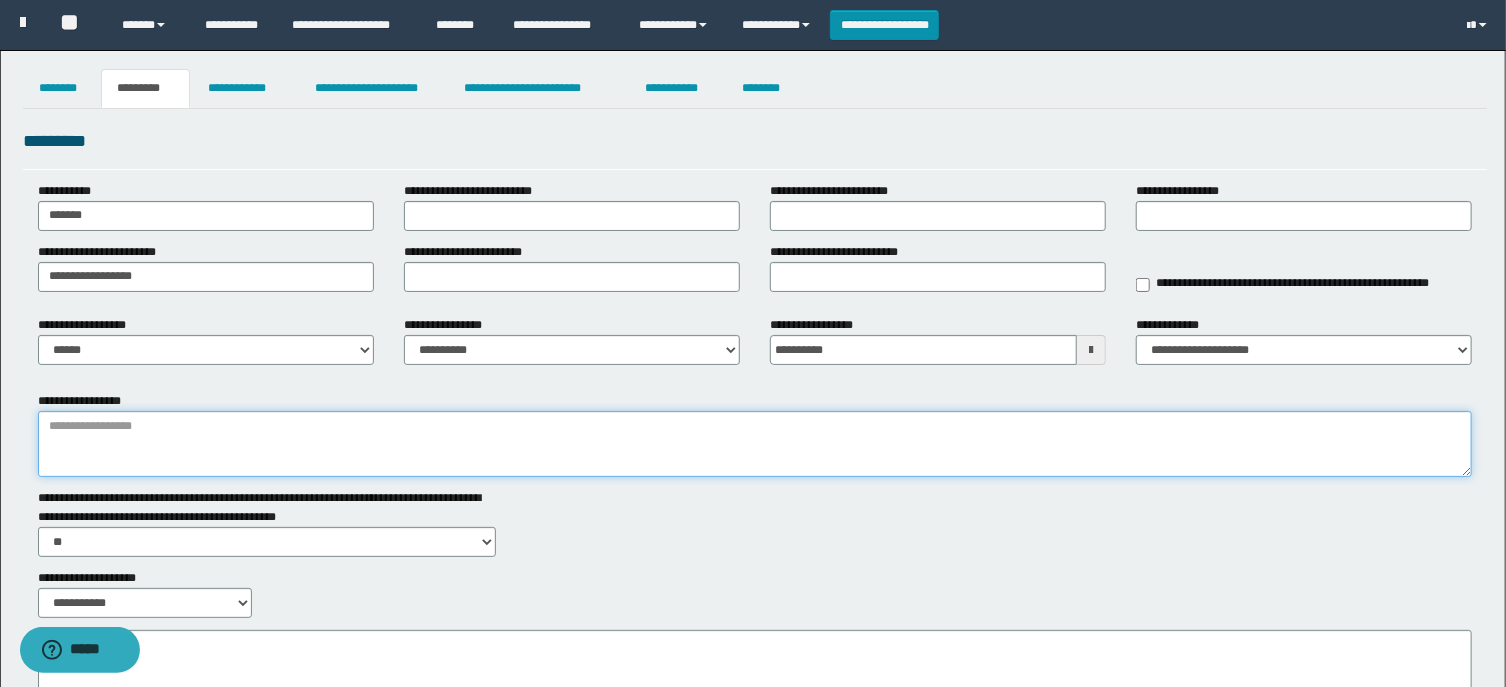 click on "**********" at bounding box center (755, 444) 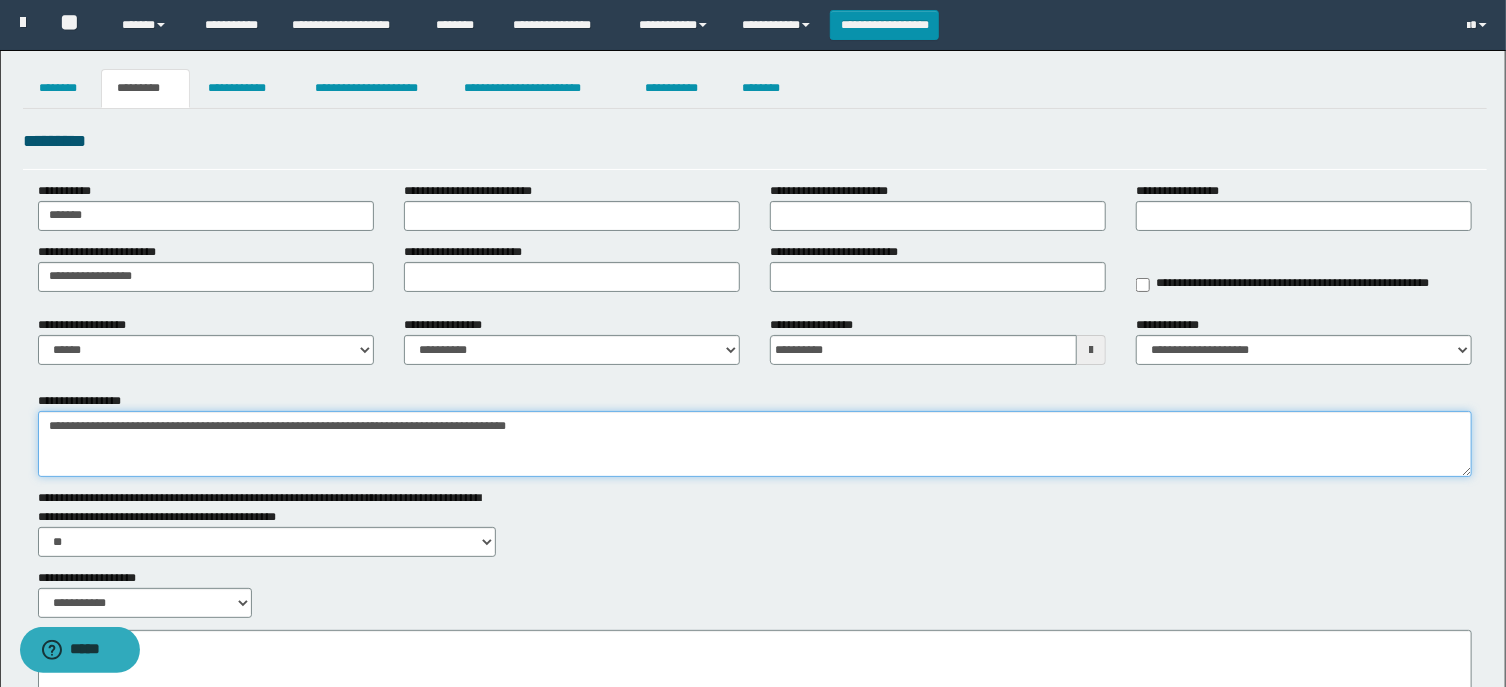 type on "**********" 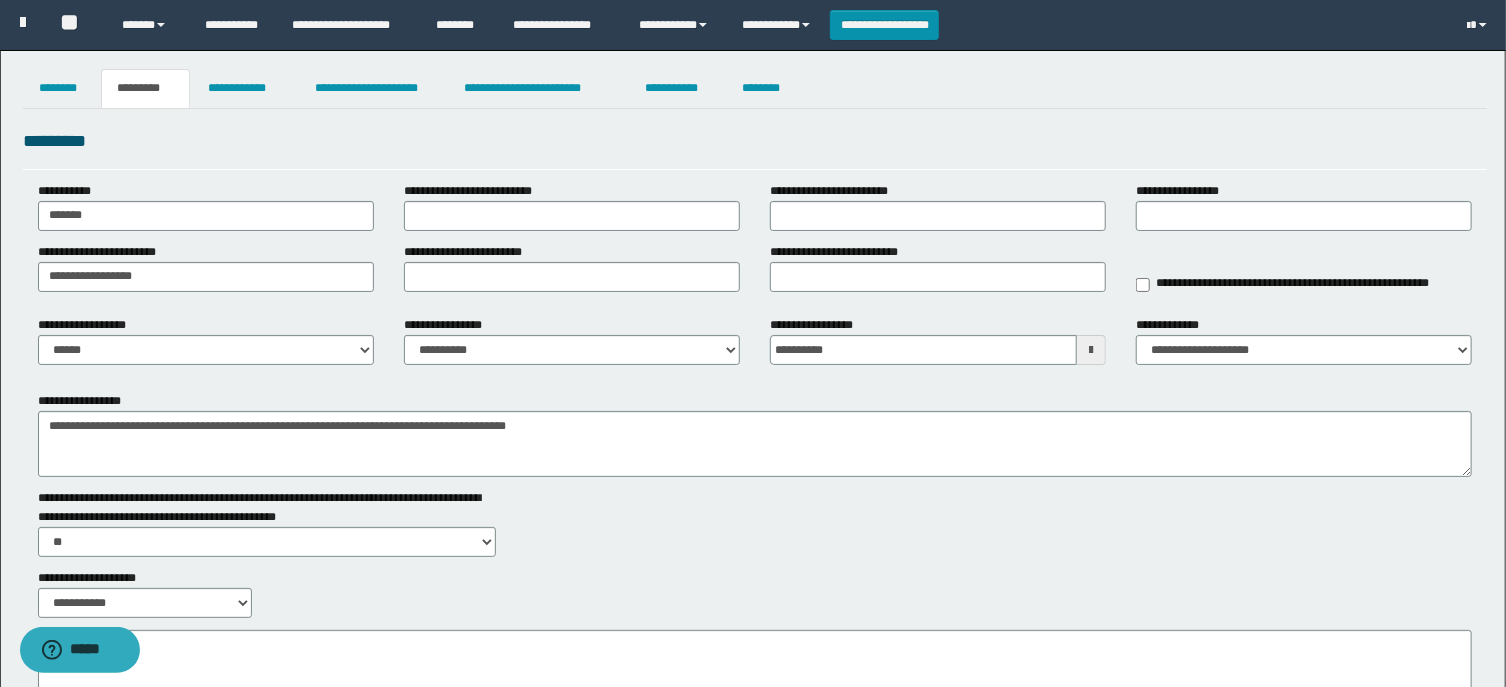 drag, startPoint x: 211, startPoint y: 185, endPoint x: 230, endPoint y: 116, distance: 71.568146 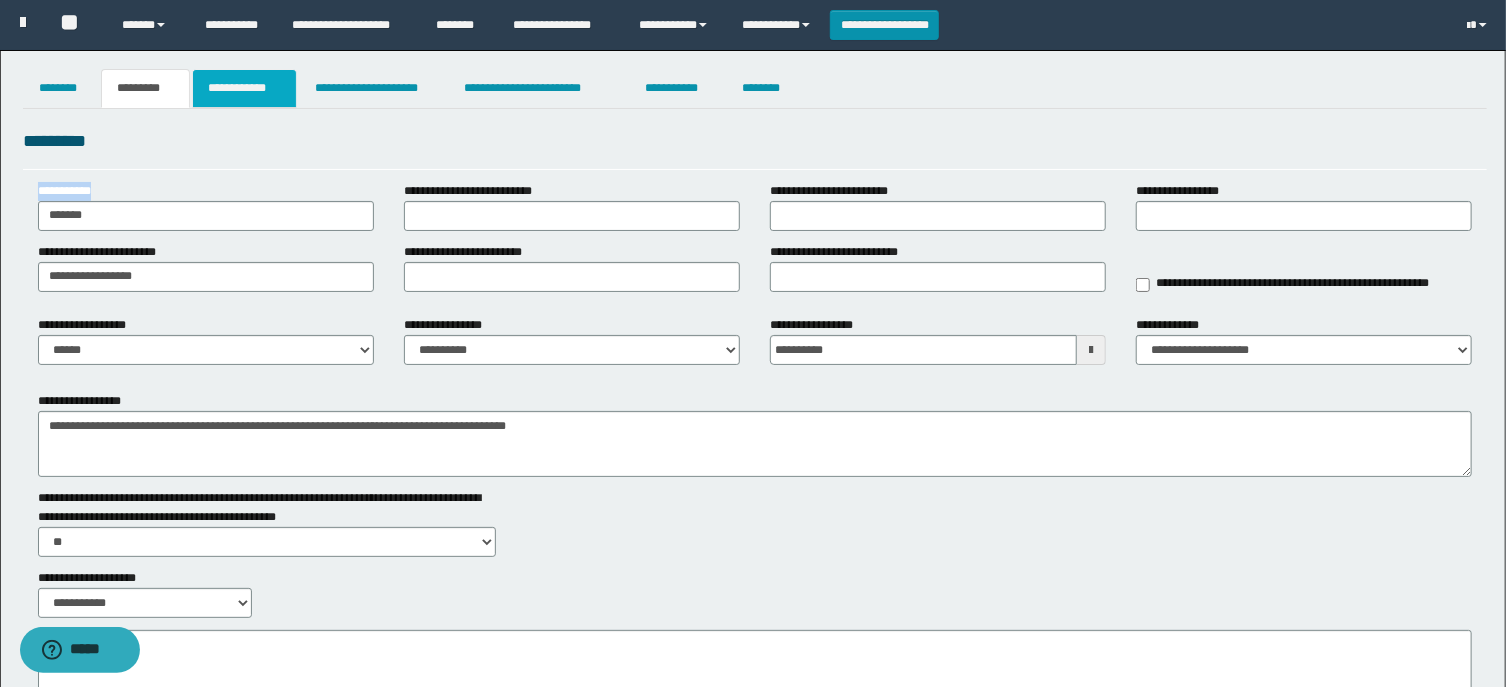 click on "**********" at bounding box center [244, 88] 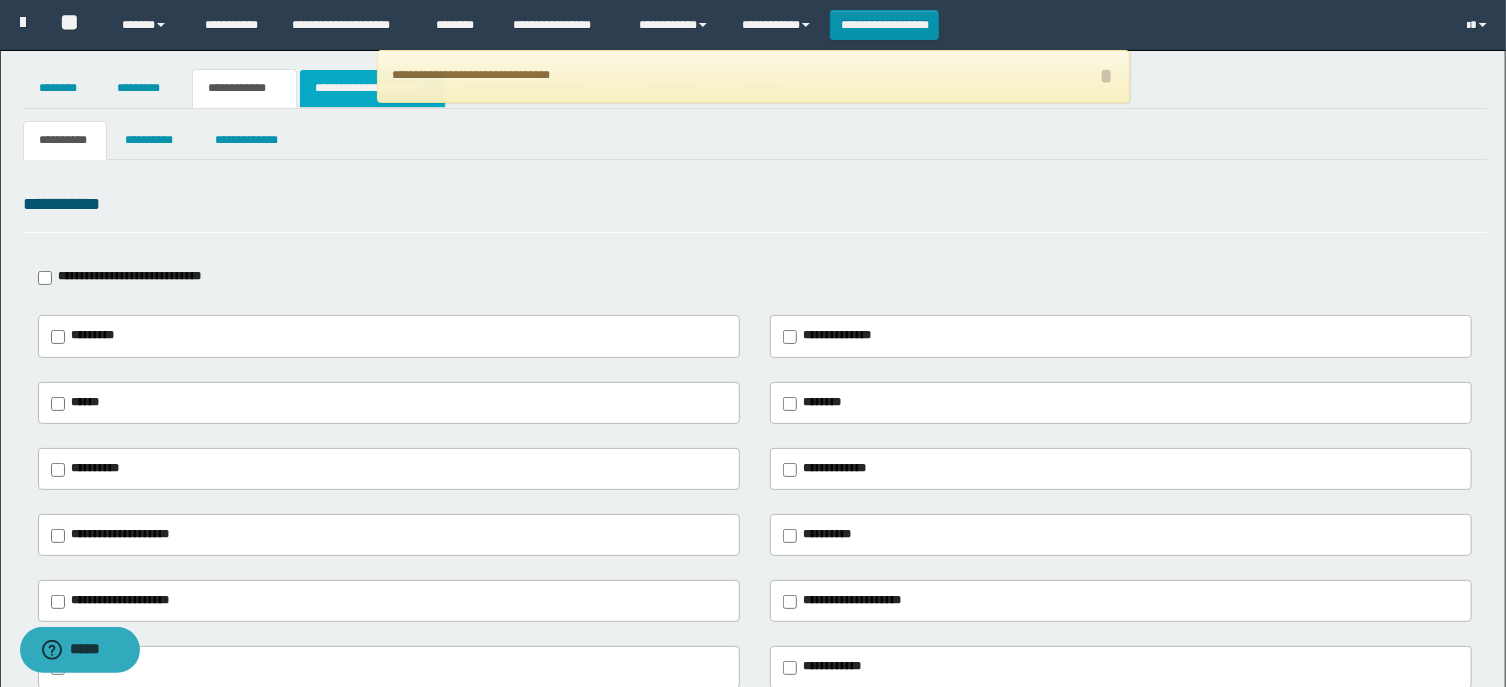 click on "**********" at bounding box center [372, 88] 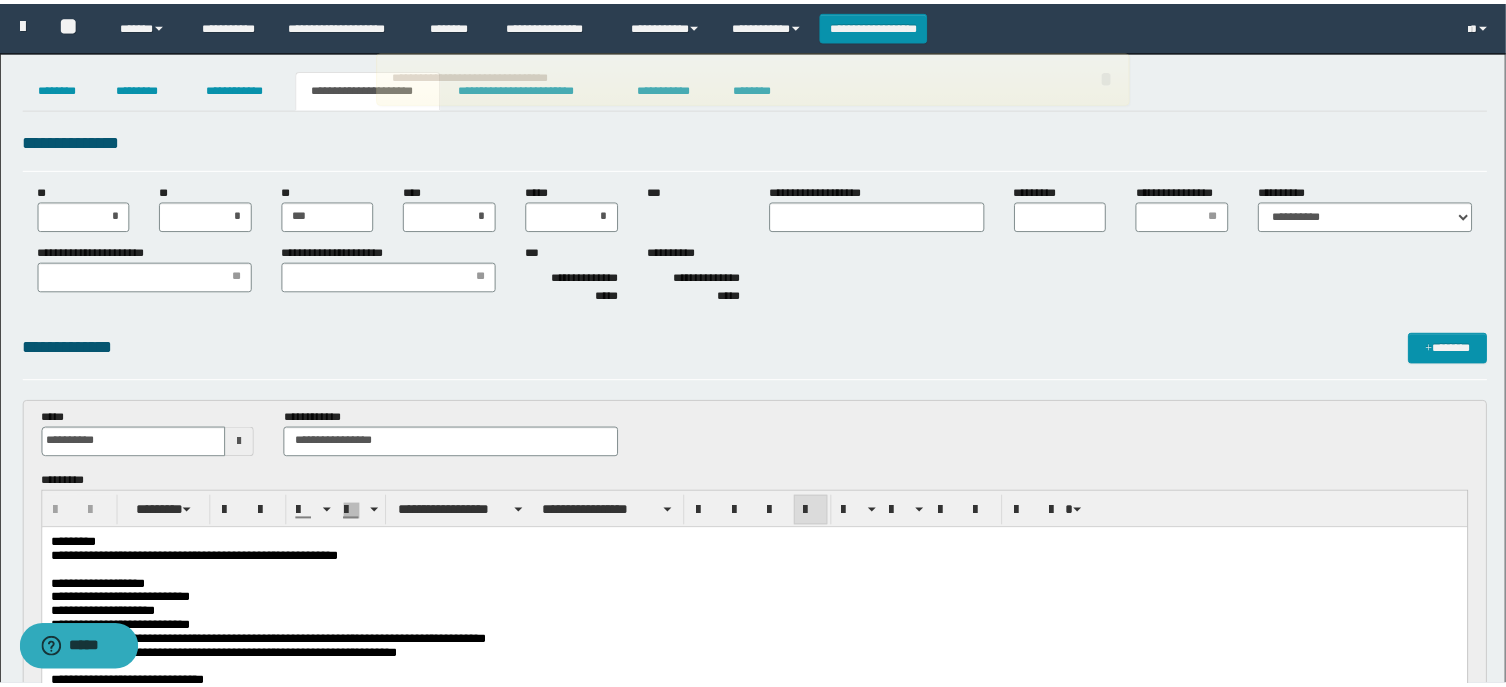 scroll, scrollTop: 0, scrollLeft: 0, axis: both 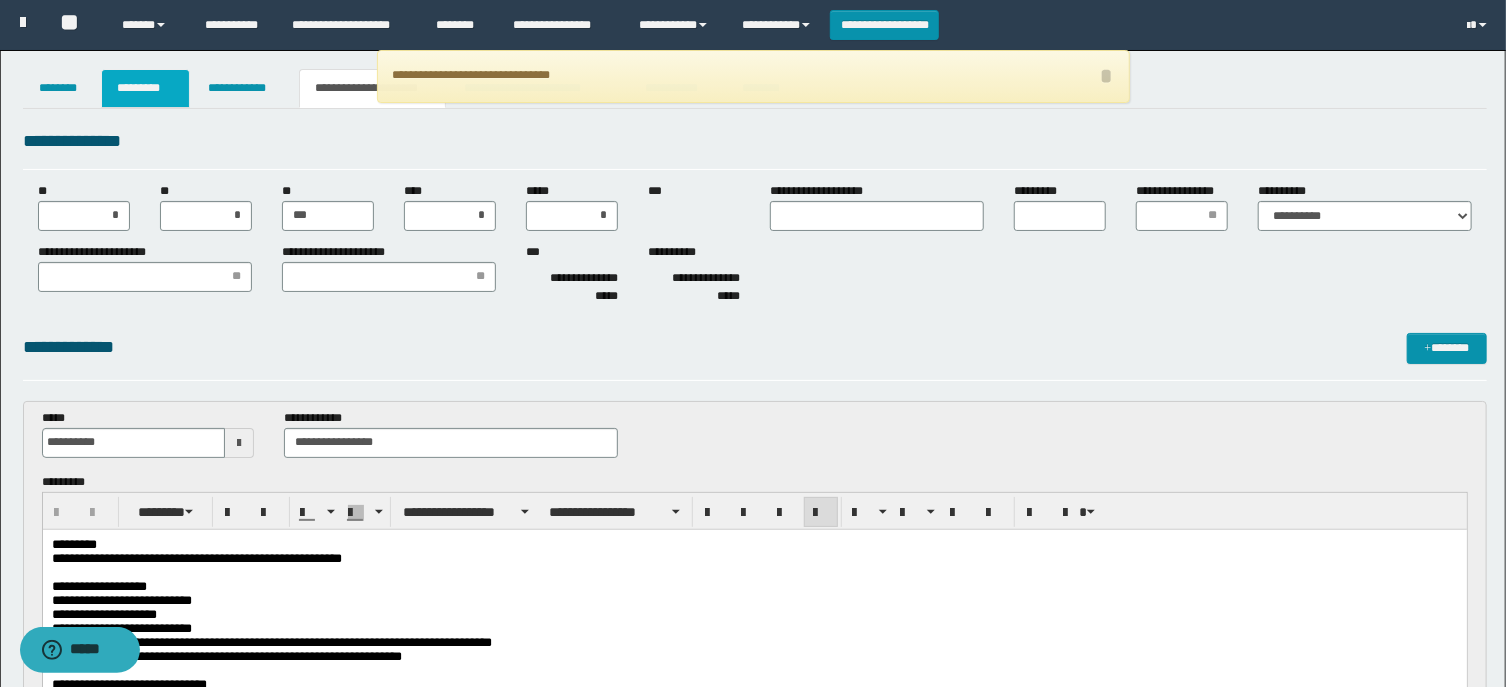 click on "*********" at bounding box center (145, 88) 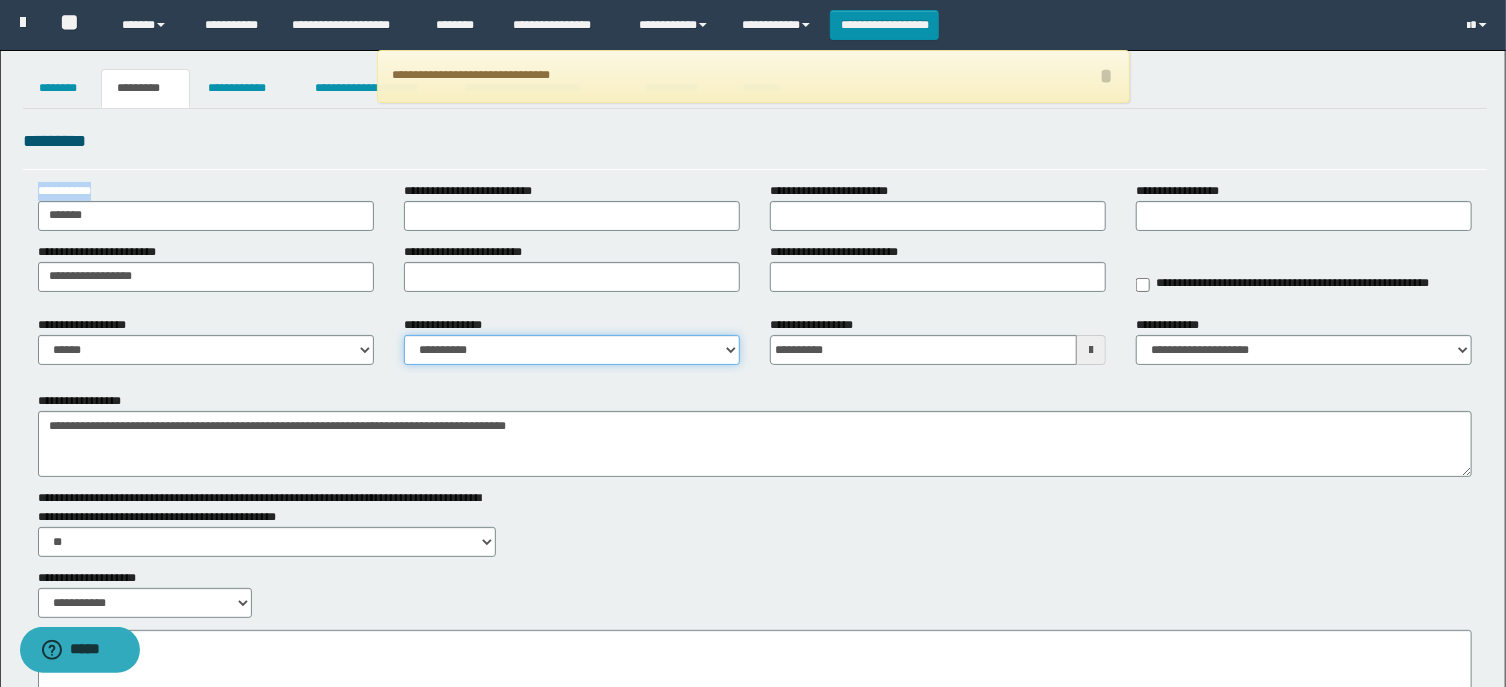 click on "**********" at bounding box center (572, 350) 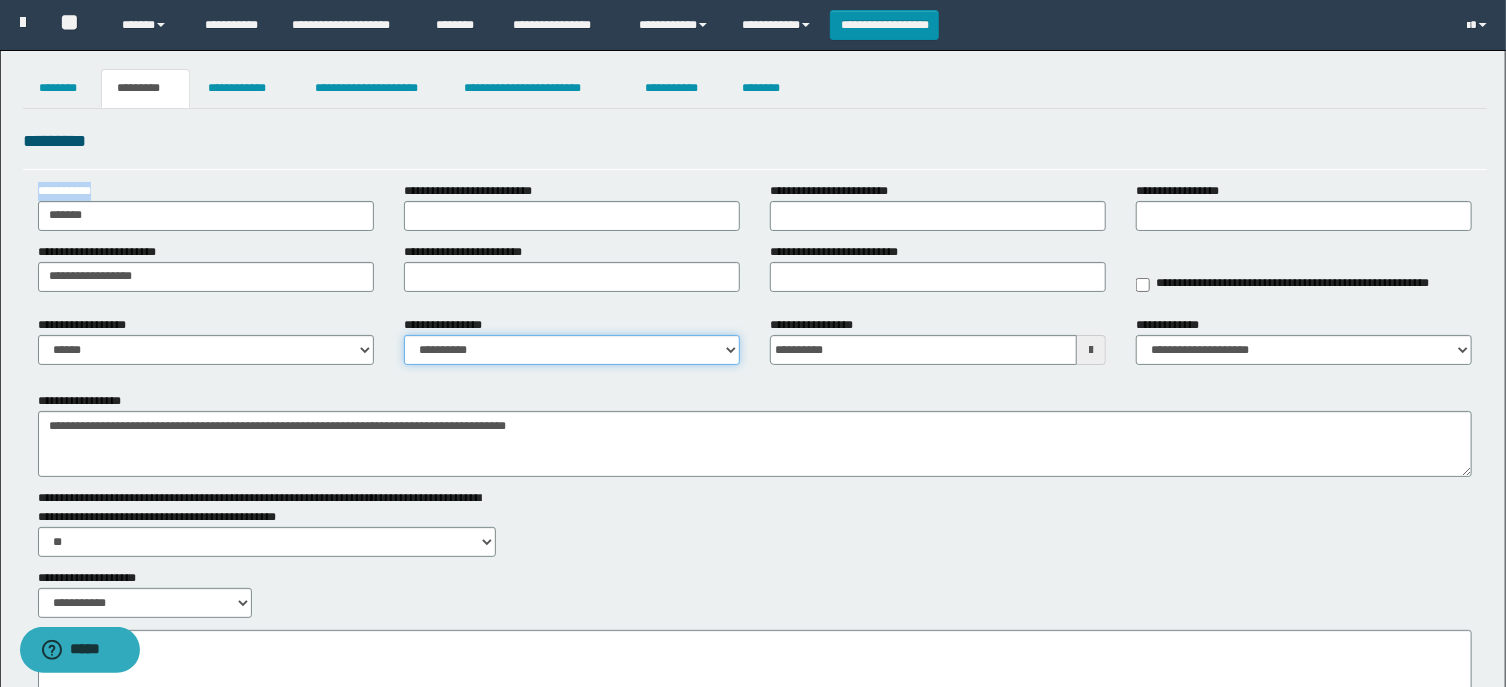 select on "****" 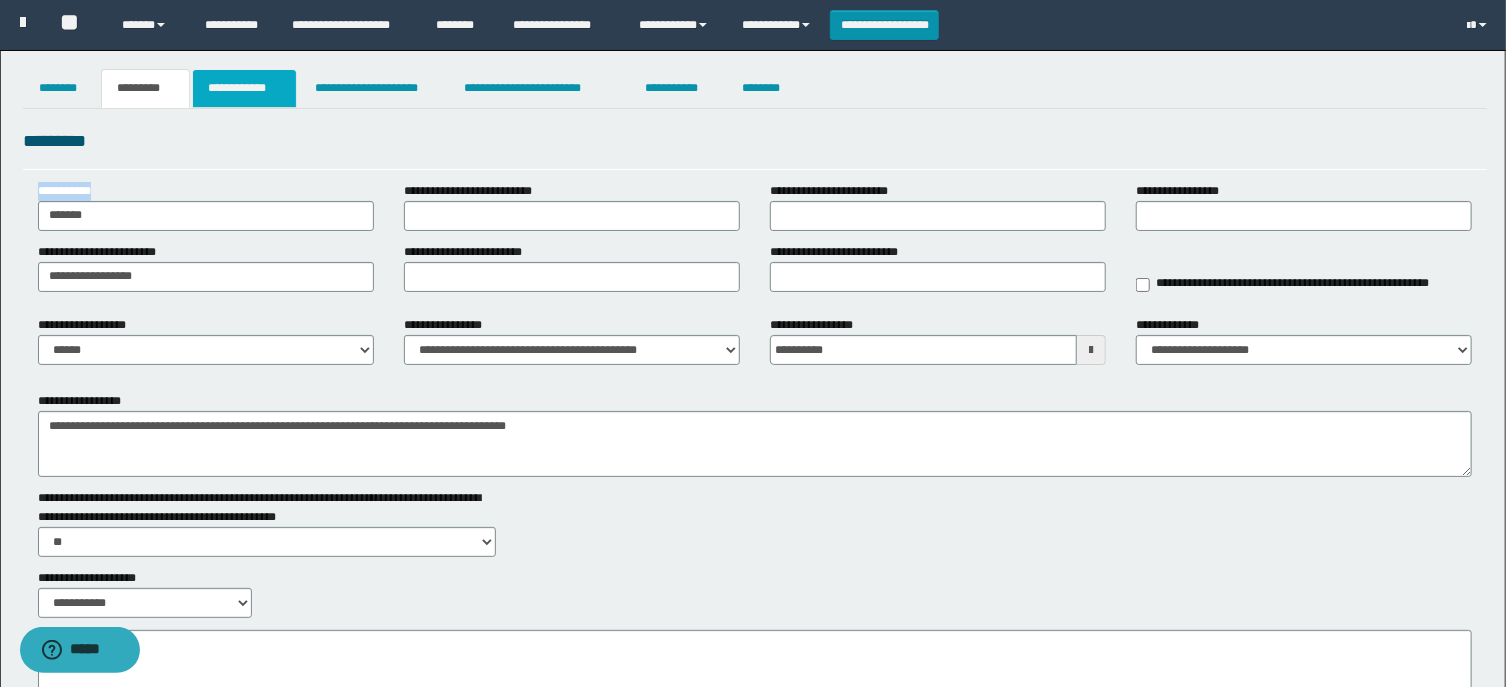 click on "**********" at bounding box center (244, 88) 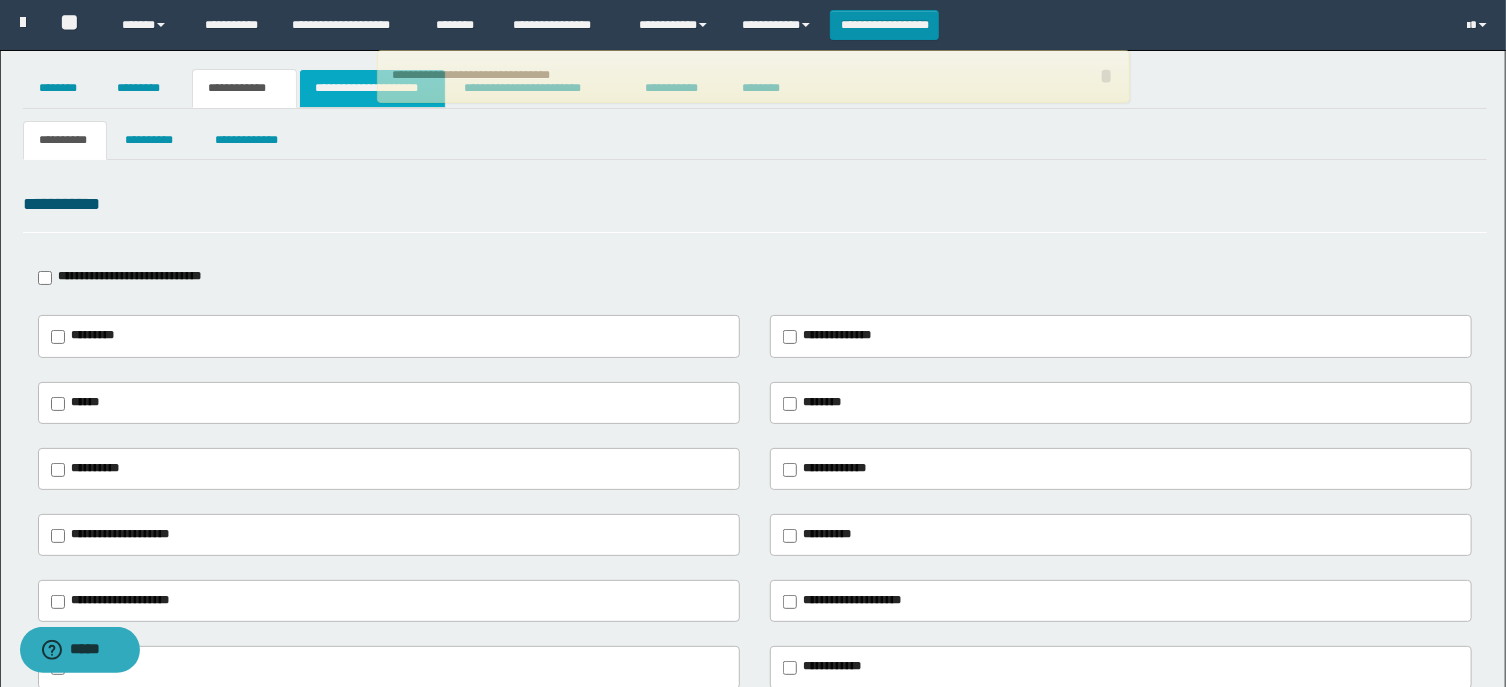 click on "**********" at bounding box center (372, 88) 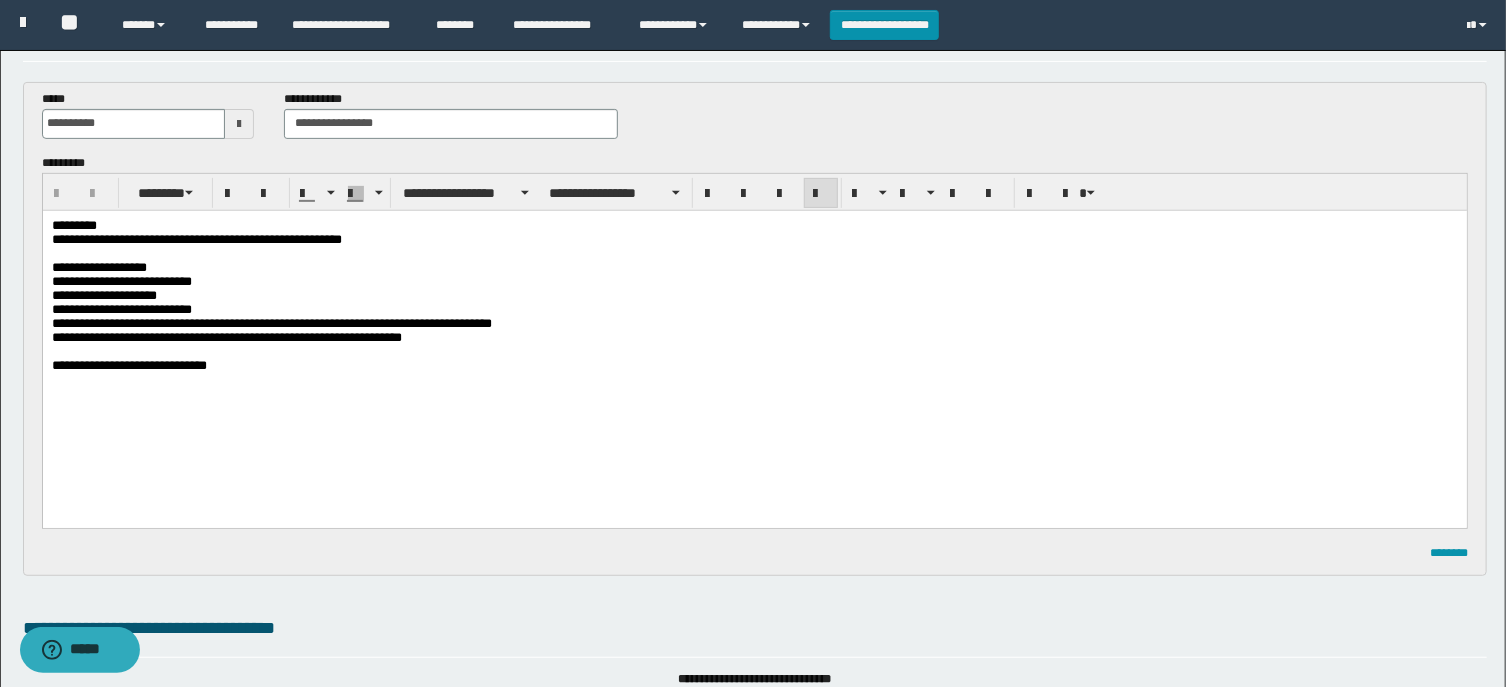 scroll, scrollTop: 321, scrollLeft: 0, axis: vertical 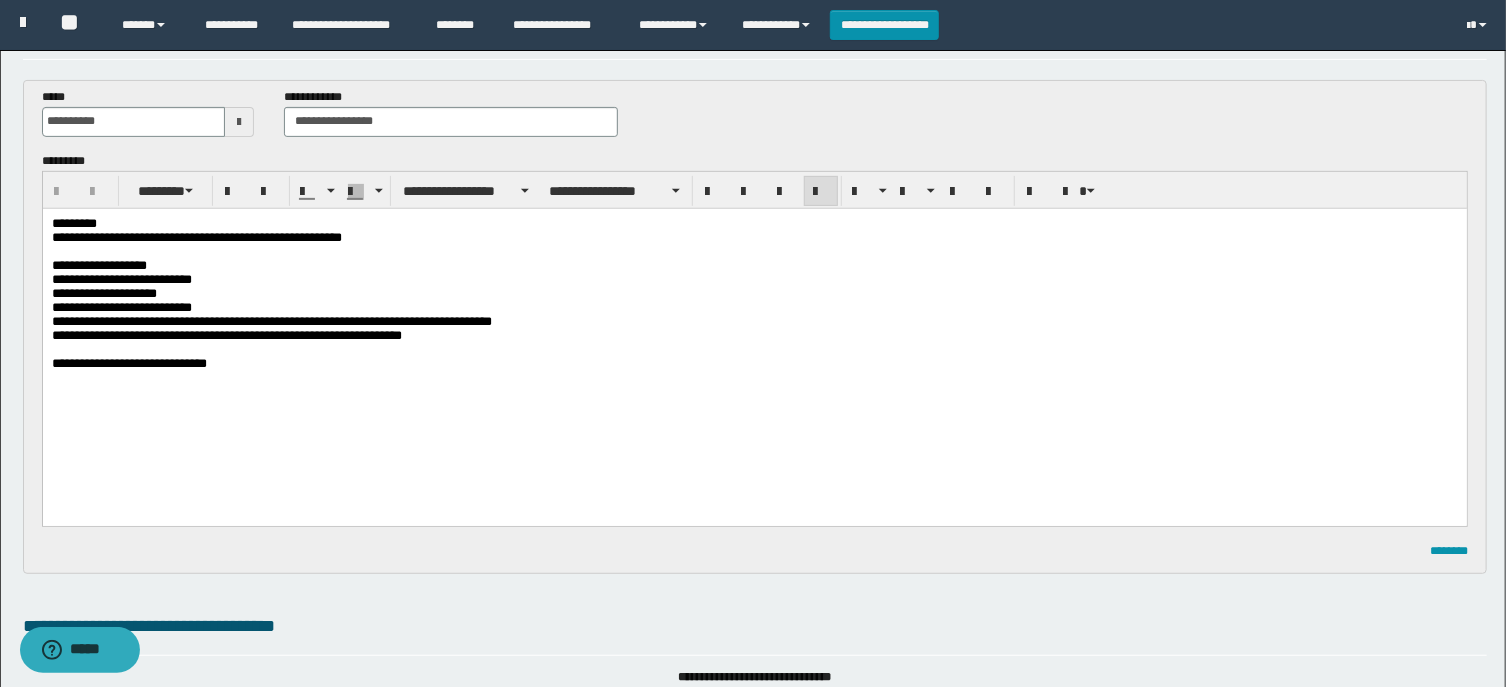 click at bounding box center [754, 251] 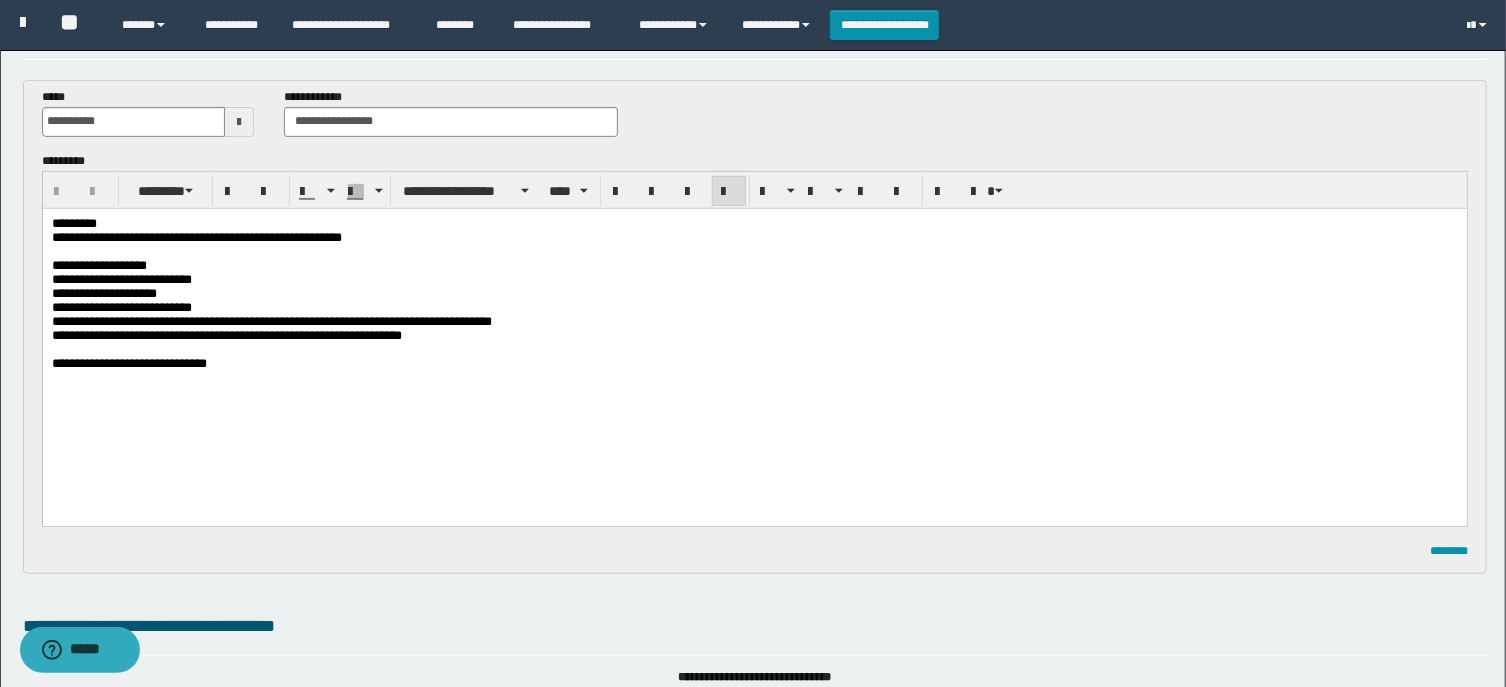 type 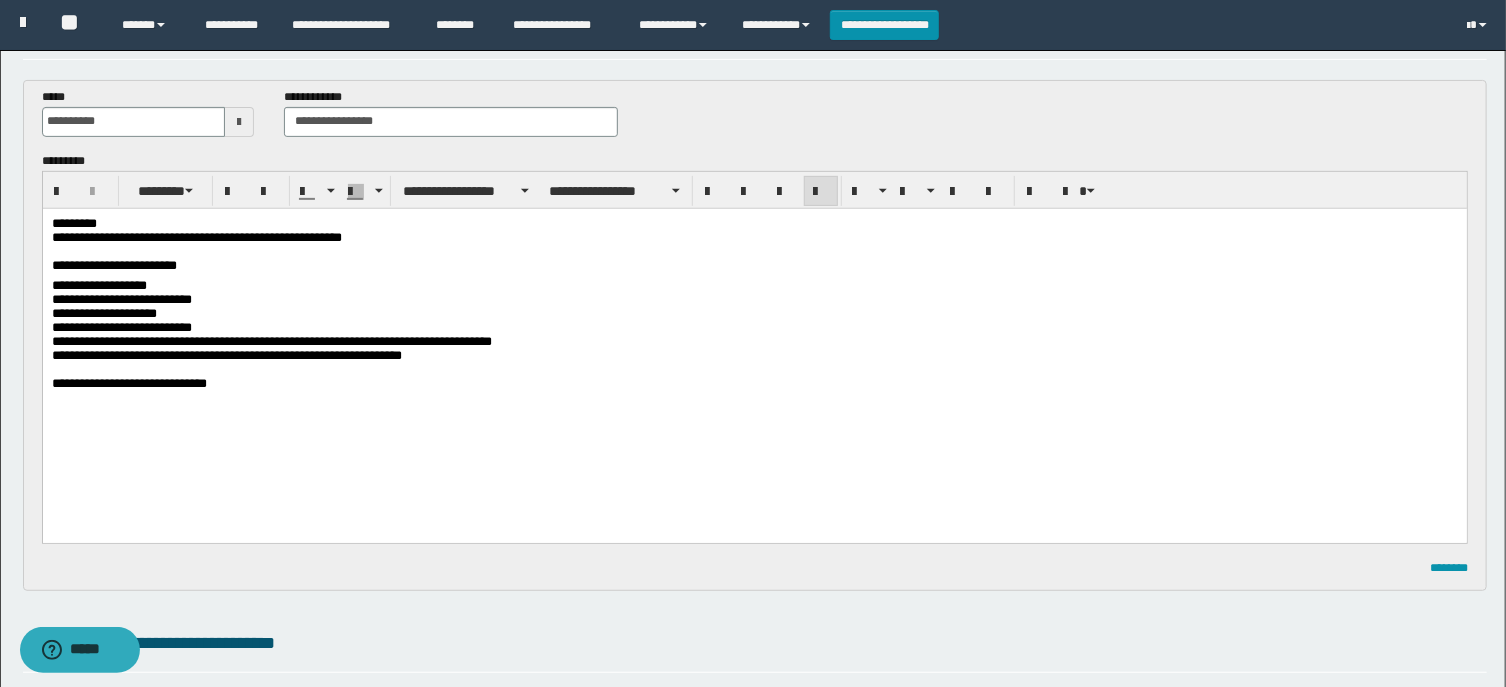 click on "**********" at bounding box center (121, 298) 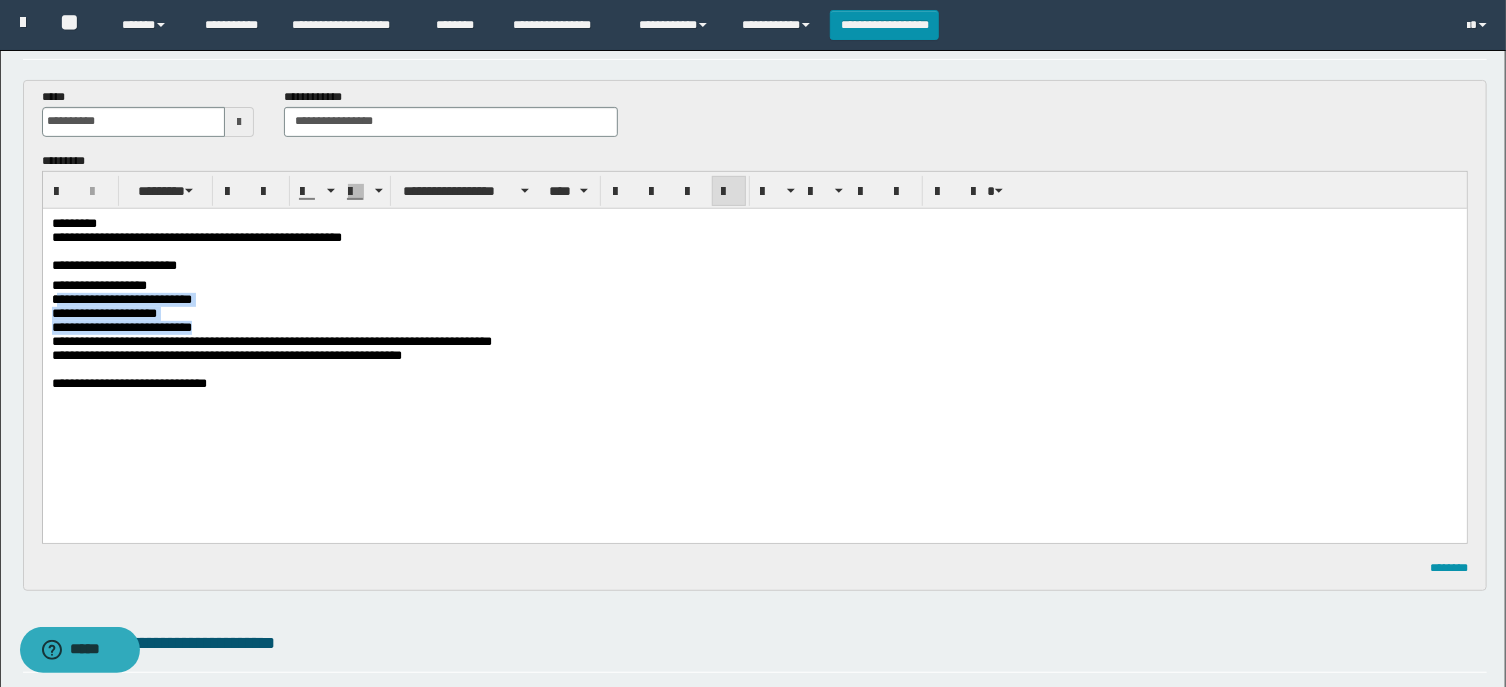 drag, startPoint x: 59, startPoint y: 312, endPoint x: 237, endPoint y: 339, distance: 180.0361 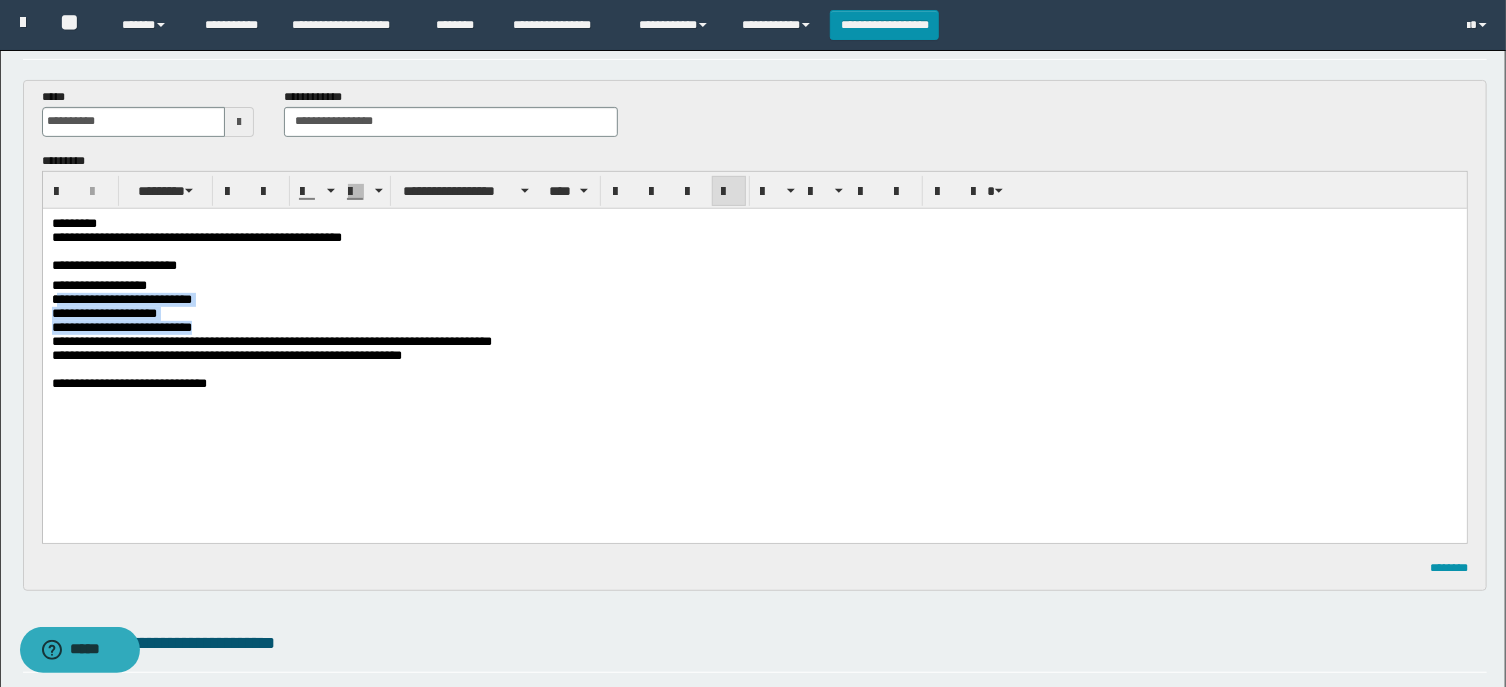 click on "**********" at bounding box center (754, 335) 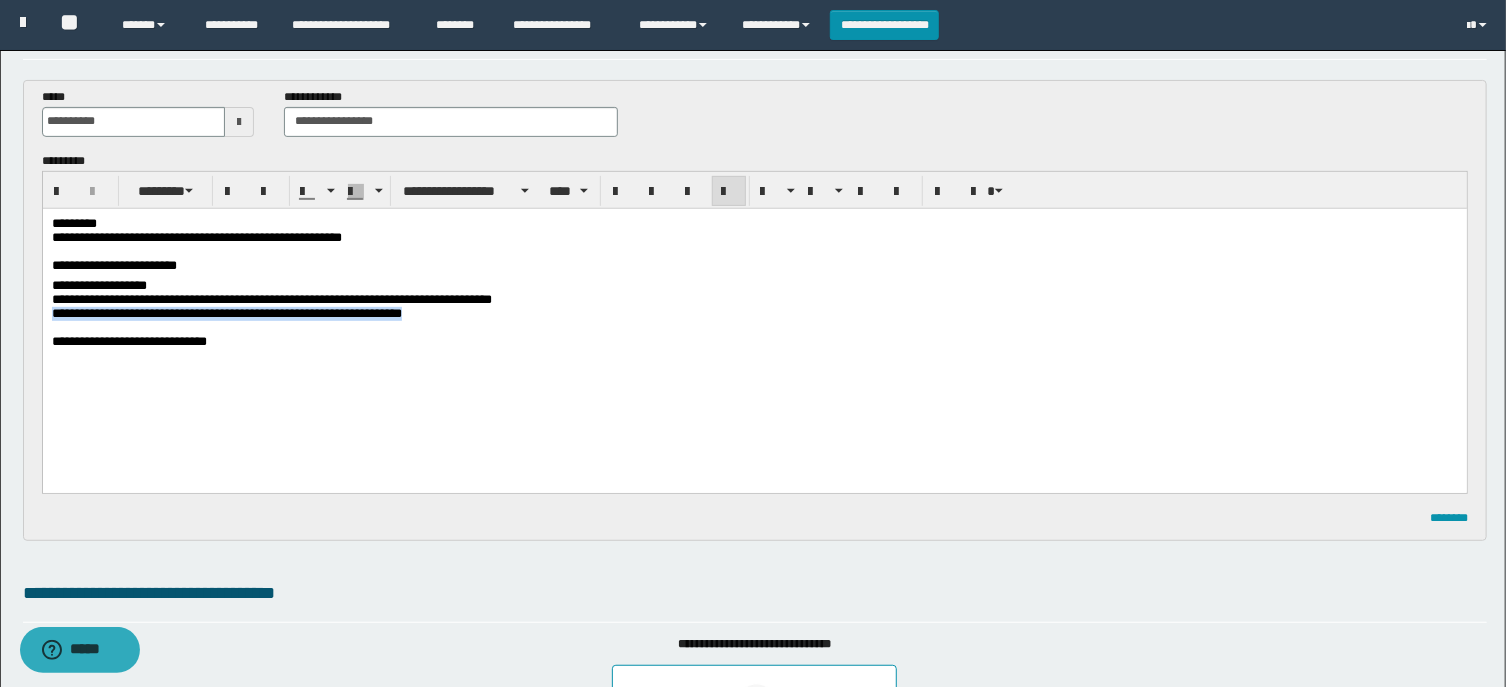 drag, startPoint x: 487, startPoint y: 333, endPoint x: 43, endPoint y: 326, distance: 444.05518 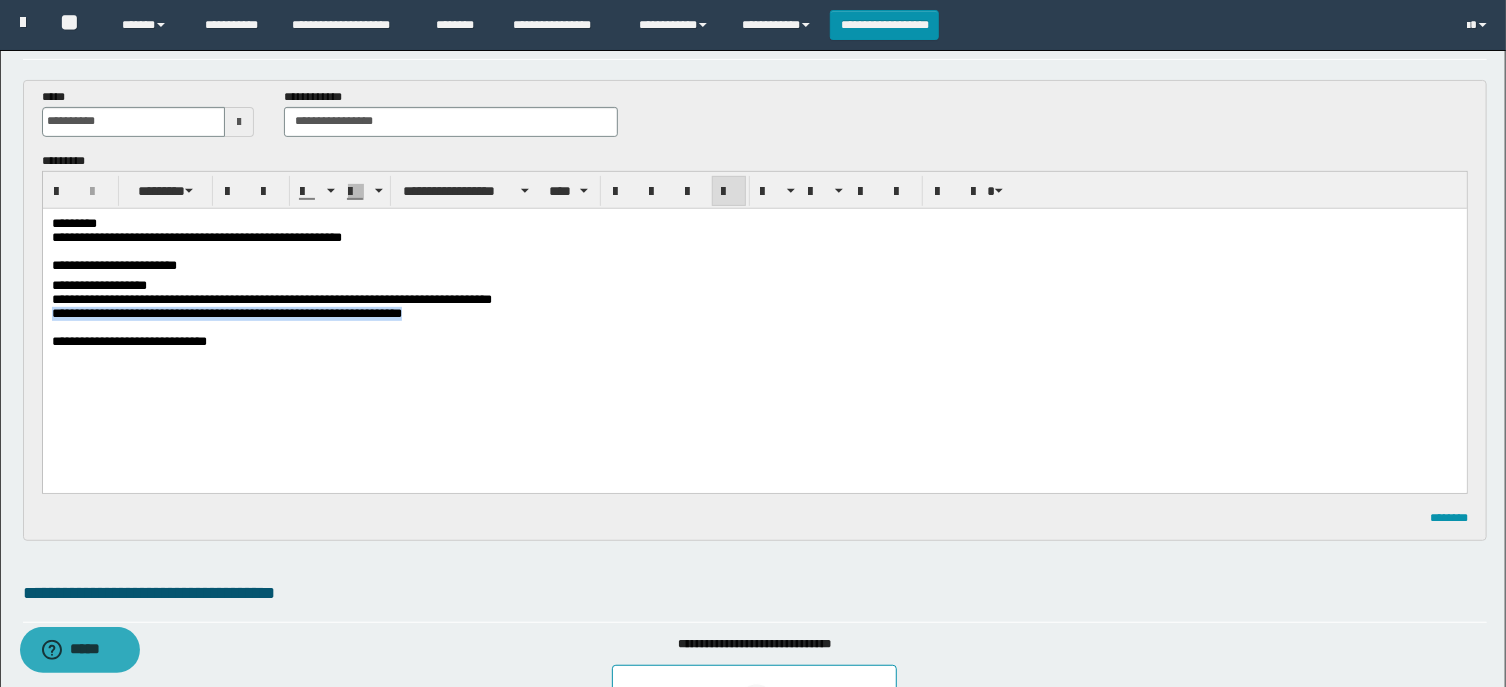 click on "**********" at bounding box center [754, 314] 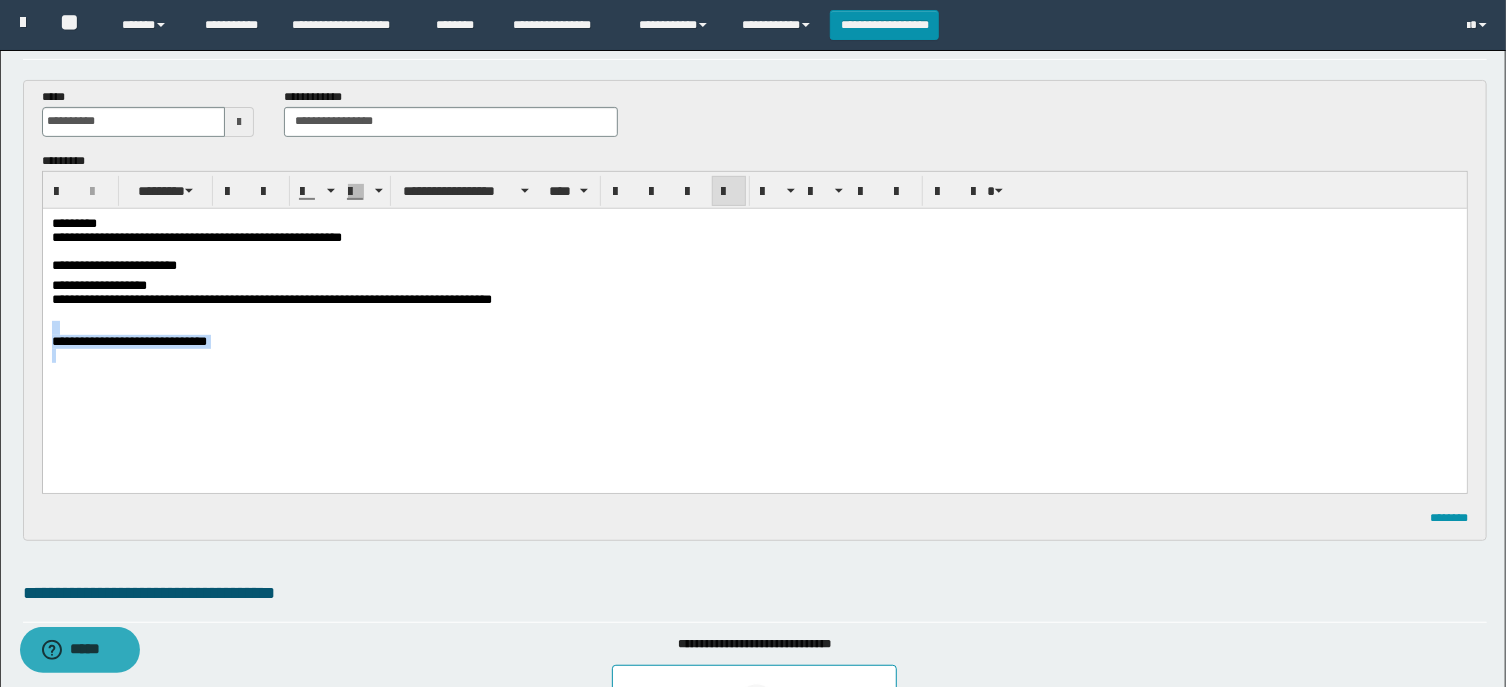 drag, startPoint x: 272, startPoint y: 368, endPoint x: 15, endPoint y: 342, distance: 258.31183 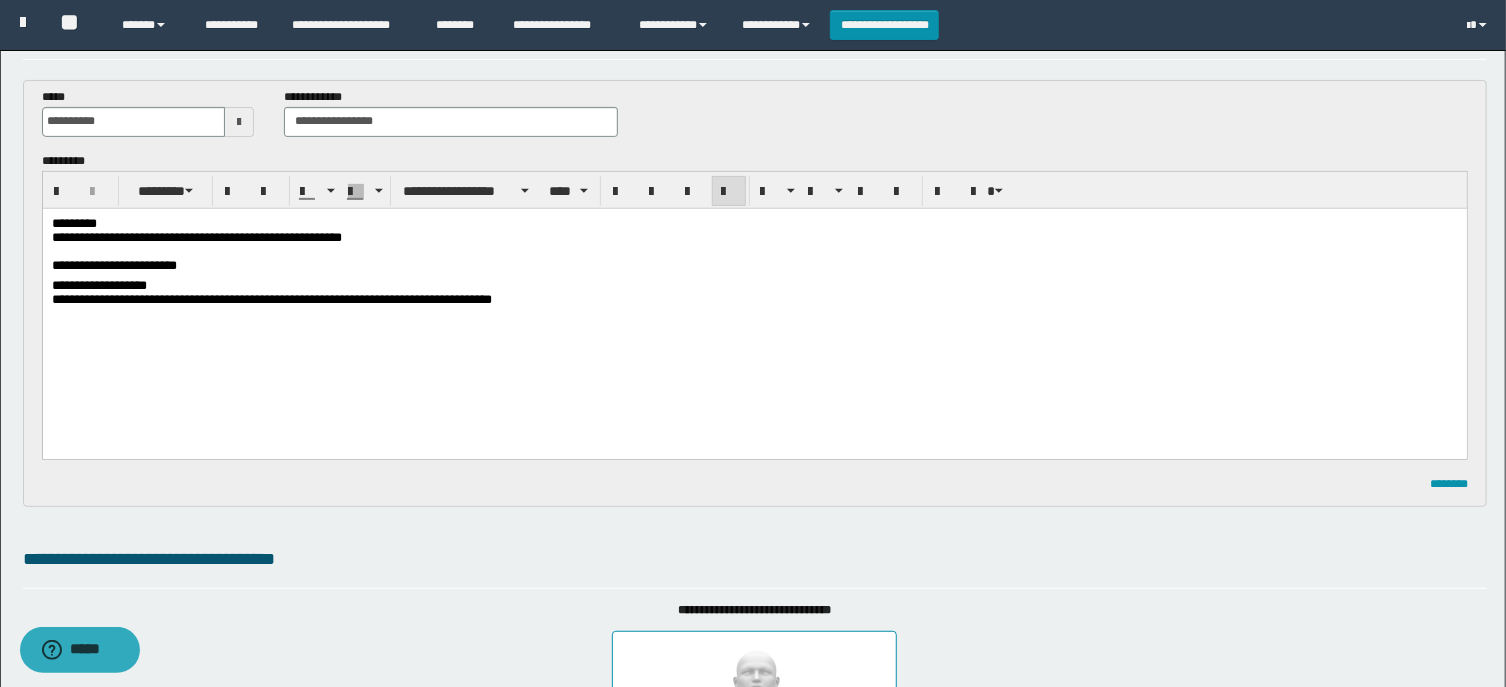 click on "**********" at bounding box center (271, 298) 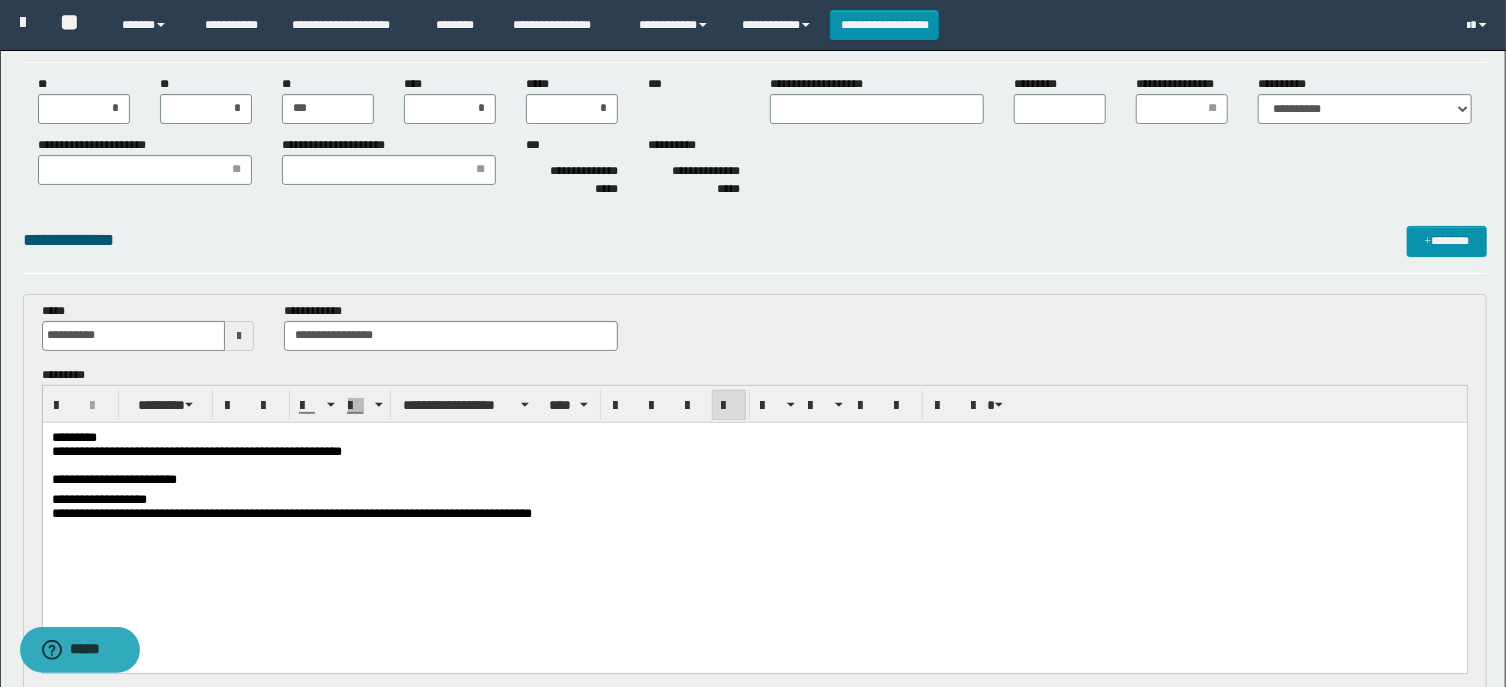 scroll, scrollTop: 0, scrollLeft: 0, axis: both 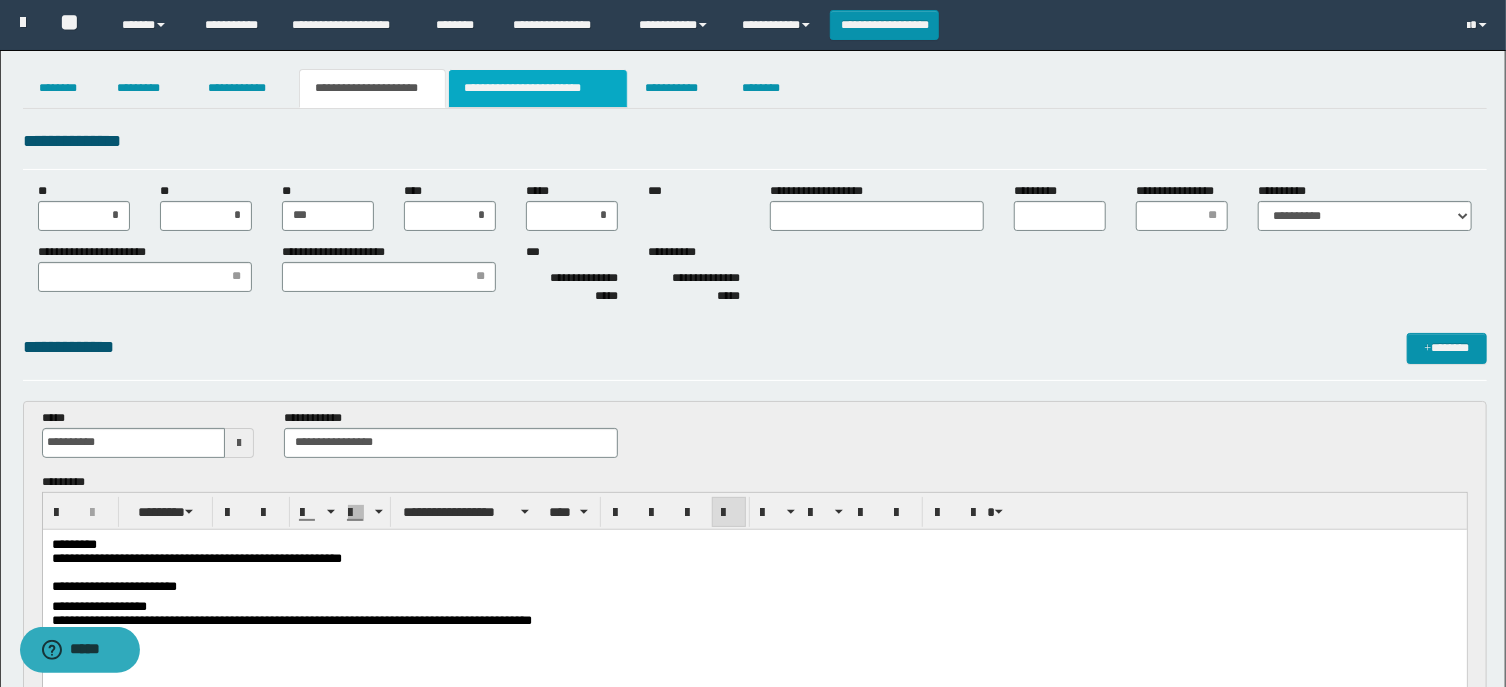 click on "**********" at bounding box center (538, 88) 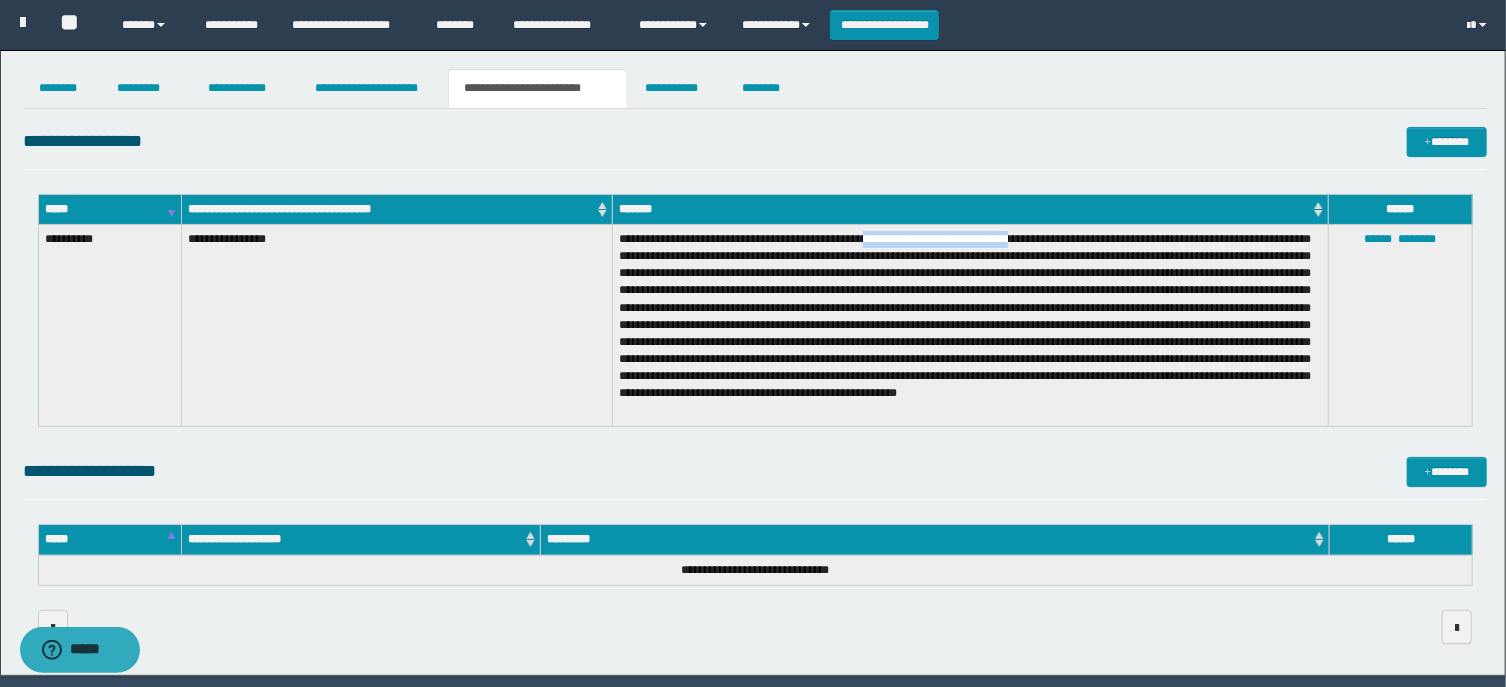 drag, startPoint x: 886, startPoint y: 241, endPoint x: 1036, endPoint y: 238, distance: 150.03 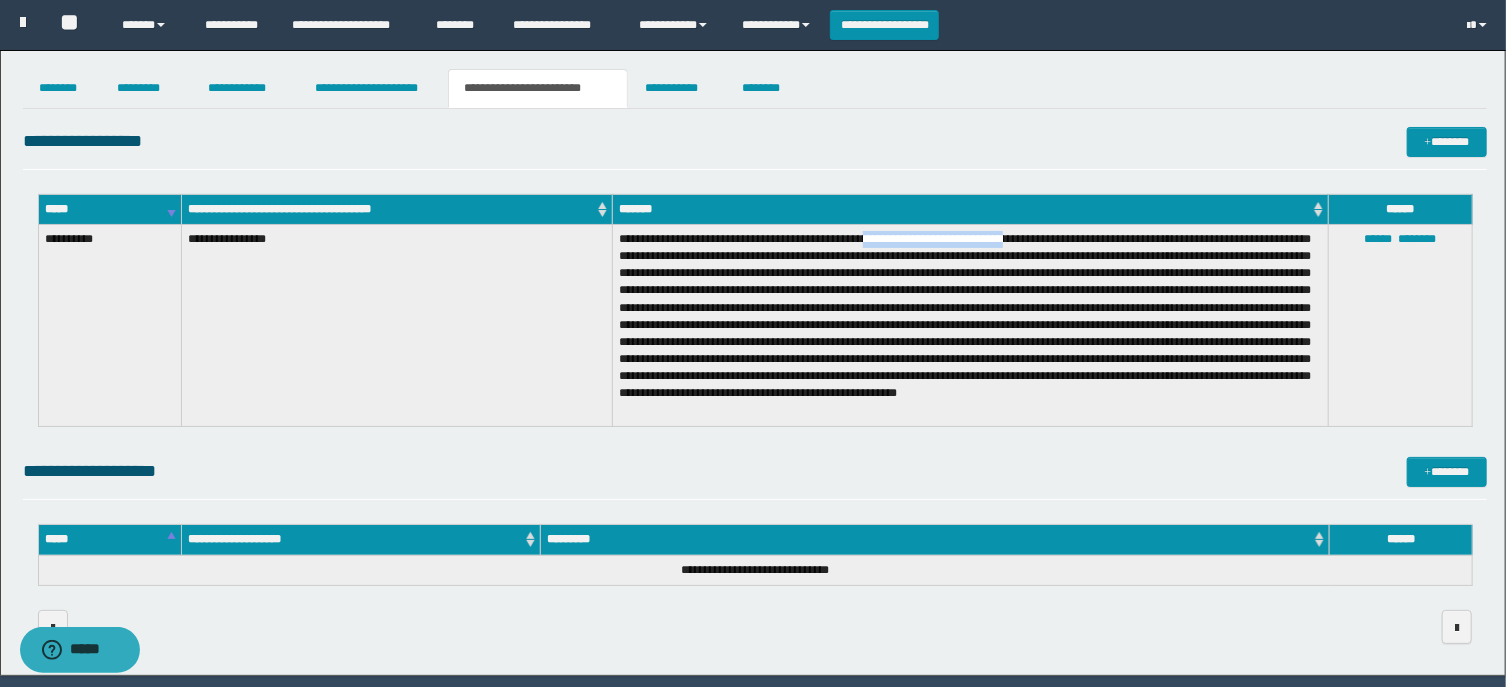 copy on "**********" 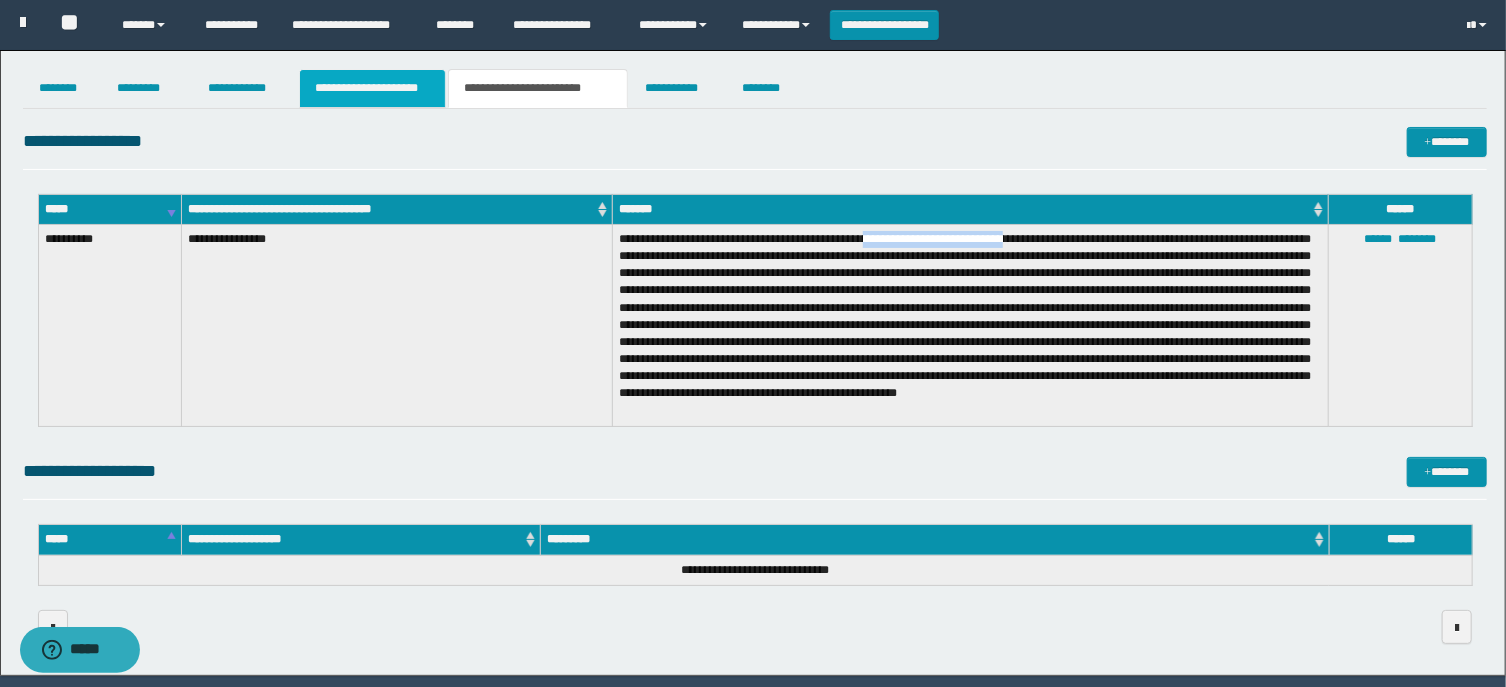 click on "**********" at bounding box center [372, 88] 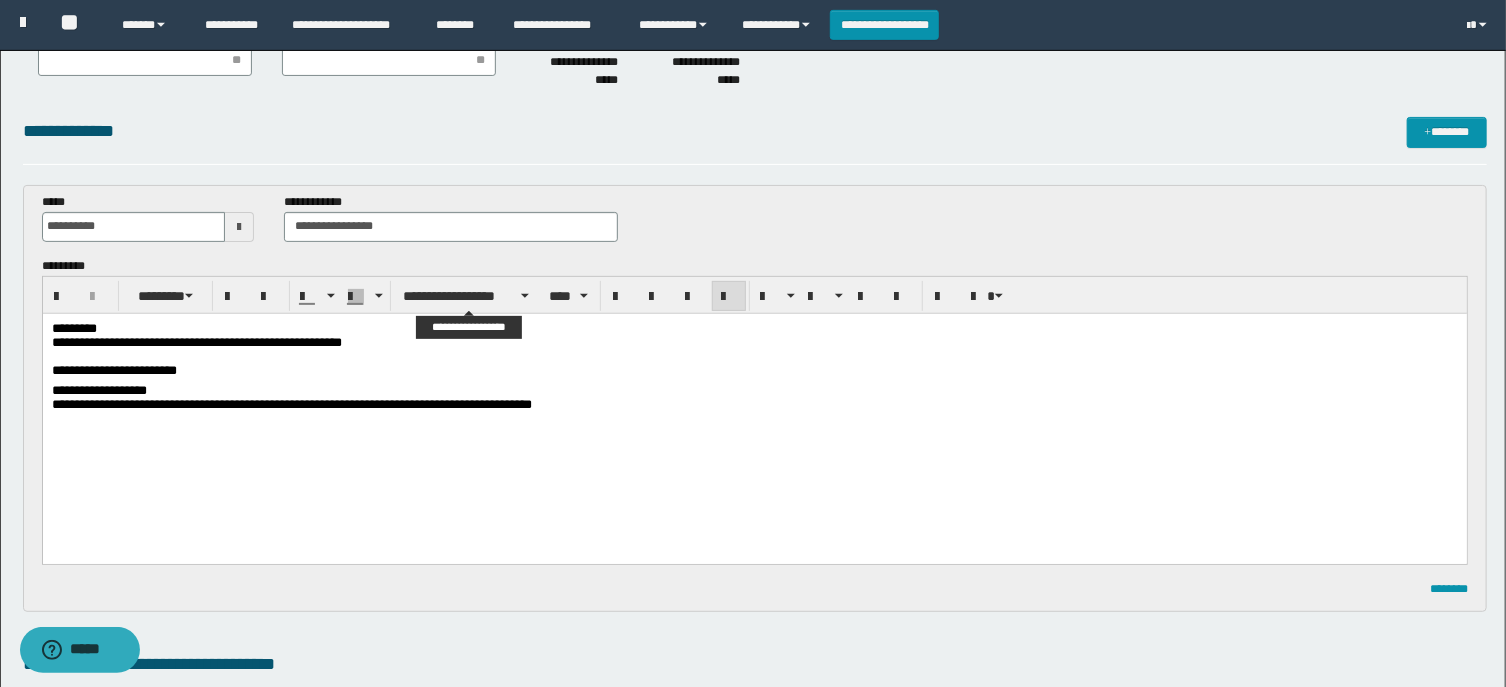 scroll, scrollTop: 321, scrollLeft: 0, axis: vertical 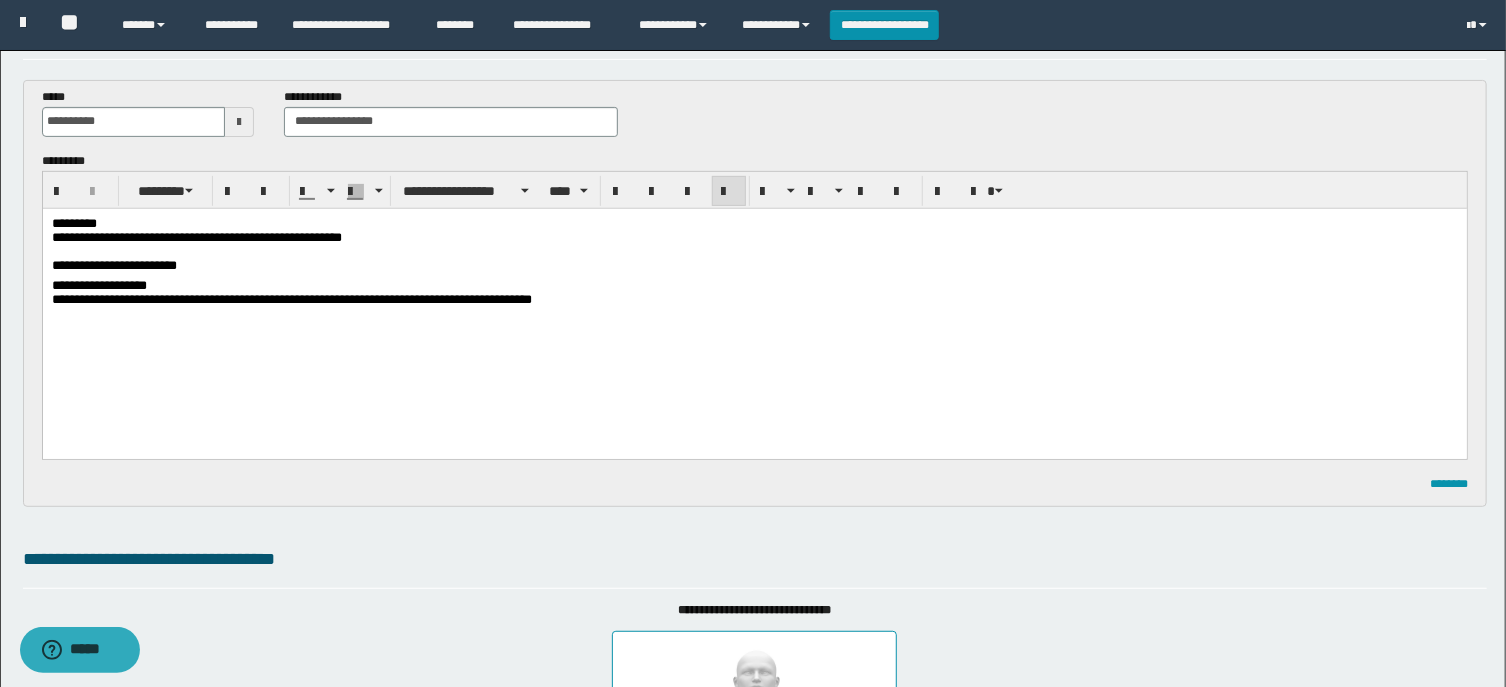 drag, startPoint x: 213, startPoint y: 309, endPoint x: 226, endPoint y: 319, distance: 16.40122 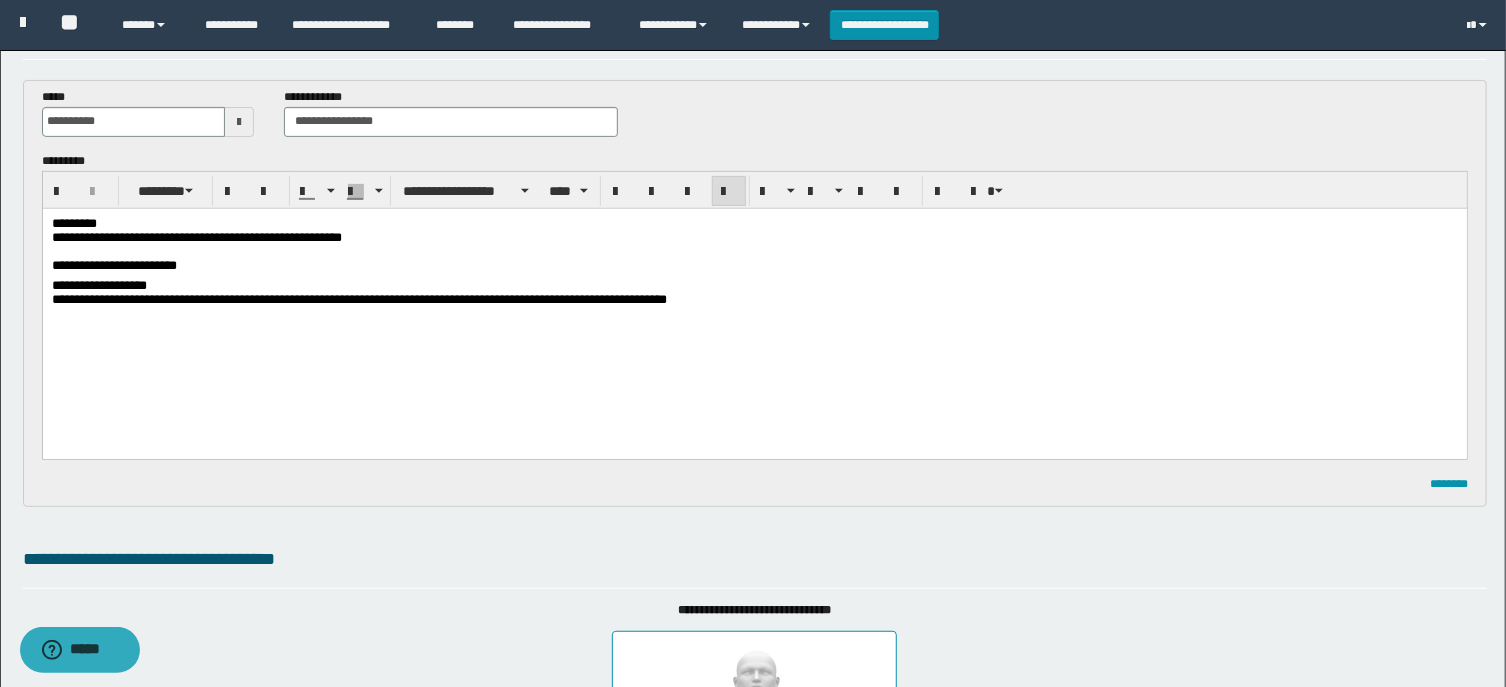 click on "**********" at bounding box center (358, 298) 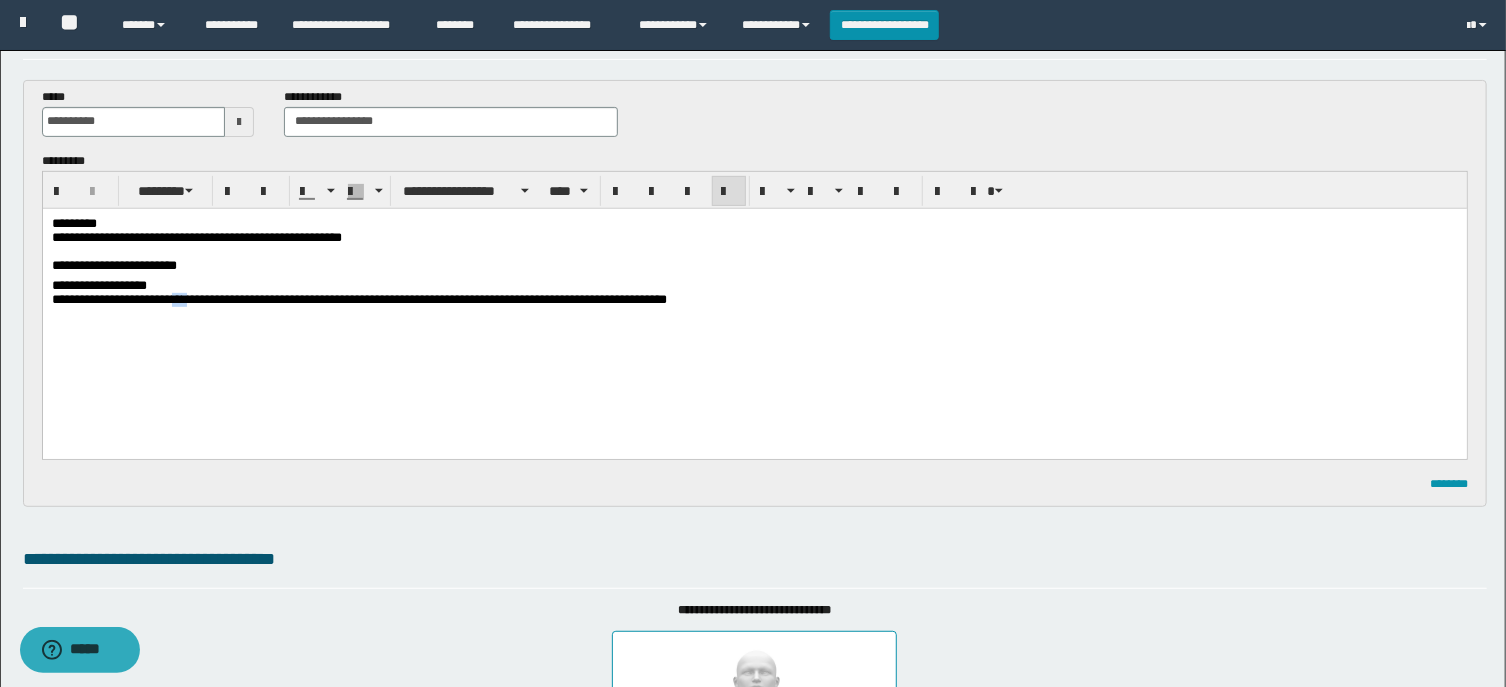 click on "**********" at bounding box center [358, 298] 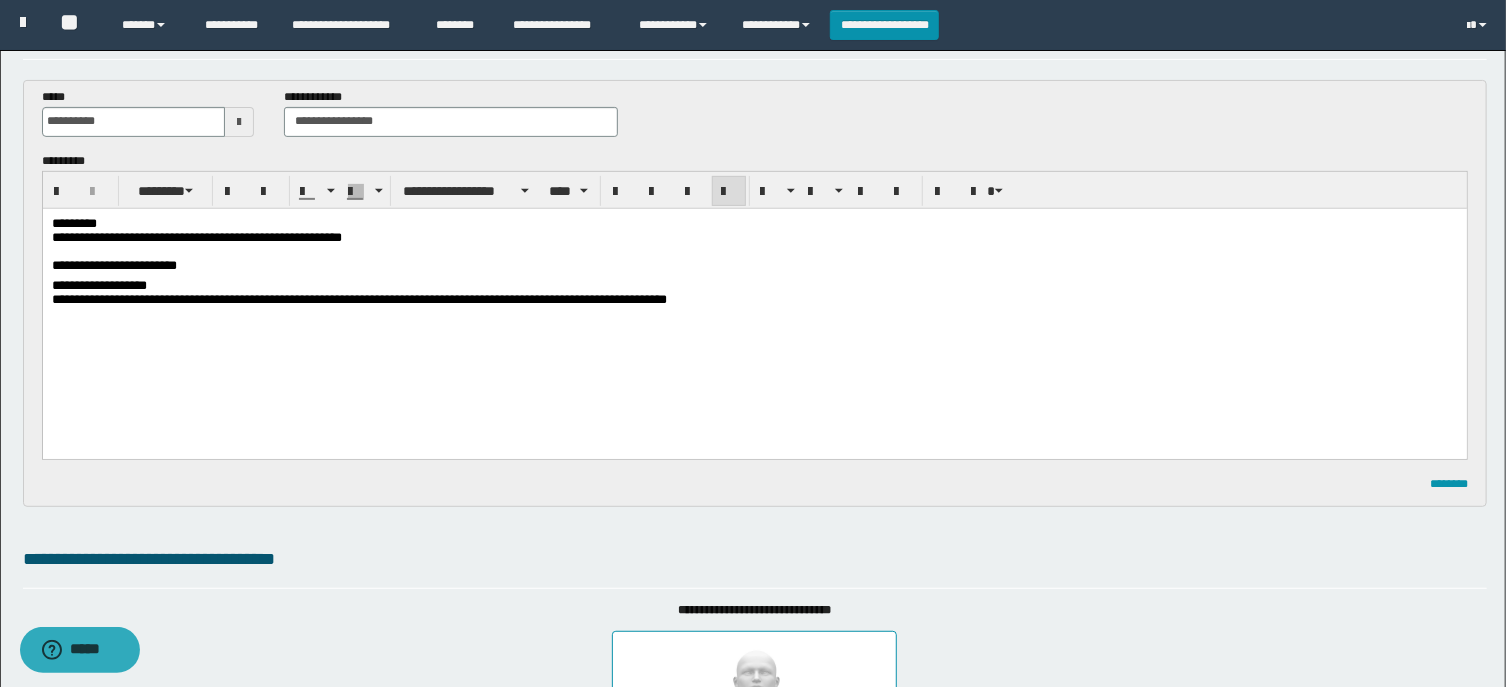 click on "**********" at bounding box center (358, 298) 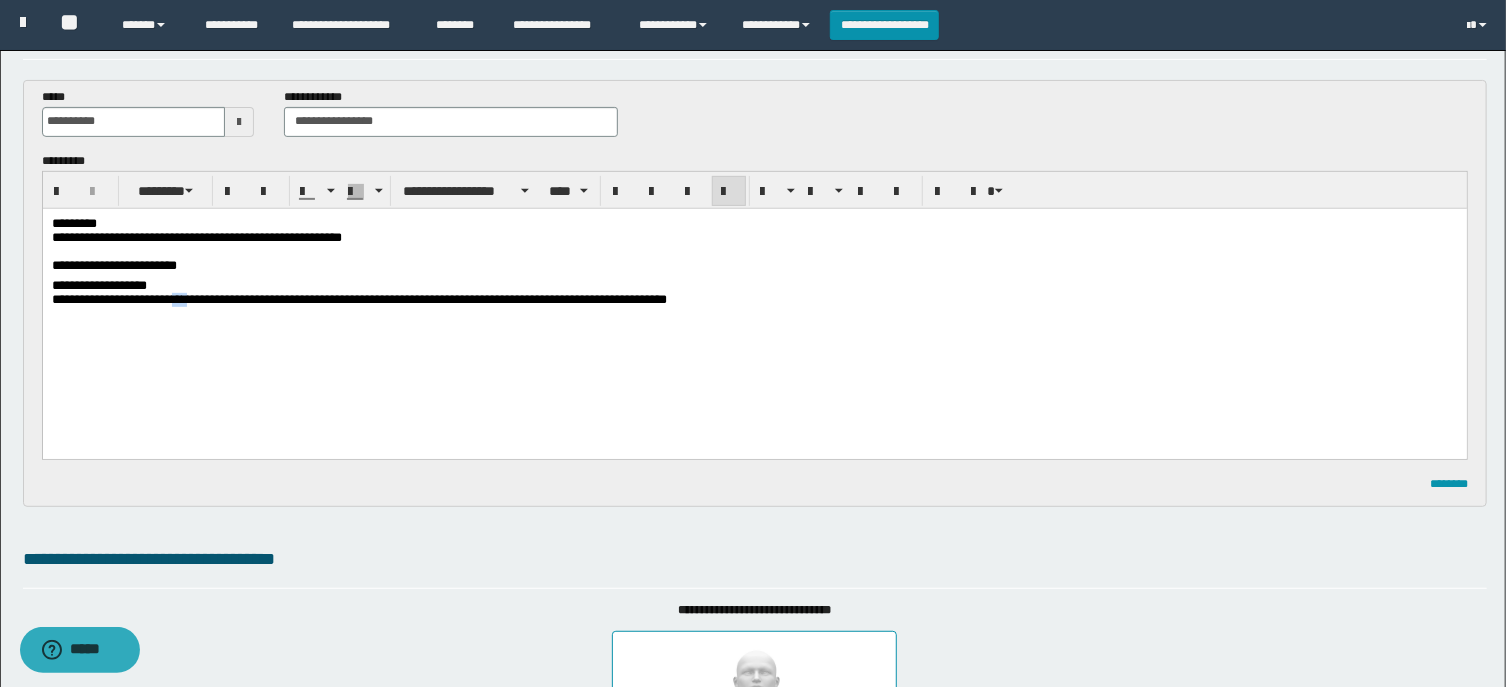 click on "**********" at bounding box center [358, 298] 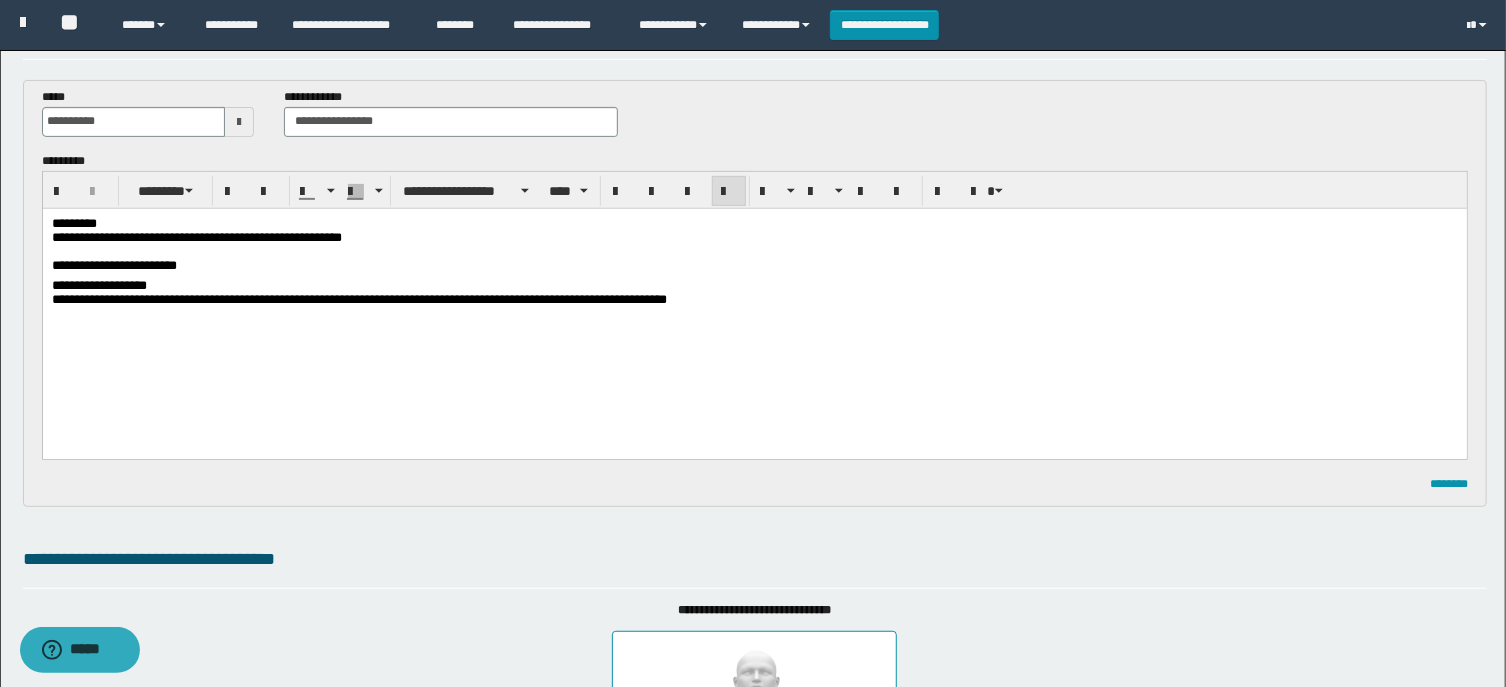 click on "**********" at bounding box center (358, 298) 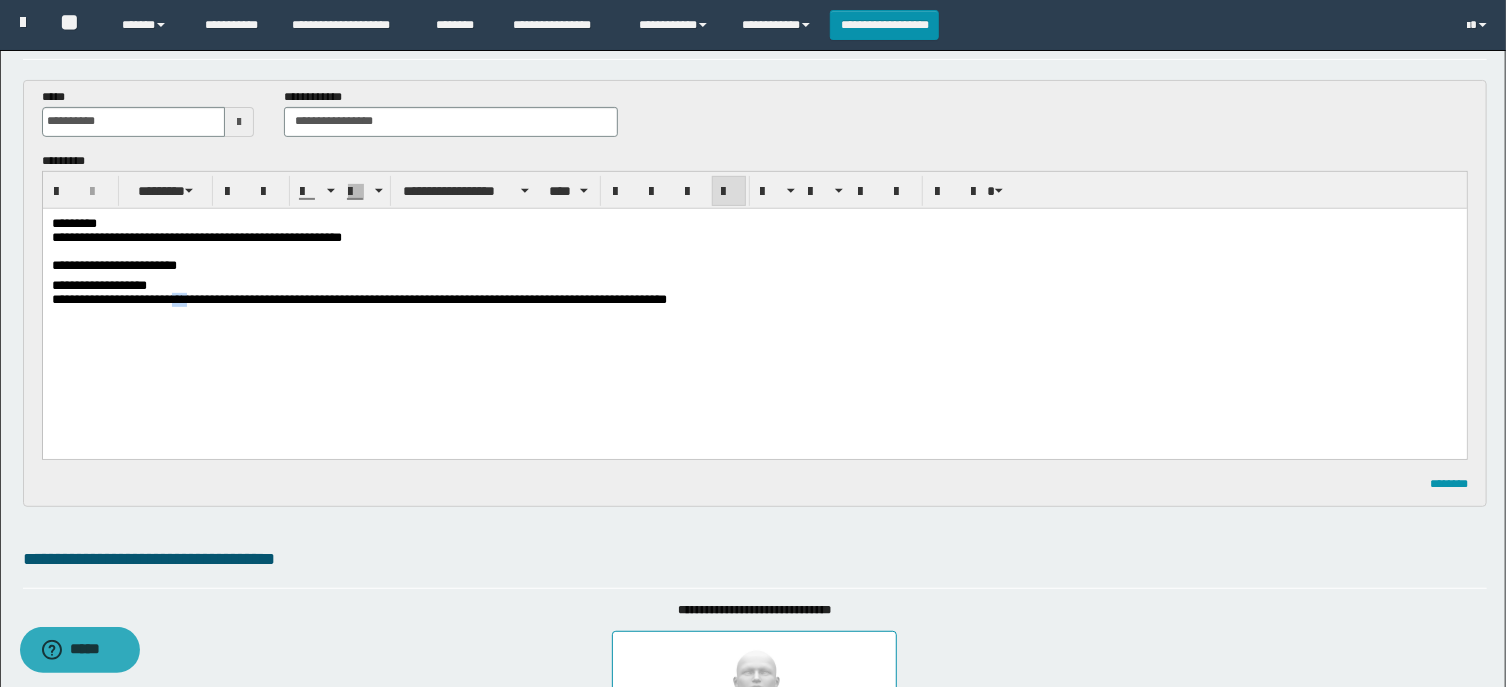 click on "**********" at bounding box center [358, 298] 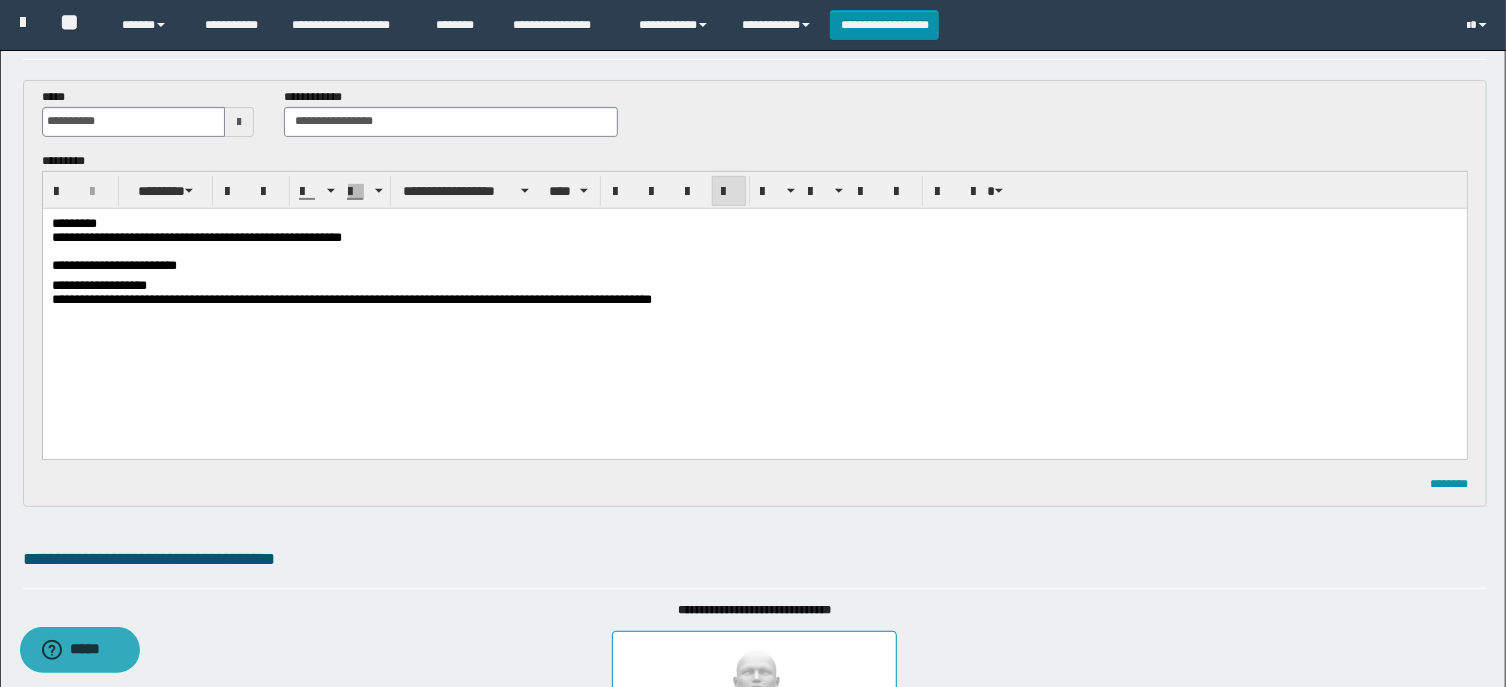 click on "**********" at bounding box center (351, 298) 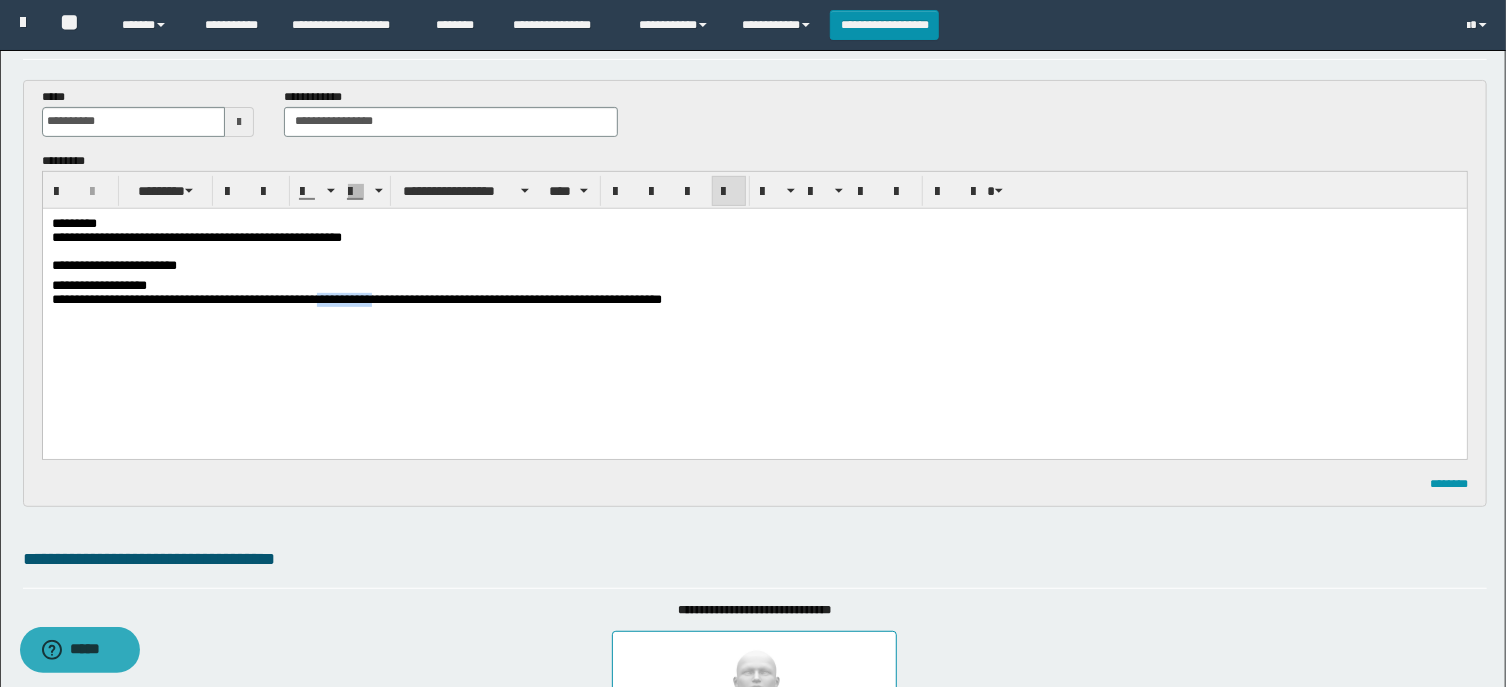 drag, startPoint x: 372, startPoint y: 310, endPoint x: 442, endPoint y: 302, distance: 70.45566 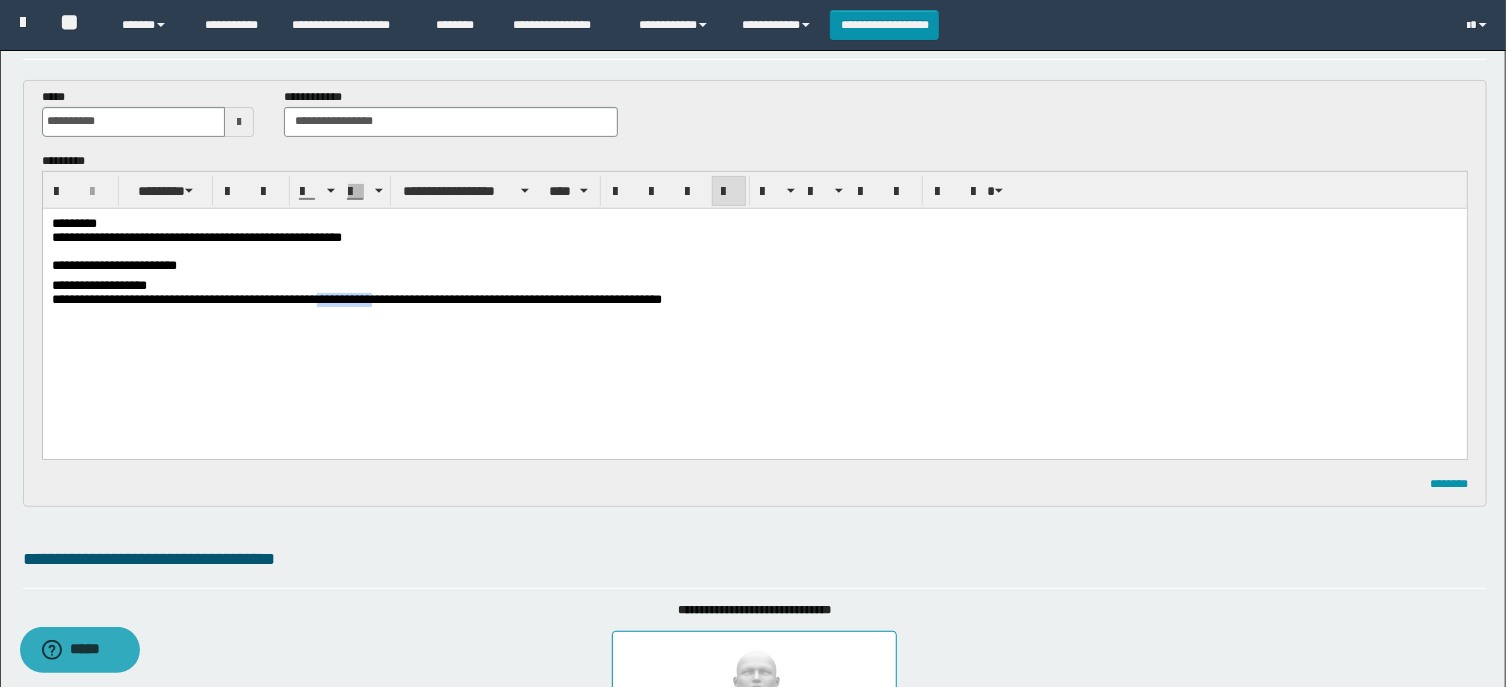 click on "**********" at bounding box center [356, 298] 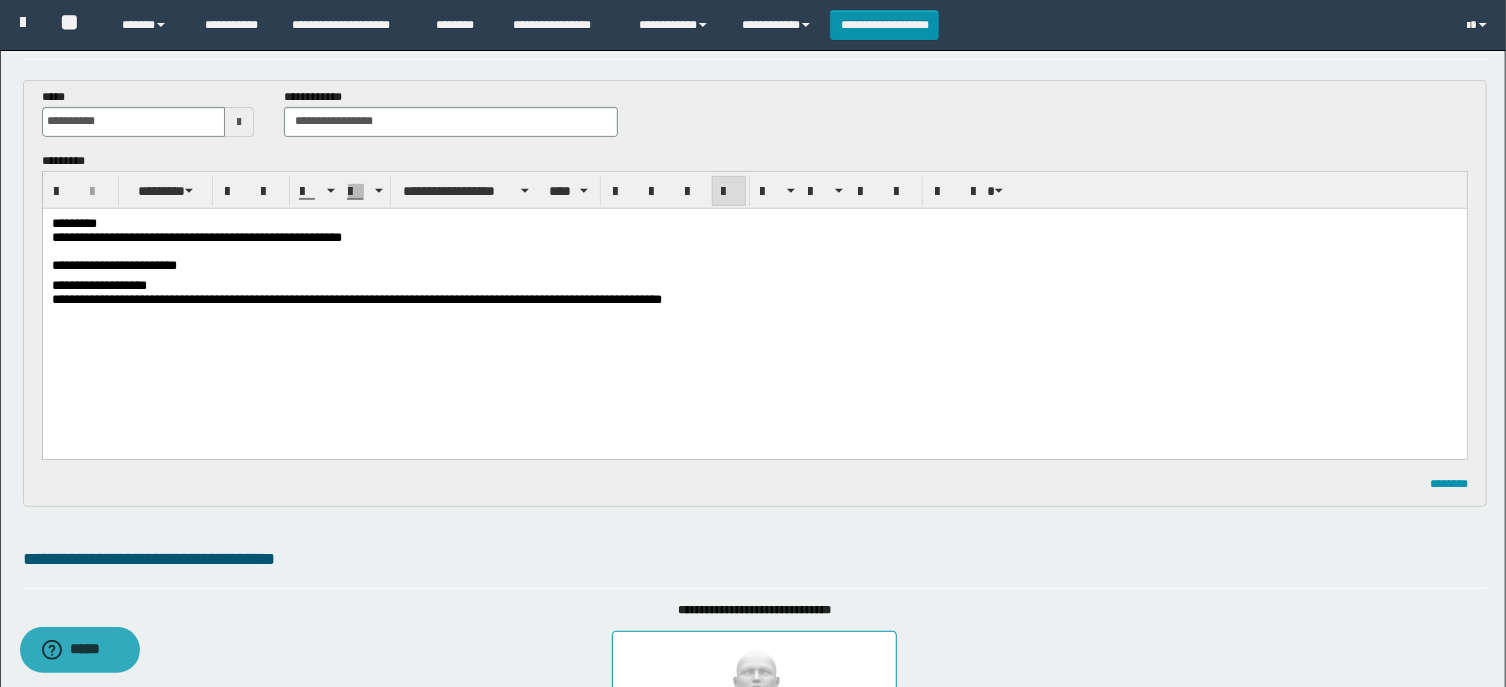 click on "**********" at bounding box center [754, 301] 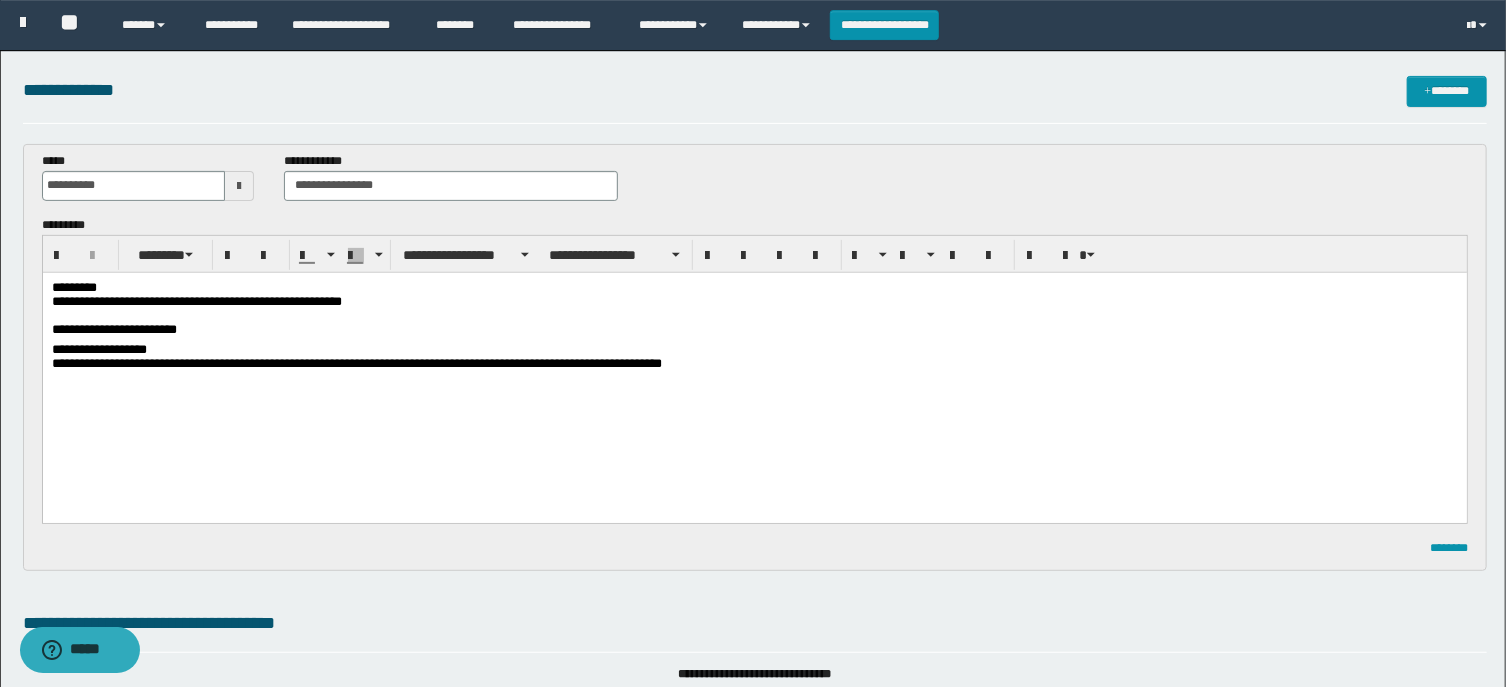 scroll, scrollTop: 214, scrollLeft: 0, axis: vertical 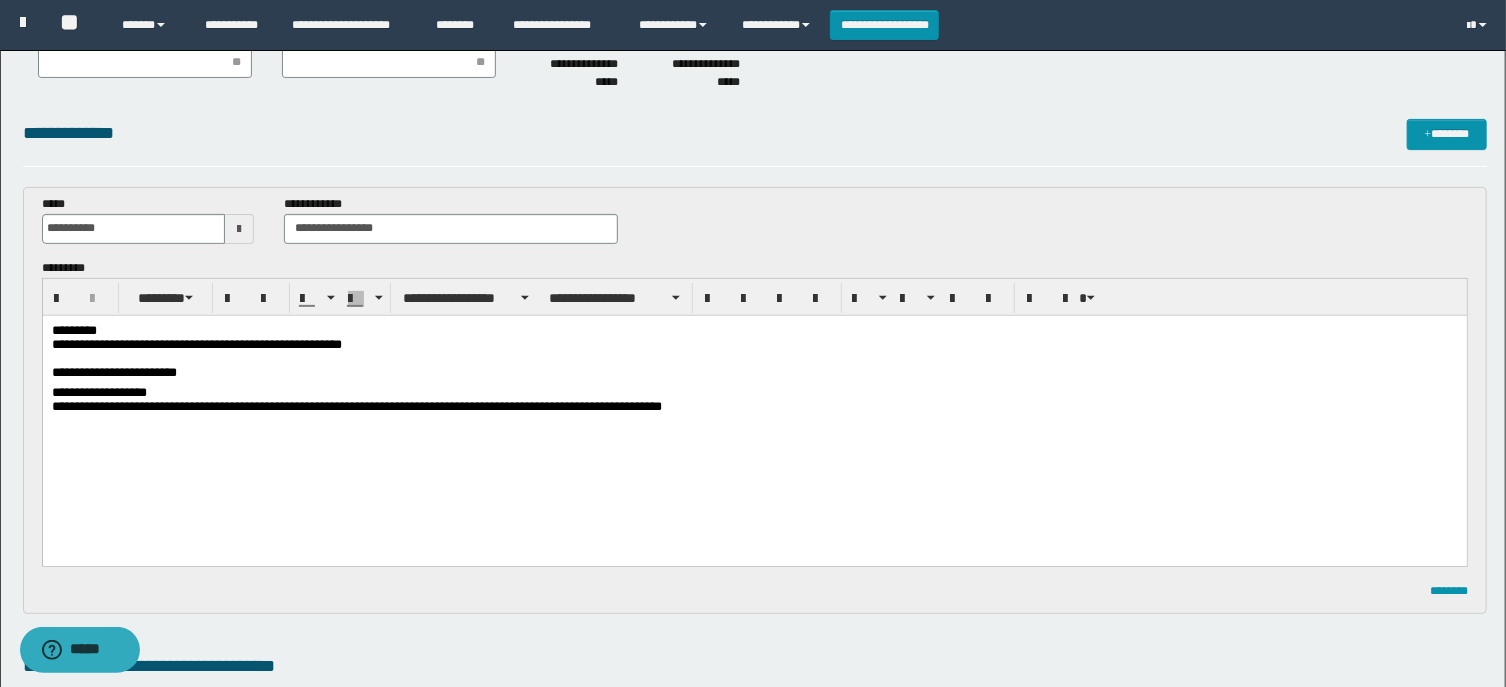 click on "**********" at bounding box center [754, 406] 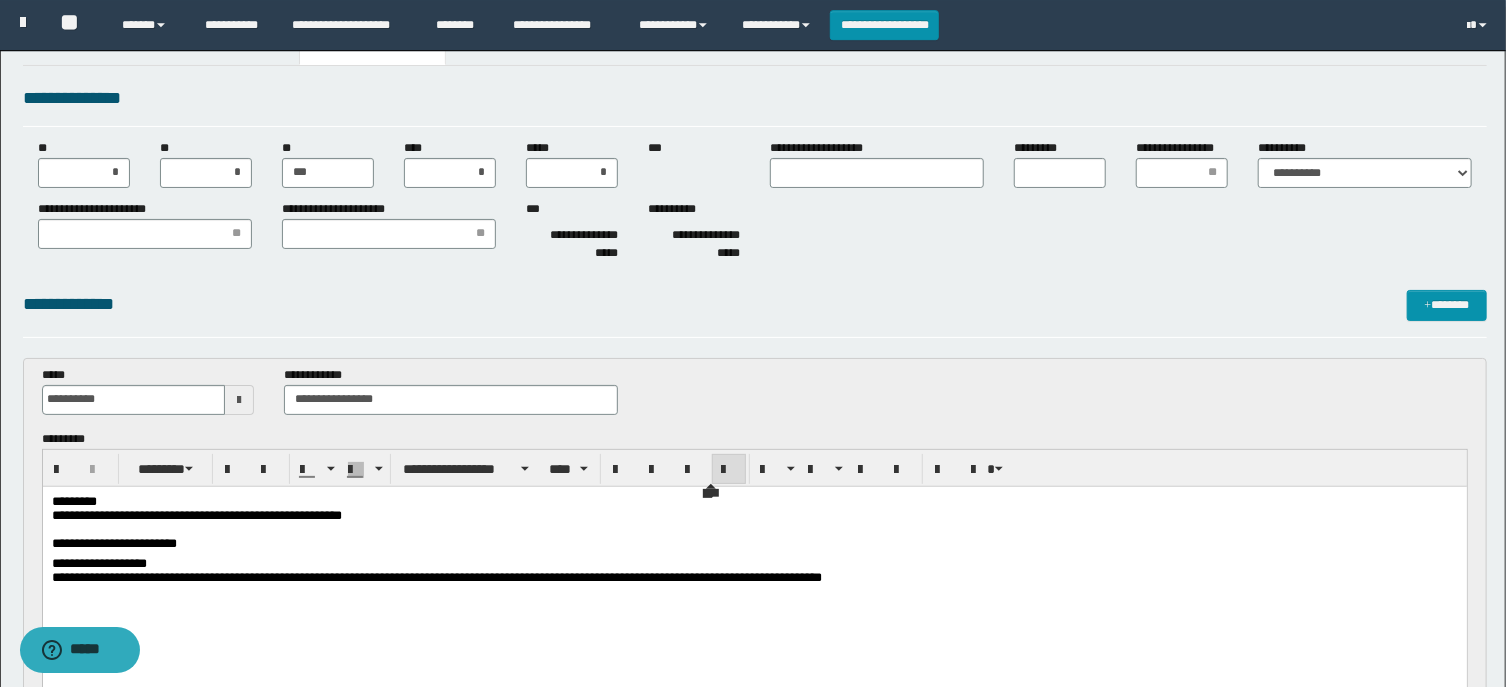 scroll, scrollTop: 0, scrollLeft: 0, axis: both 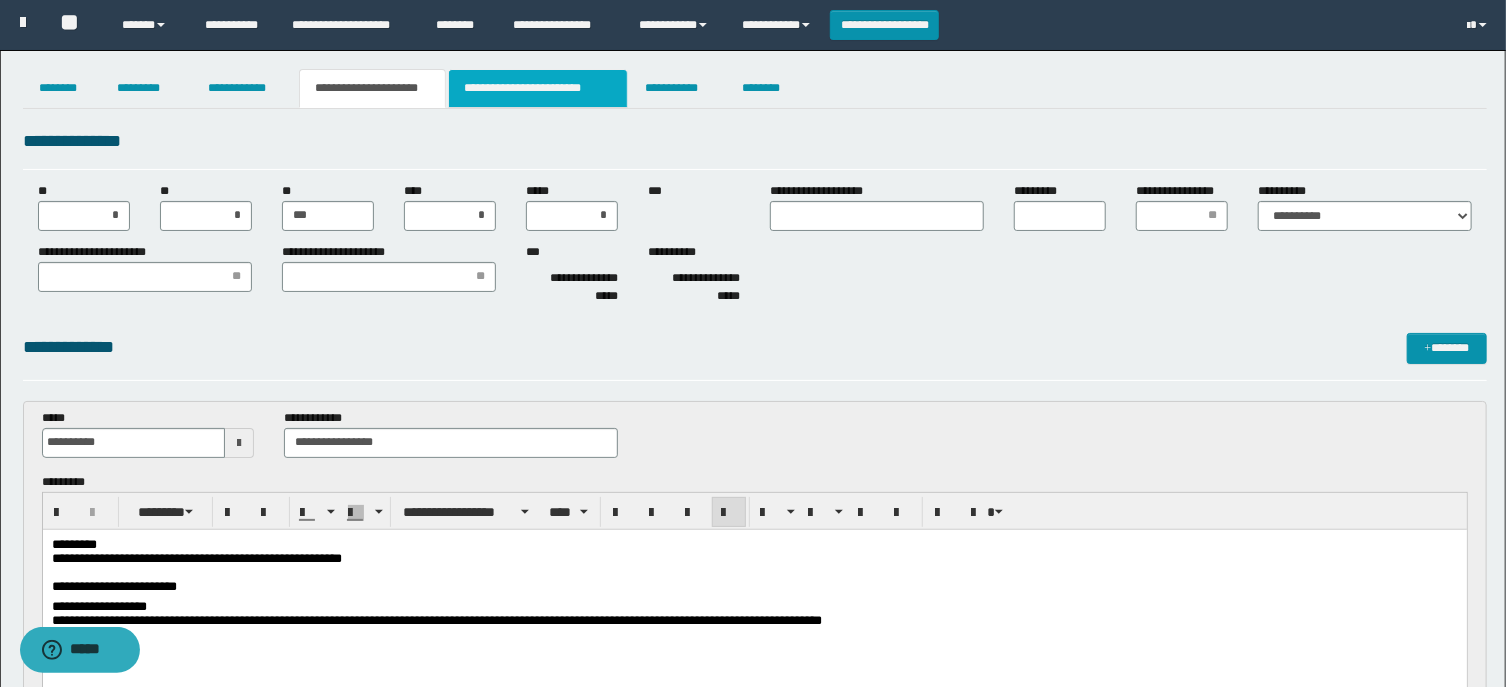 click on "**********" at bounding box center (538, 88) 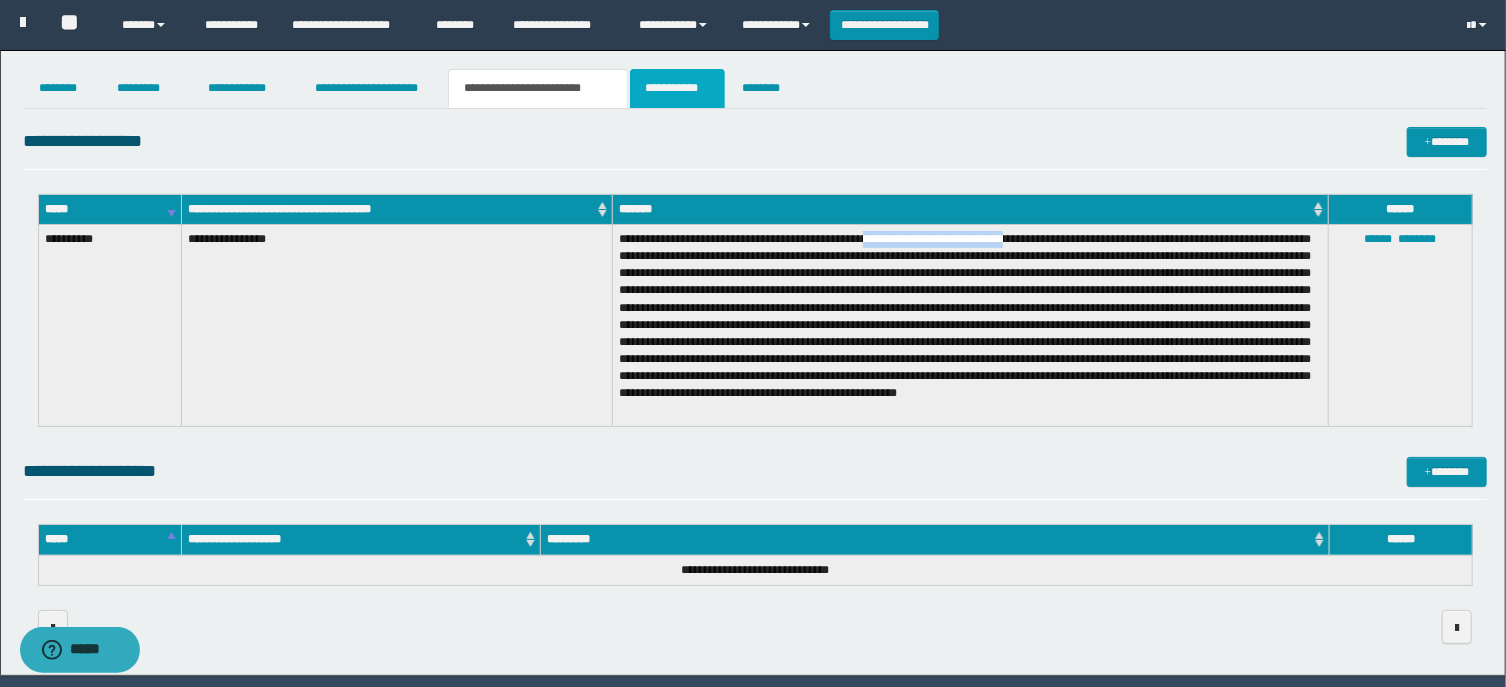 drag, startPoint x: 688, startPoint y: 76, endPoint x: 697, endPoint y: 125, distance: 49.819675 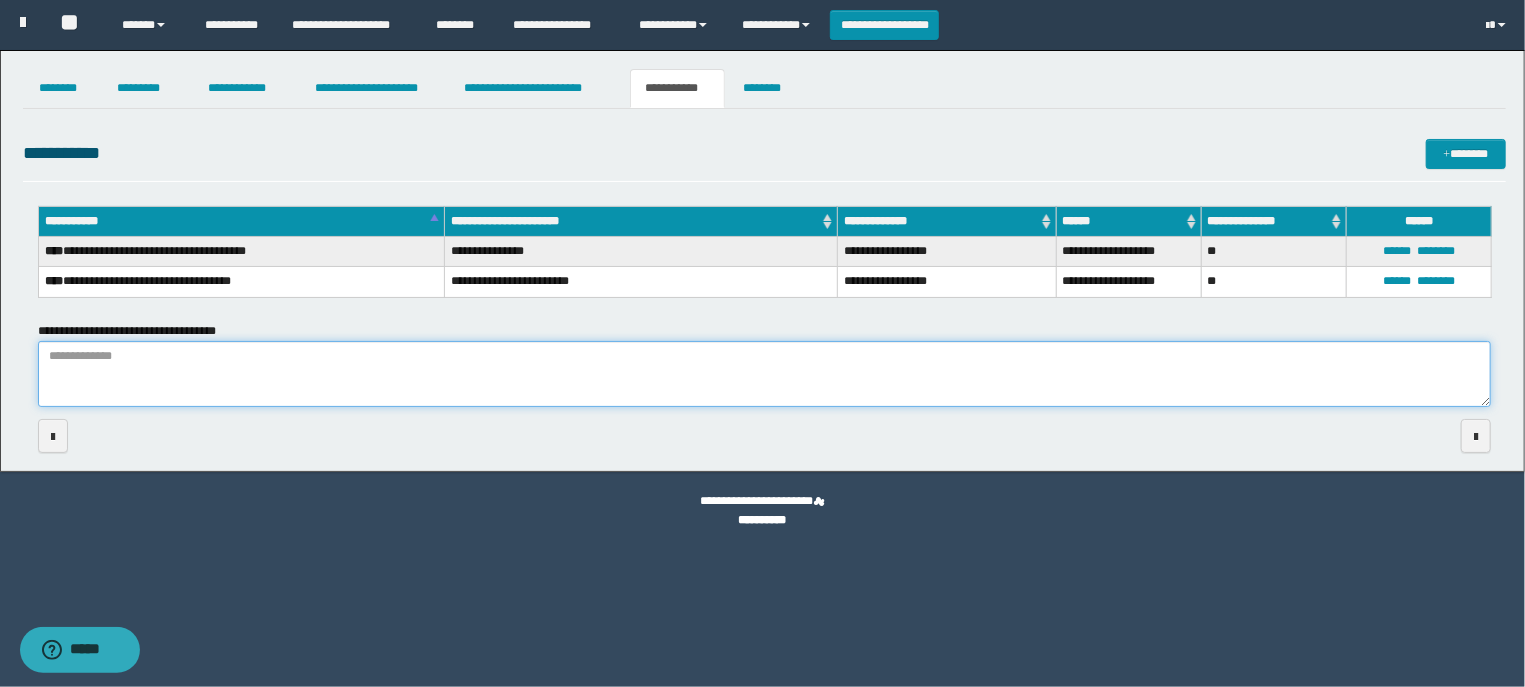 click on "**********" at bounding box center [765, 374] 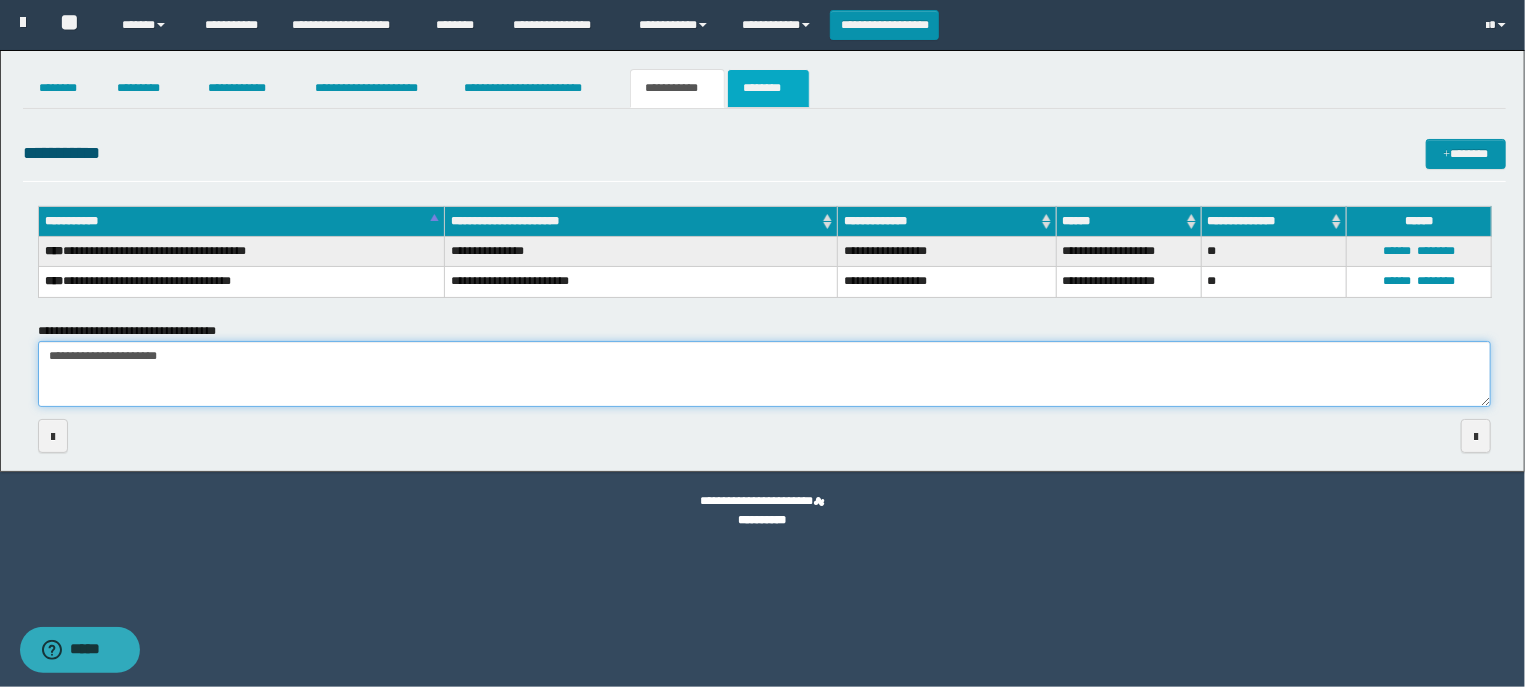 type on "**********" 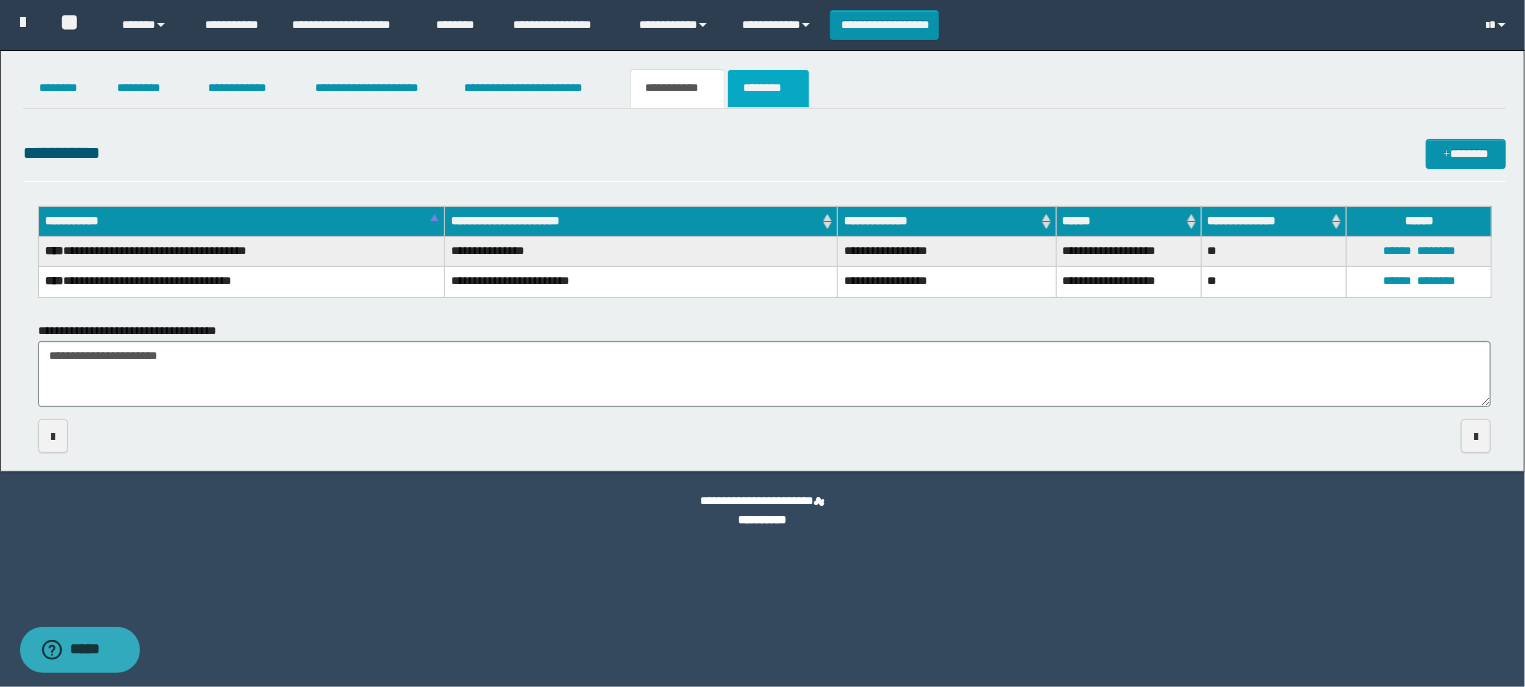 click on "********" at bounding box center (768, 88) 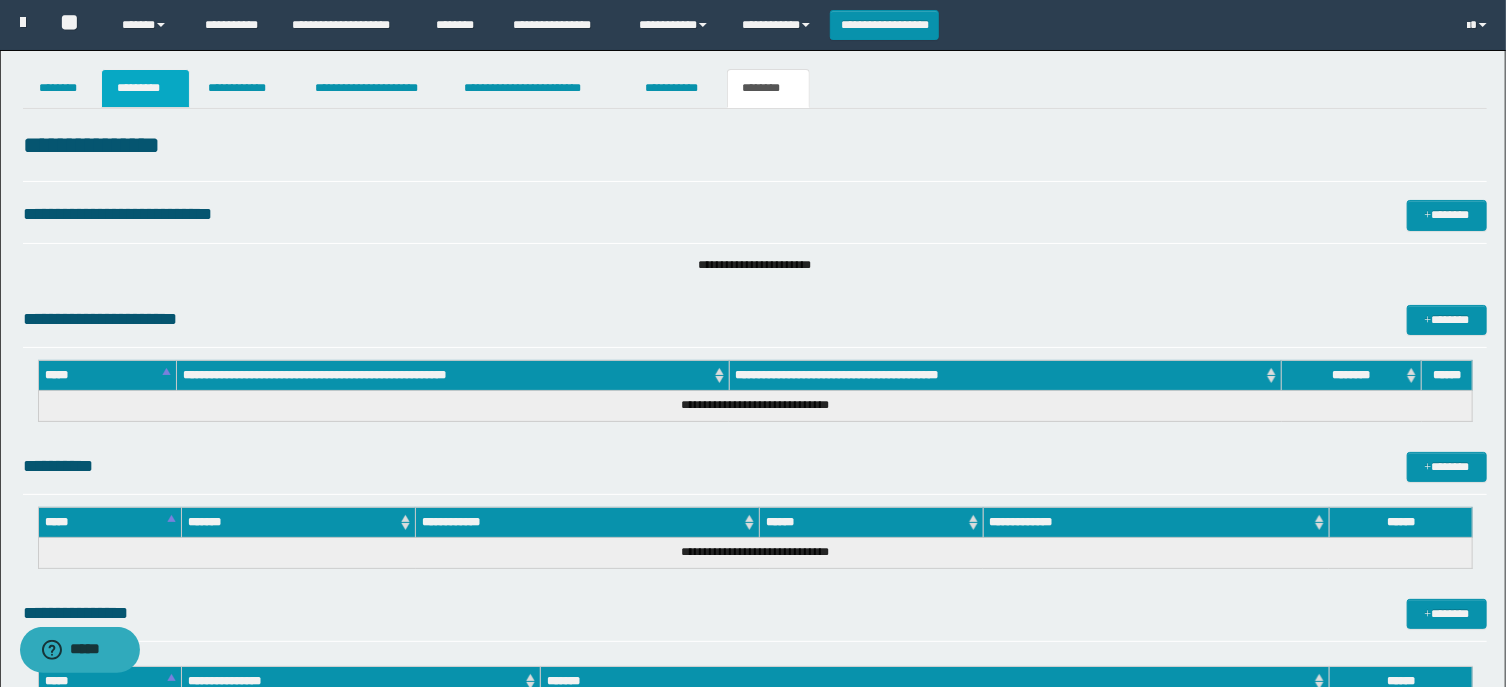 click on "*********" at bounding box center [145, 88] 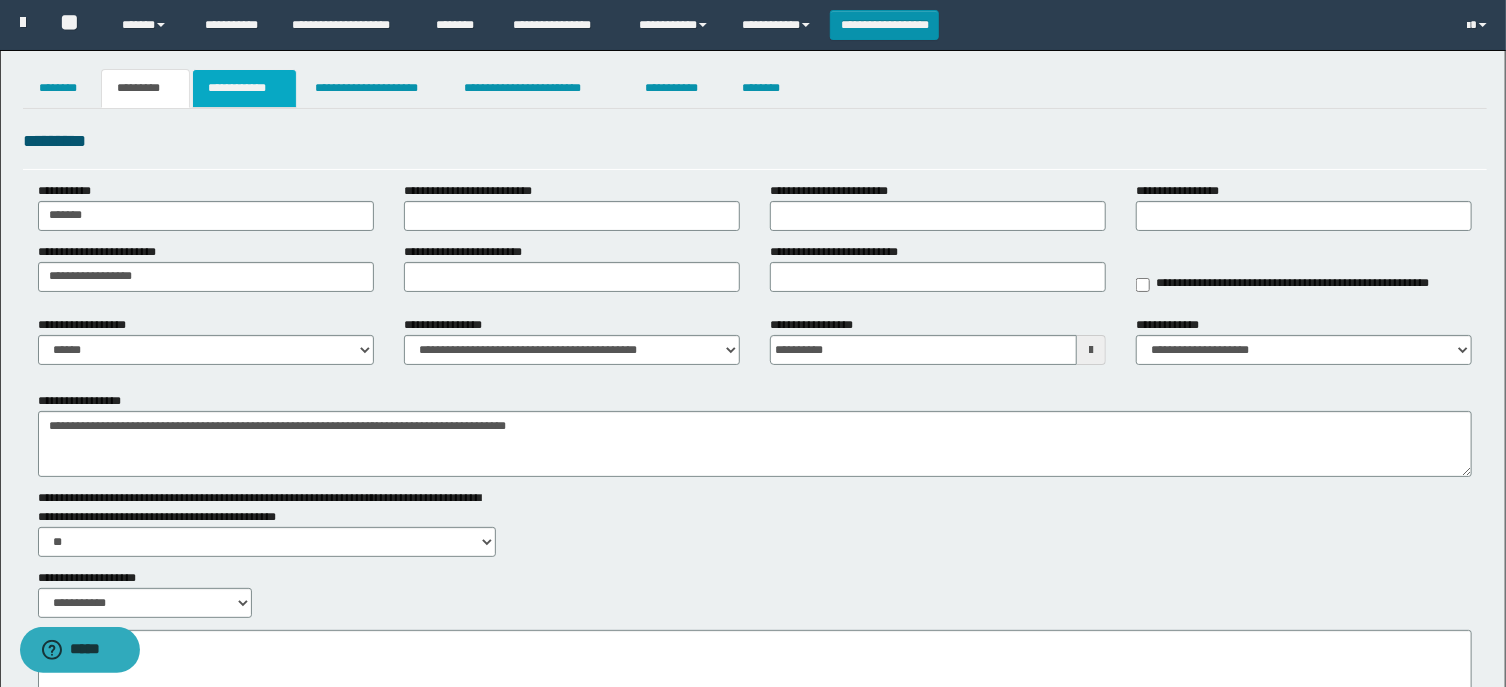 click on "**********" at bounding box center (244, 88) 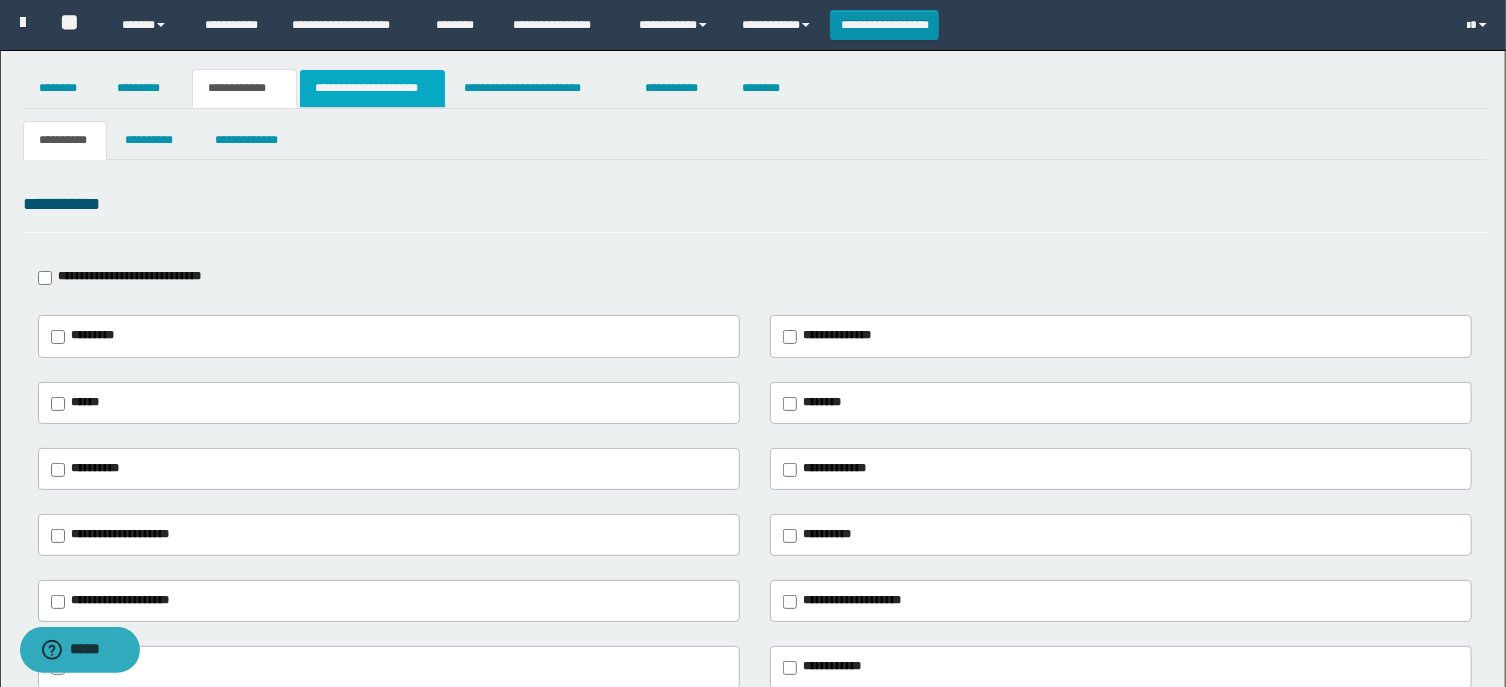 click on "**********" at bounding box center (372, 88) 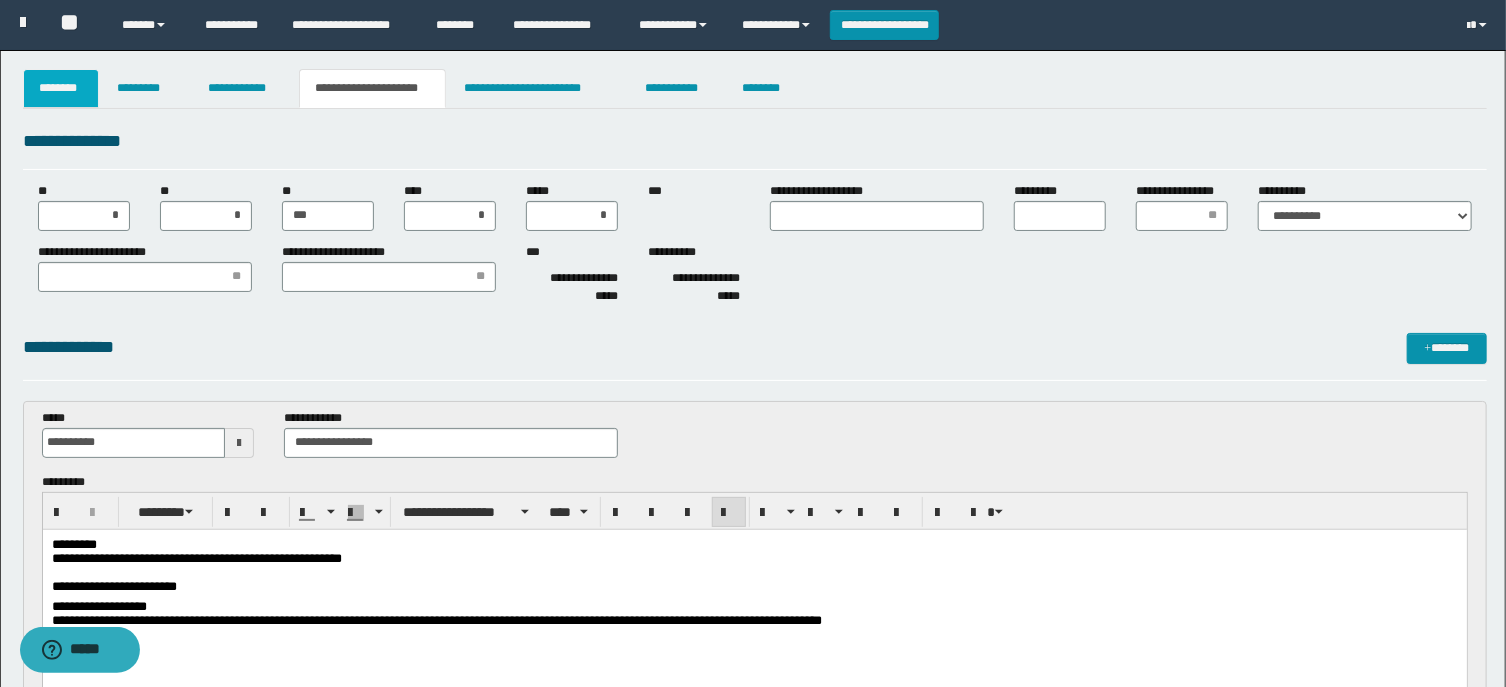 click on "********" at bounding box center [61, 88] 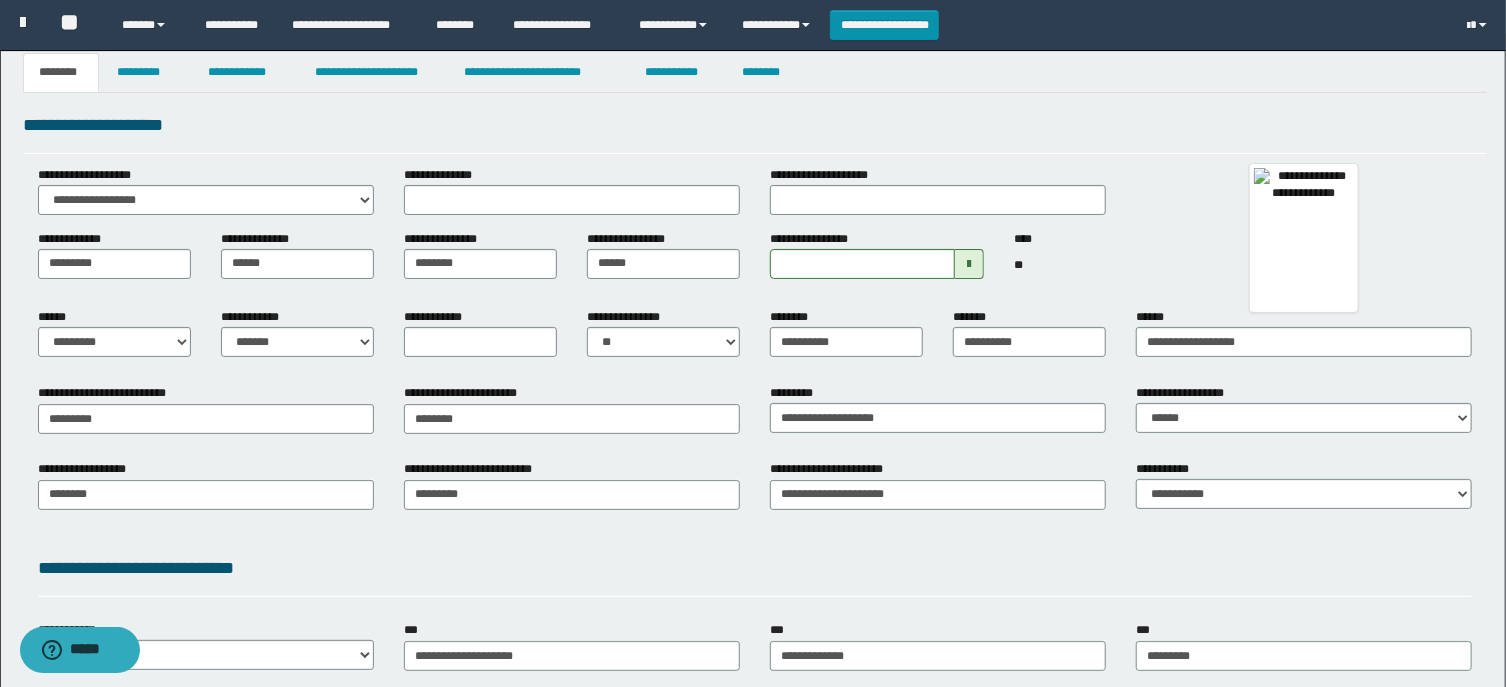 scroll, scrollTop: 321, scrollLeft: 0, axis: vertical 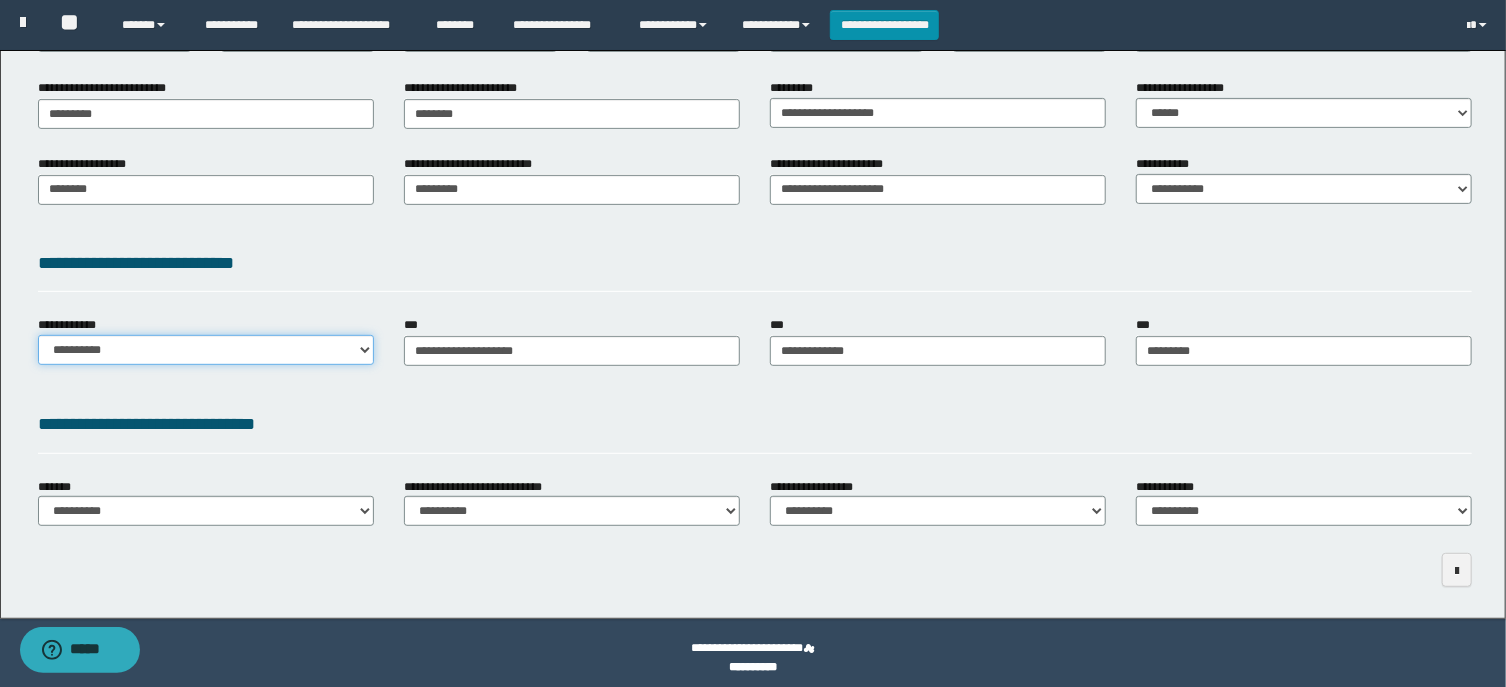 click on "**********" at bounding box center [206, 350] 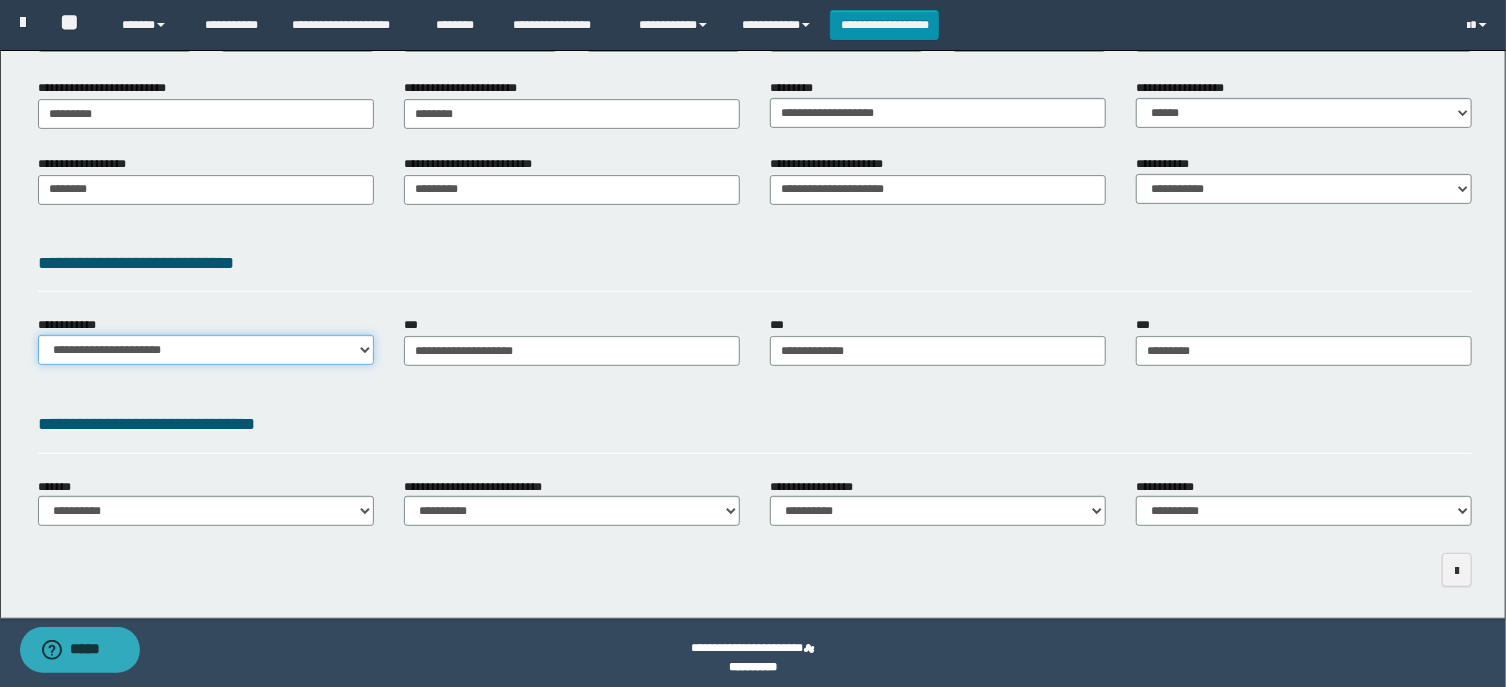 click on "**********" at bounding box center (0, 0) 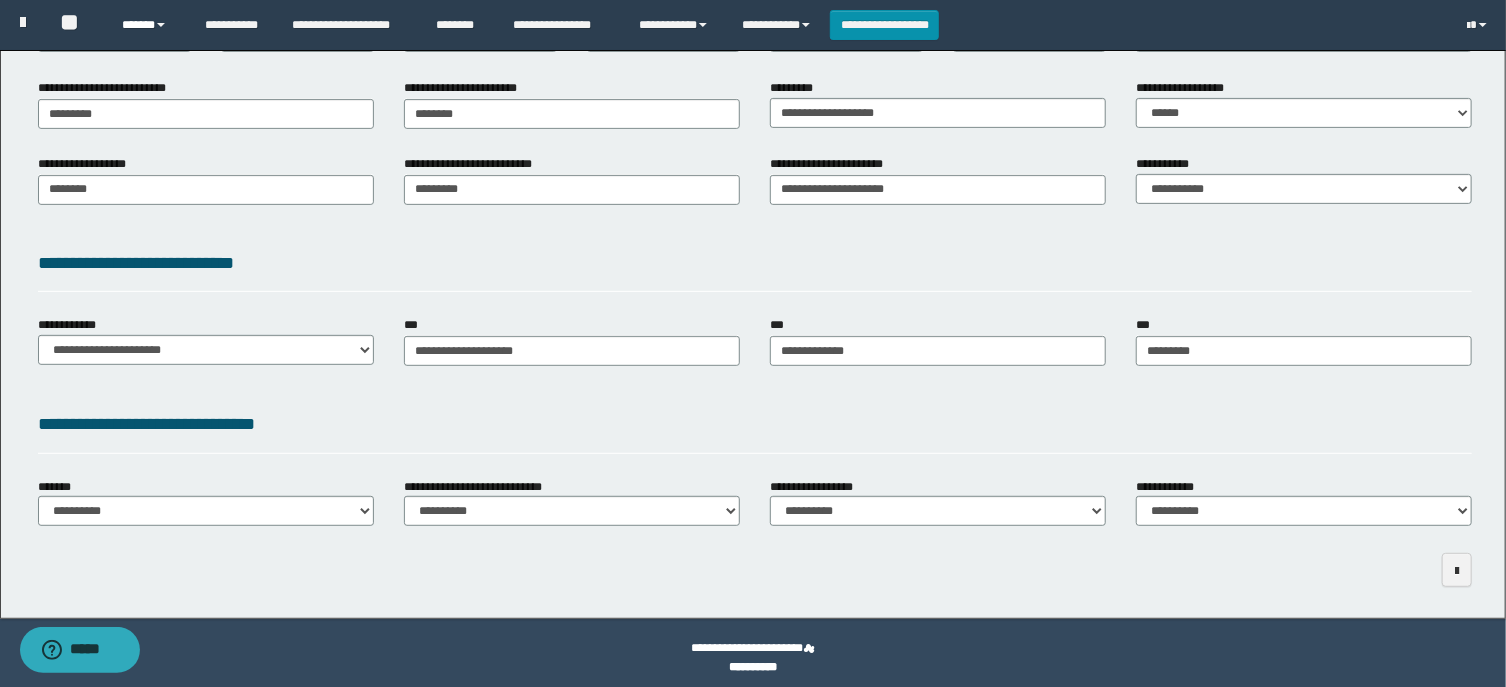 click on "******" at bounding box center [148, 25] 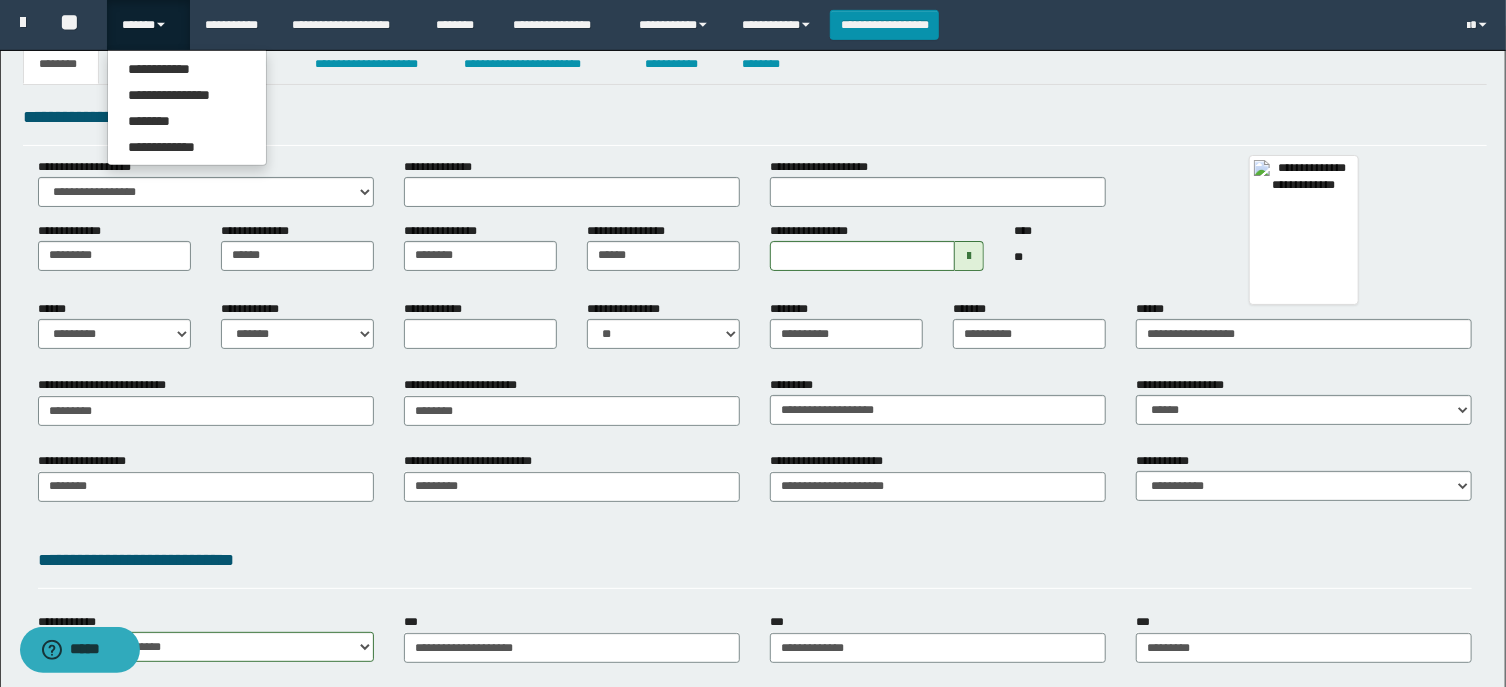 scroll, scrollTop: 0, scrollLeft: 0, axis: both 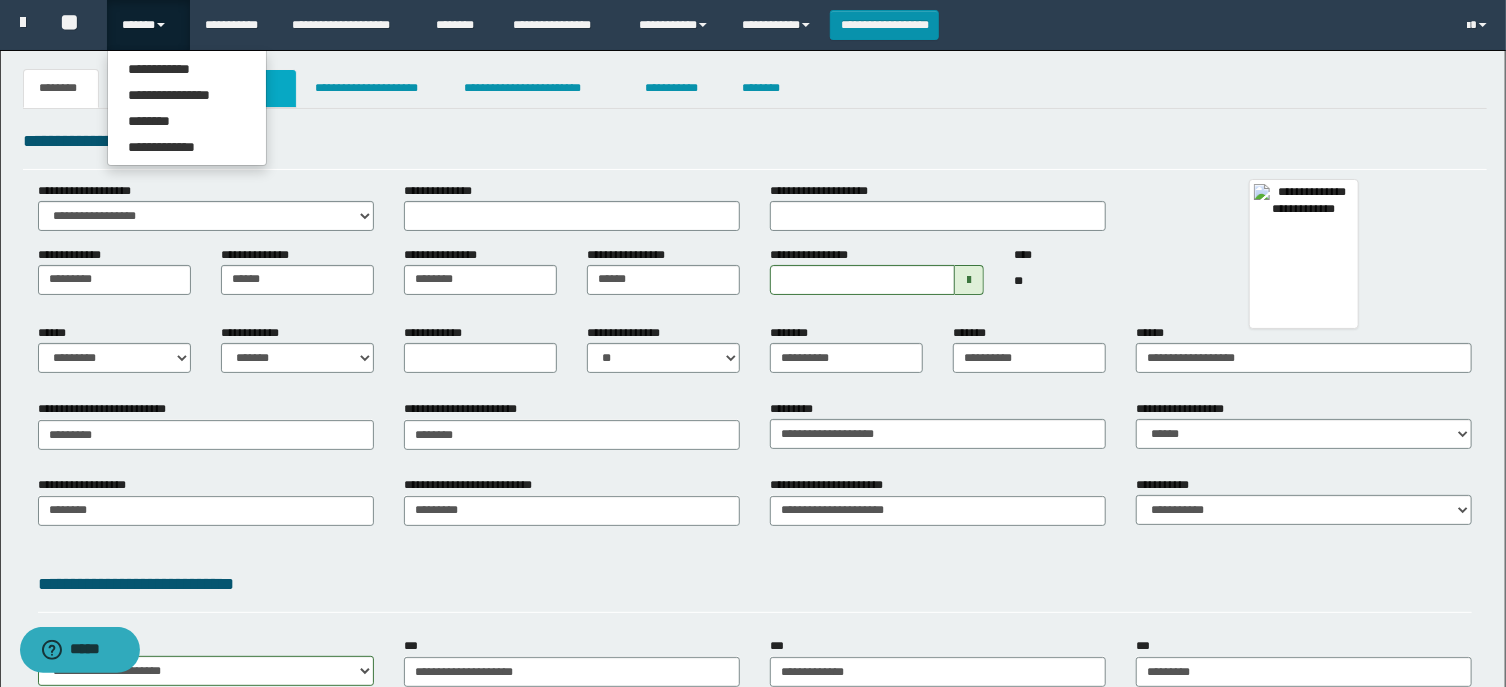 click on "**********" at bounding box center (244, 88) 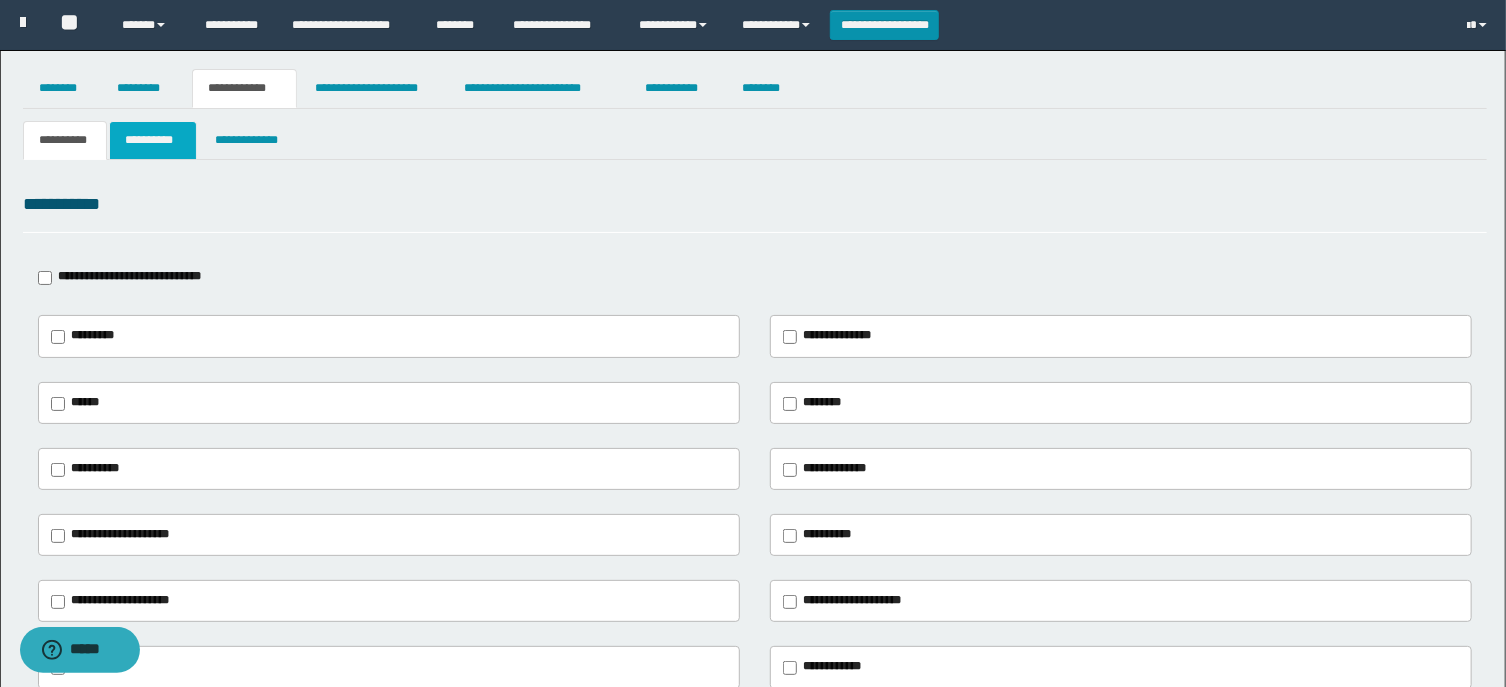 click on "**********" at bounding box center (153, 140) 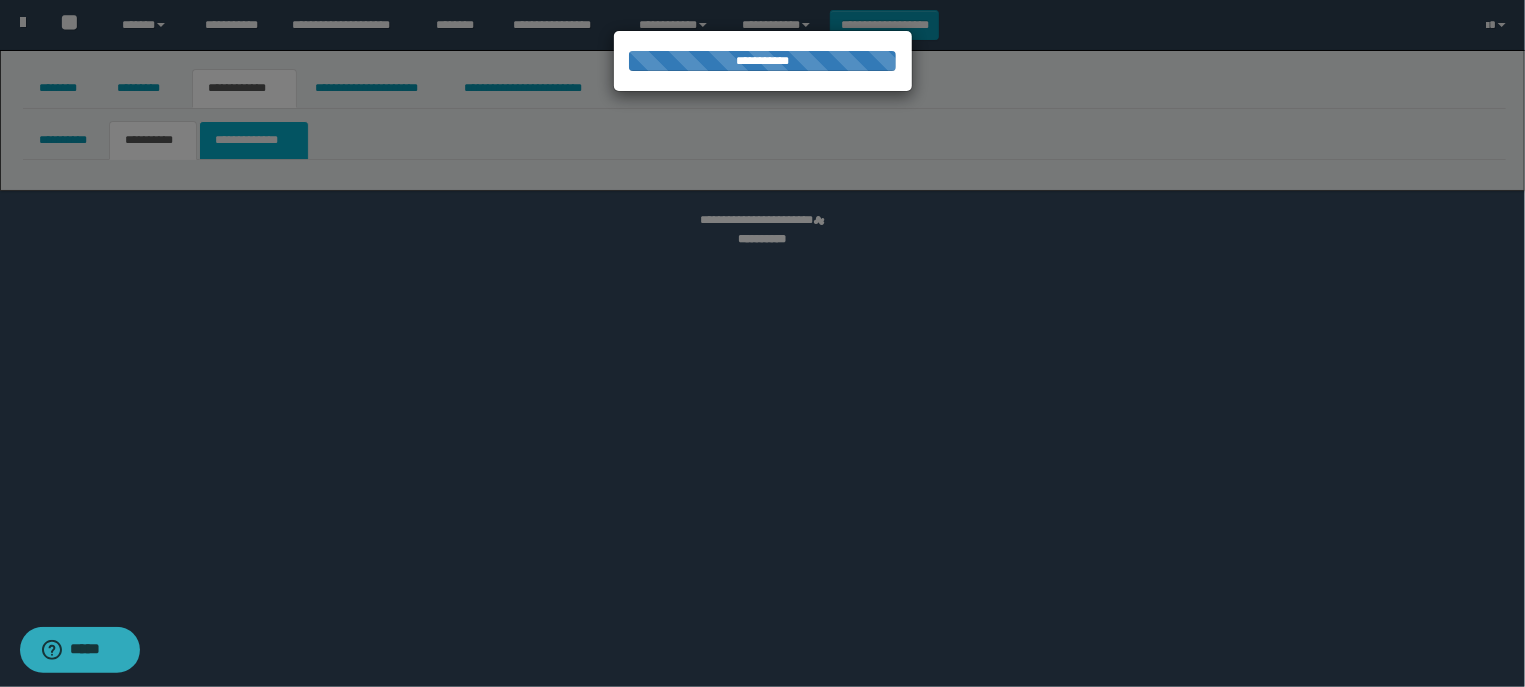click at bounding box center [762, 343] 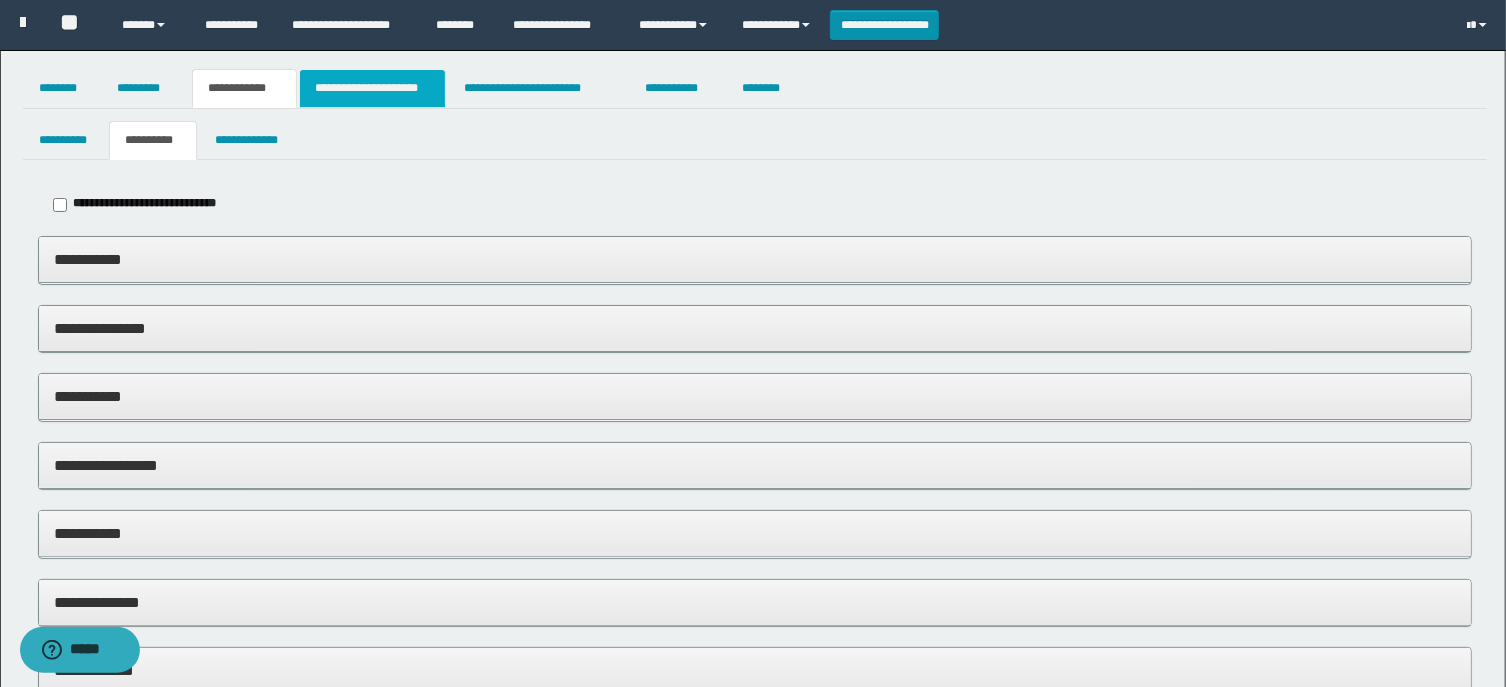 click on "**********" at bounding box center [372, 88] 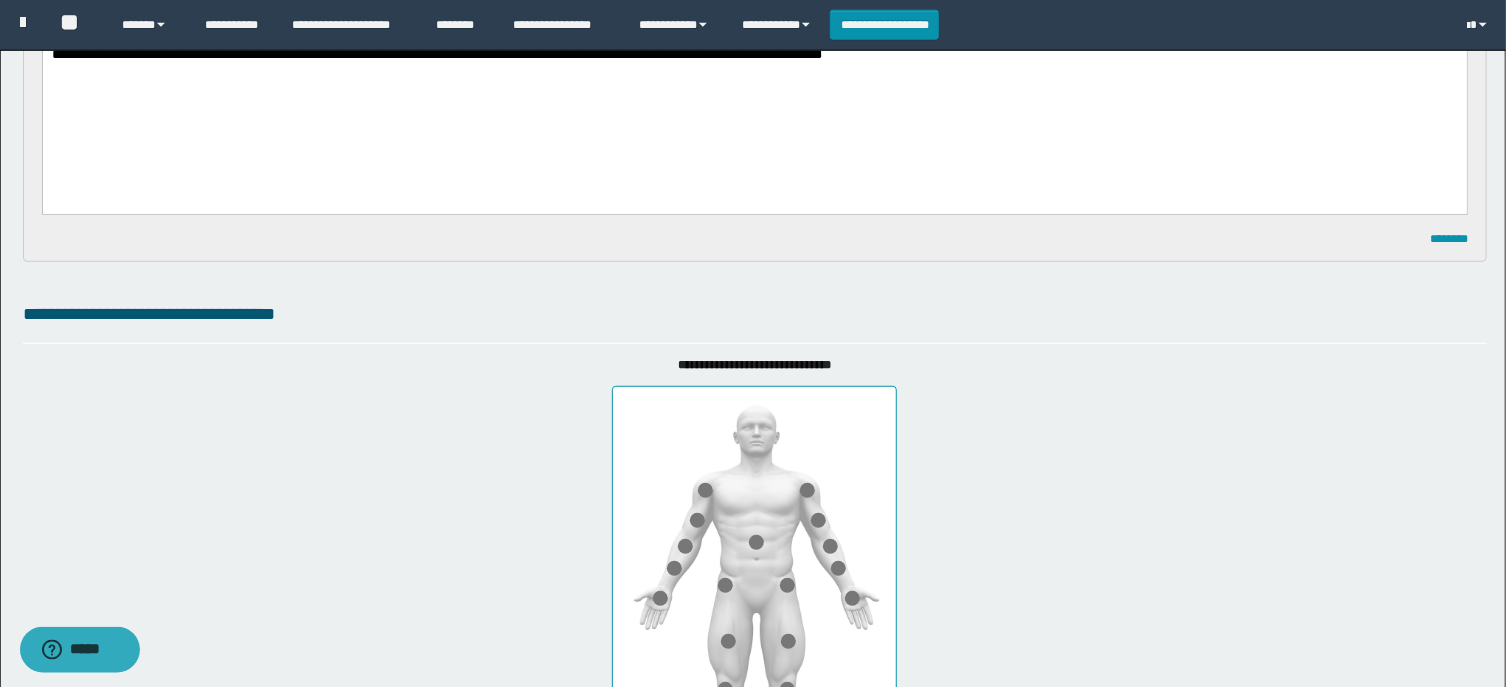 scroll, scrollTop: 321, scrollLeft: 0, axis: vertical 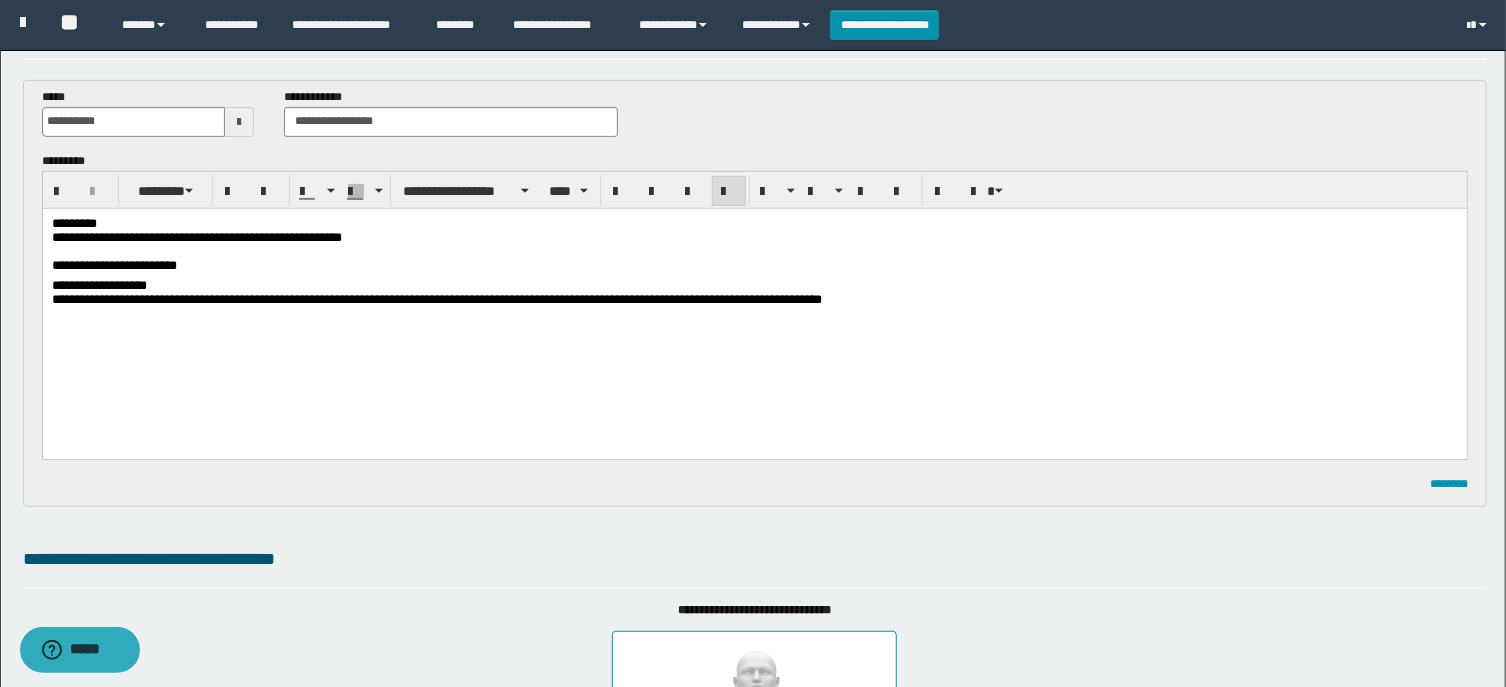 click on "**********" at bounding box center (754, 301) 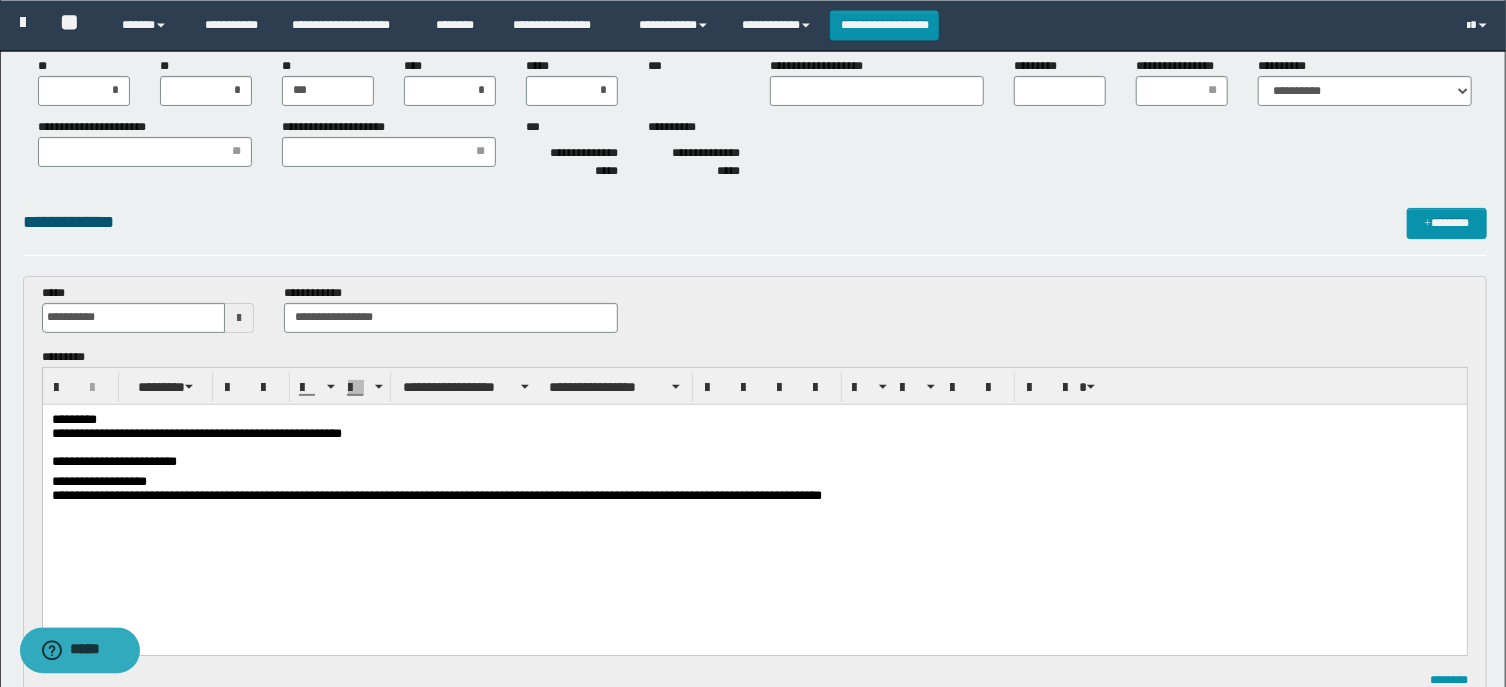 scroll, scrollTop: 0, scrollLeft: 0, axis: both 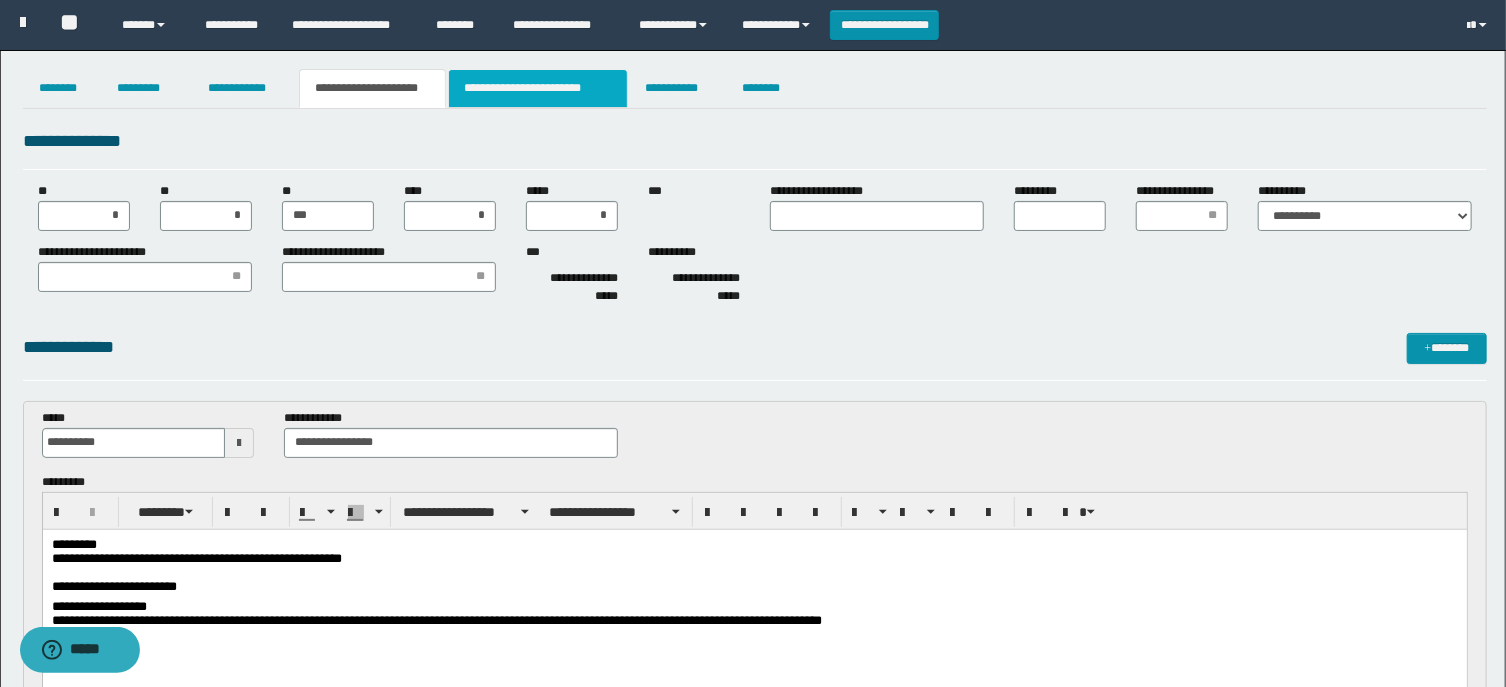 click on "**********" at bounding box center [538, 88] 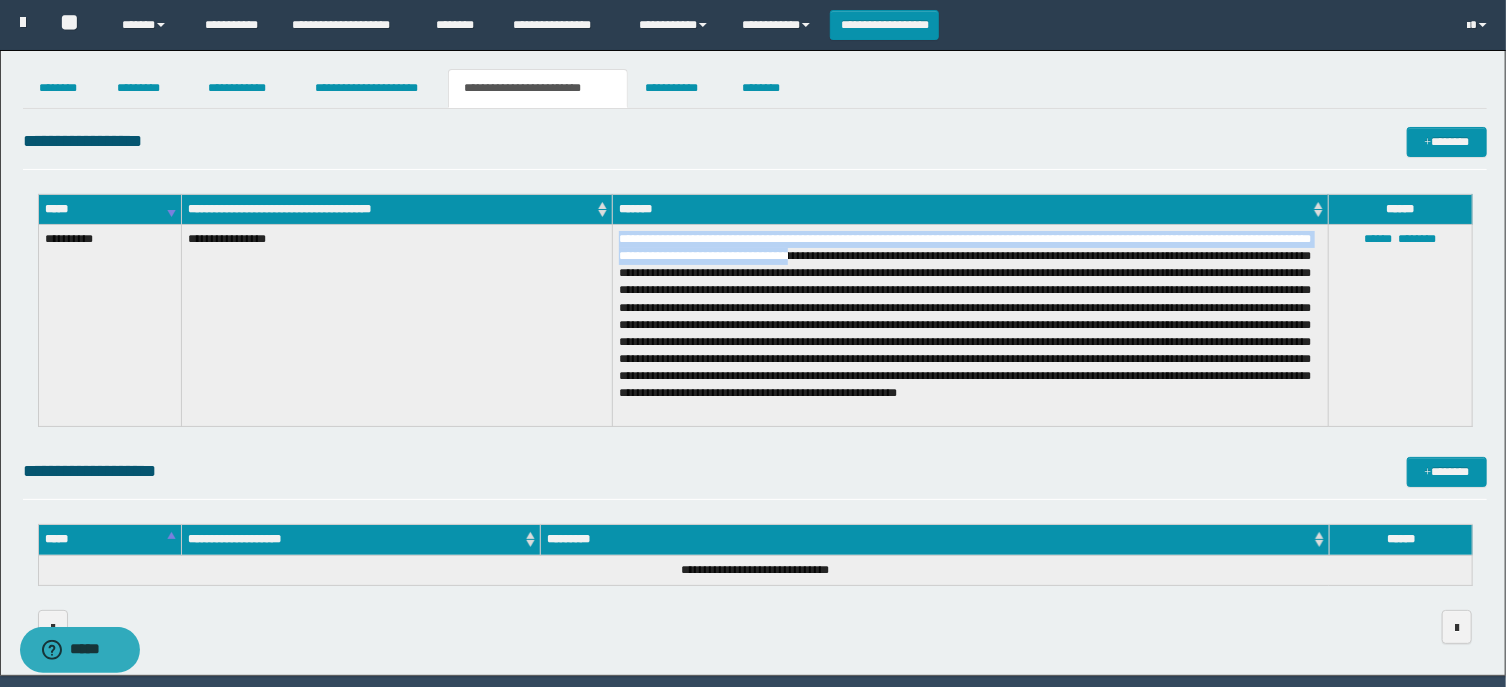 drag, startPoint x: 621, startPoint y: 238, endPoint x: 892, endPoint y: 261, distance: 271.97427 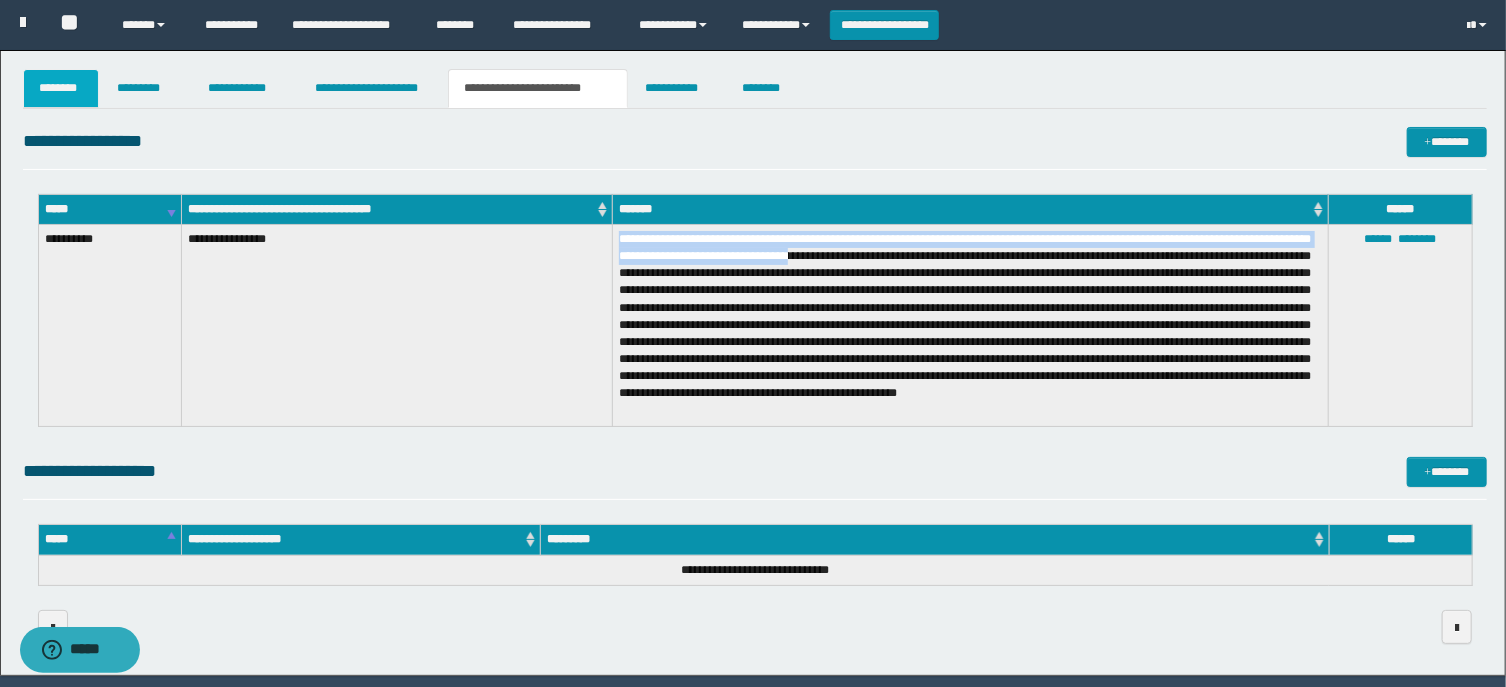 click on "********" at bounding box center (61, 88) 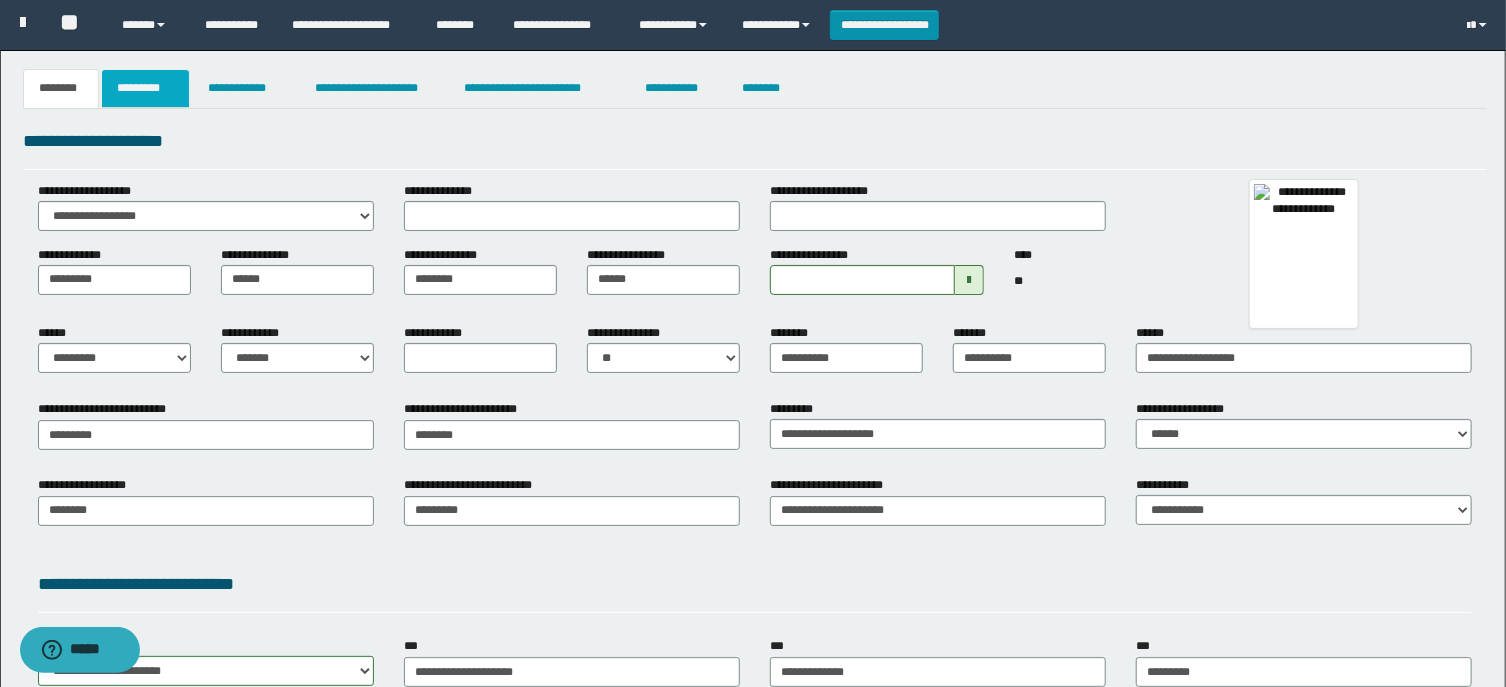 click on "*********" at bounding box center (145, 88) 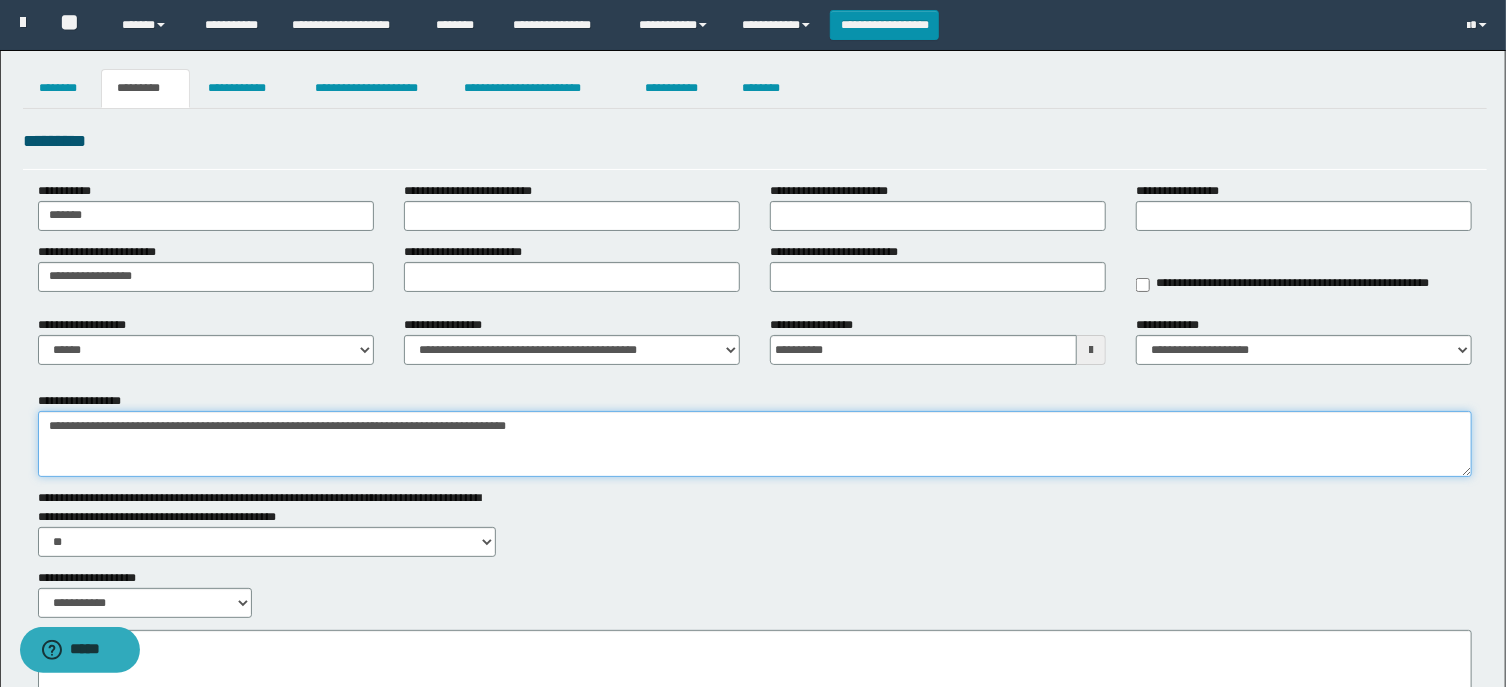 click on "**********" at bounding box center [755, 444] 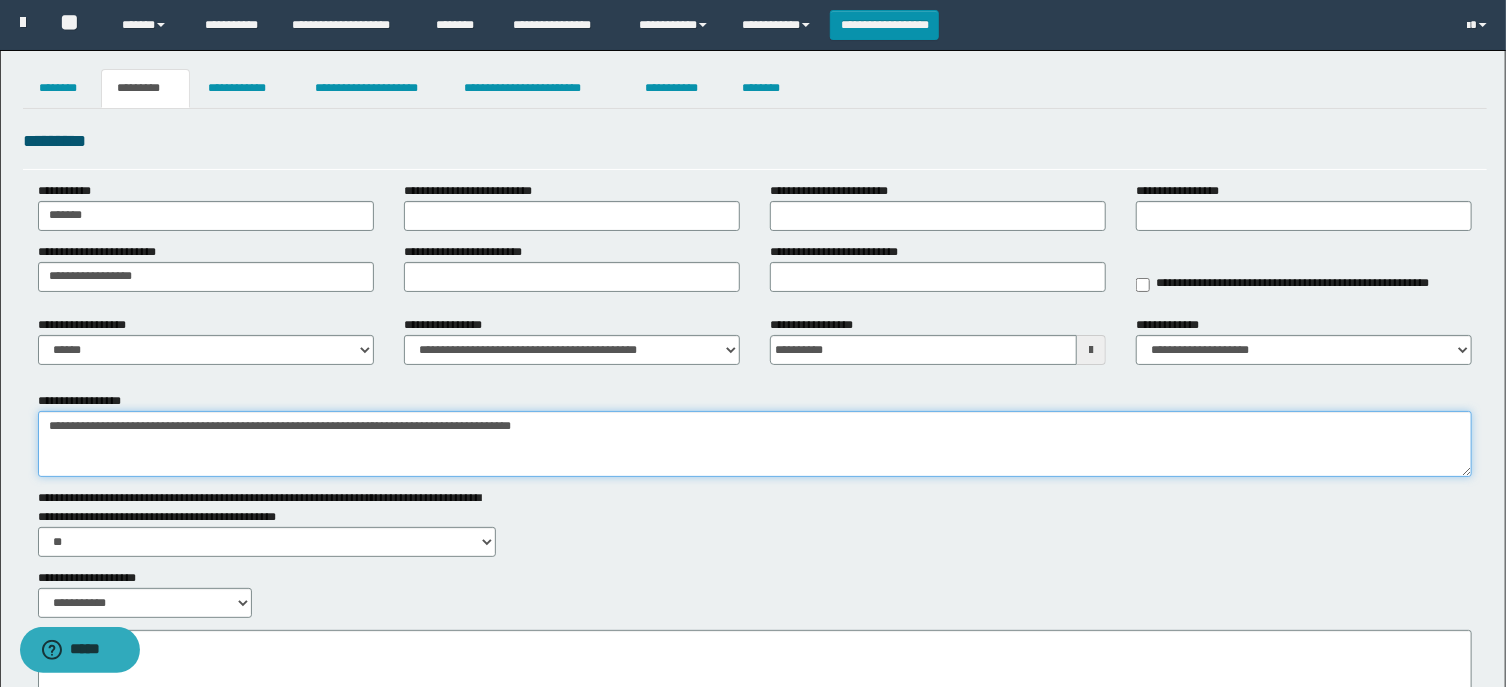 paste on "**********" 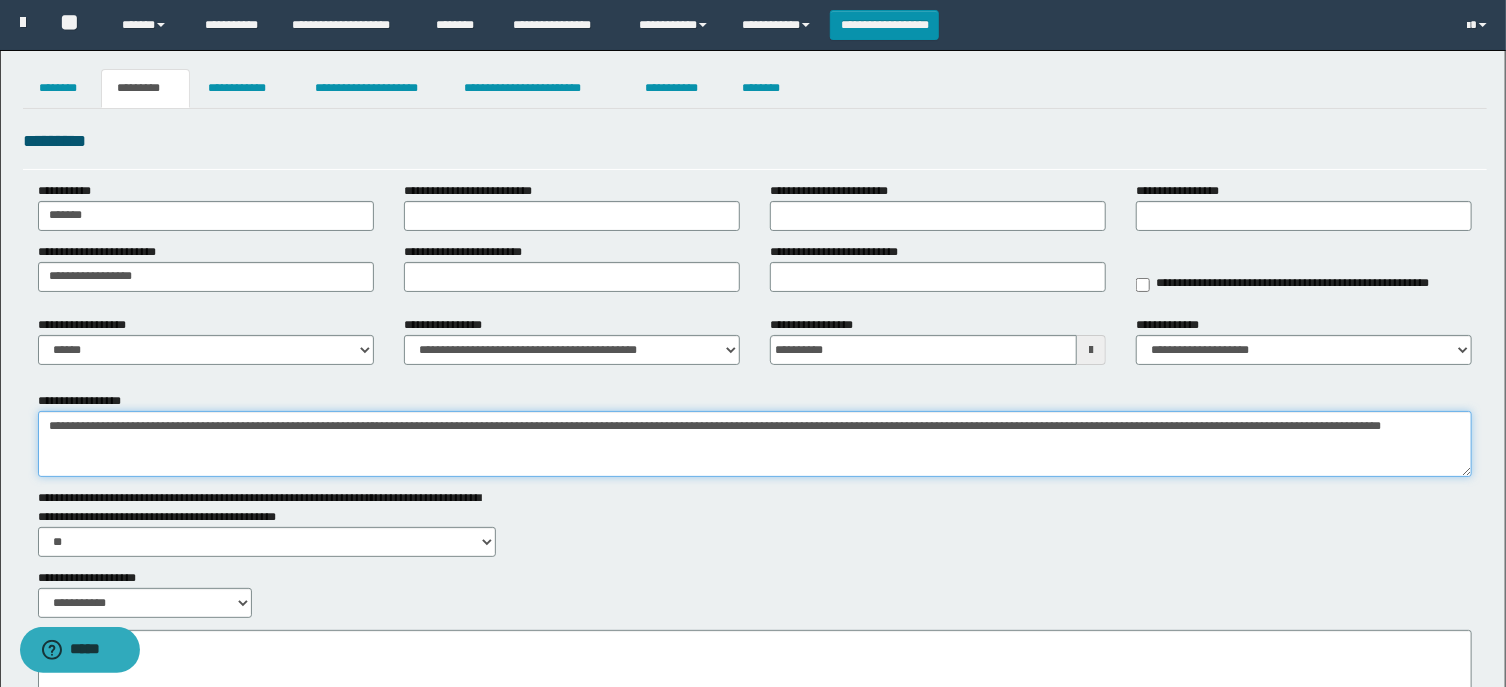 click on "**********" at bounding box center [755, 444] 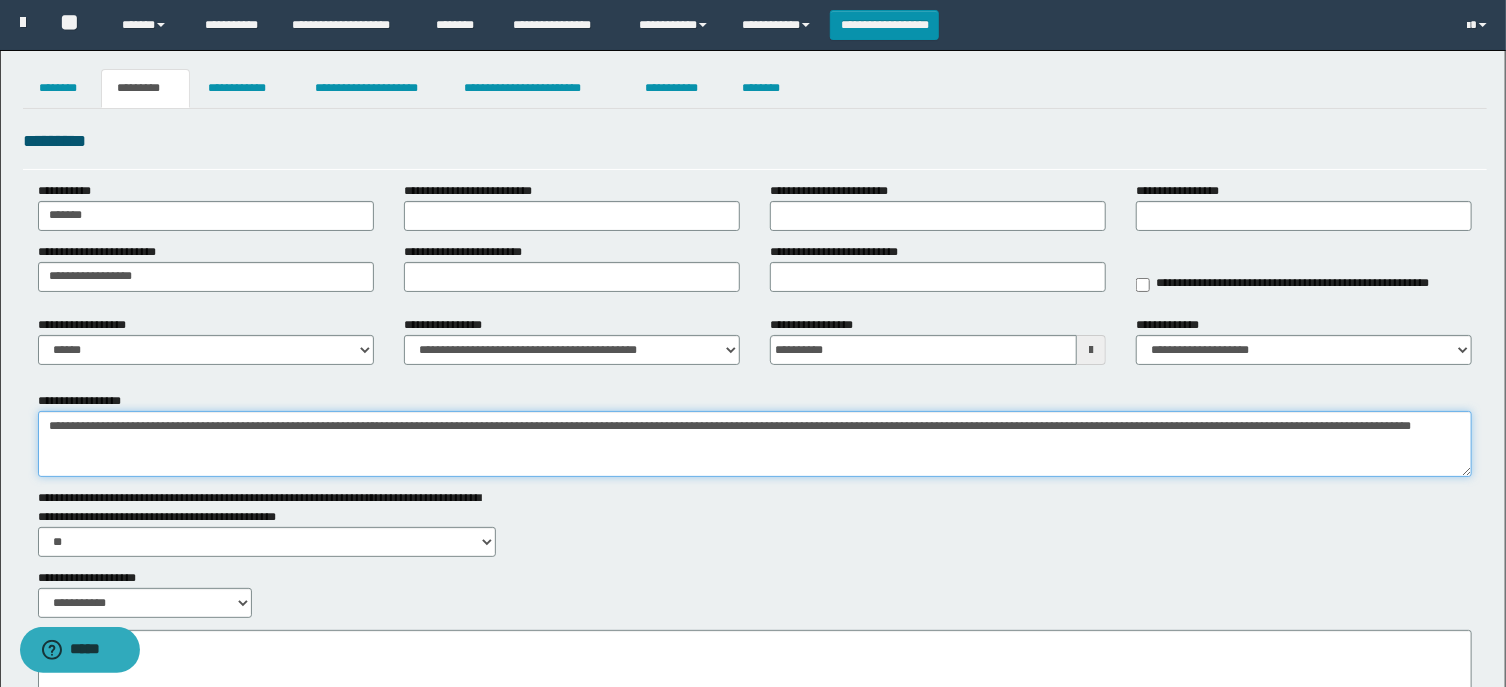 click on "**********" at bounding box center (755, 444) 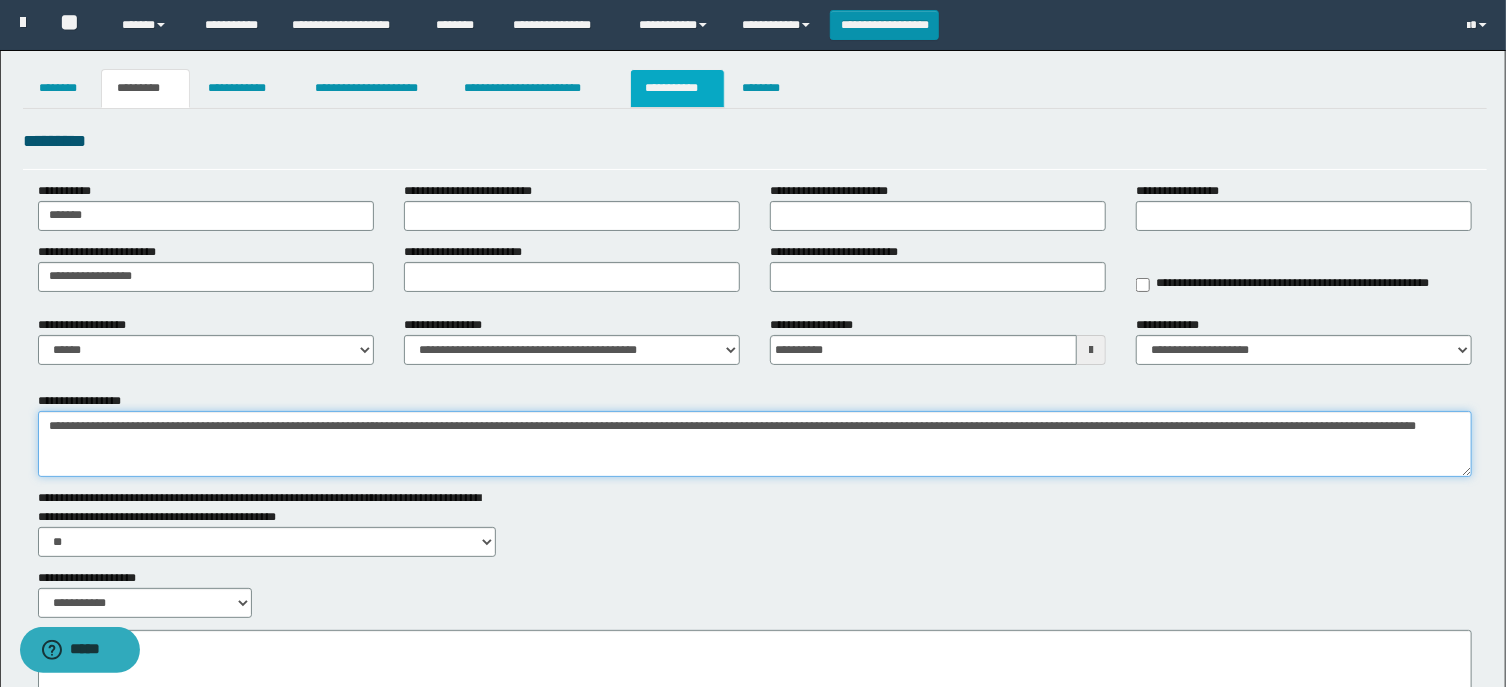 type on "**********" 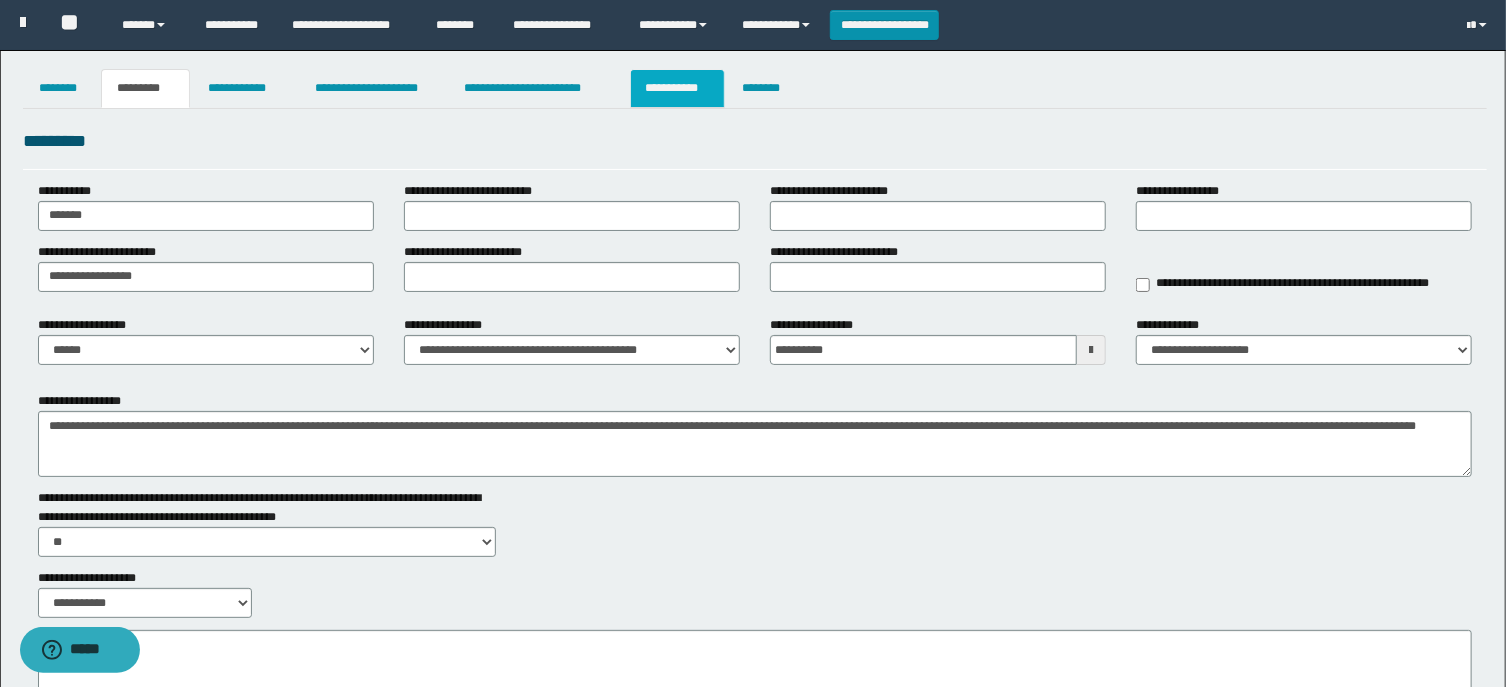 click on "**********" at bounding box center (677, 88) 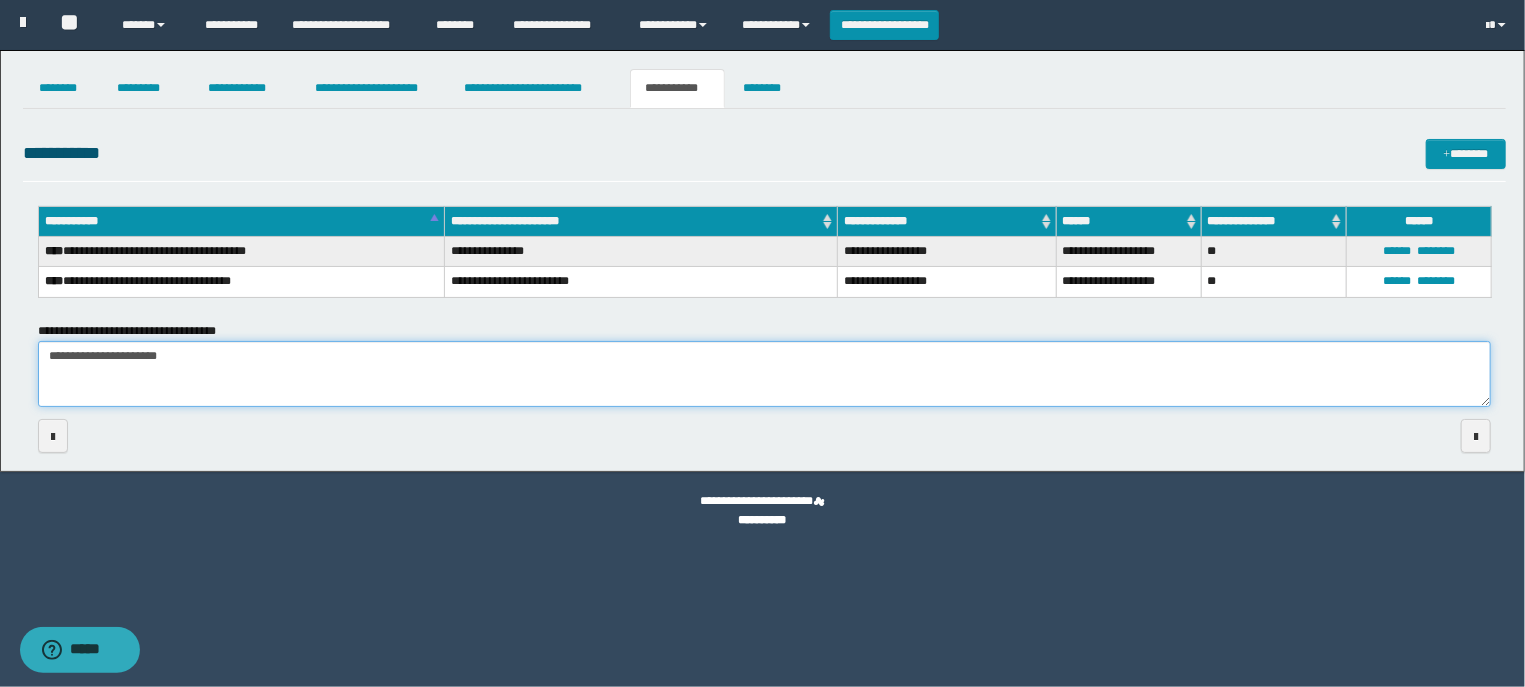 click on "**********" at bounding box center [765, 374] 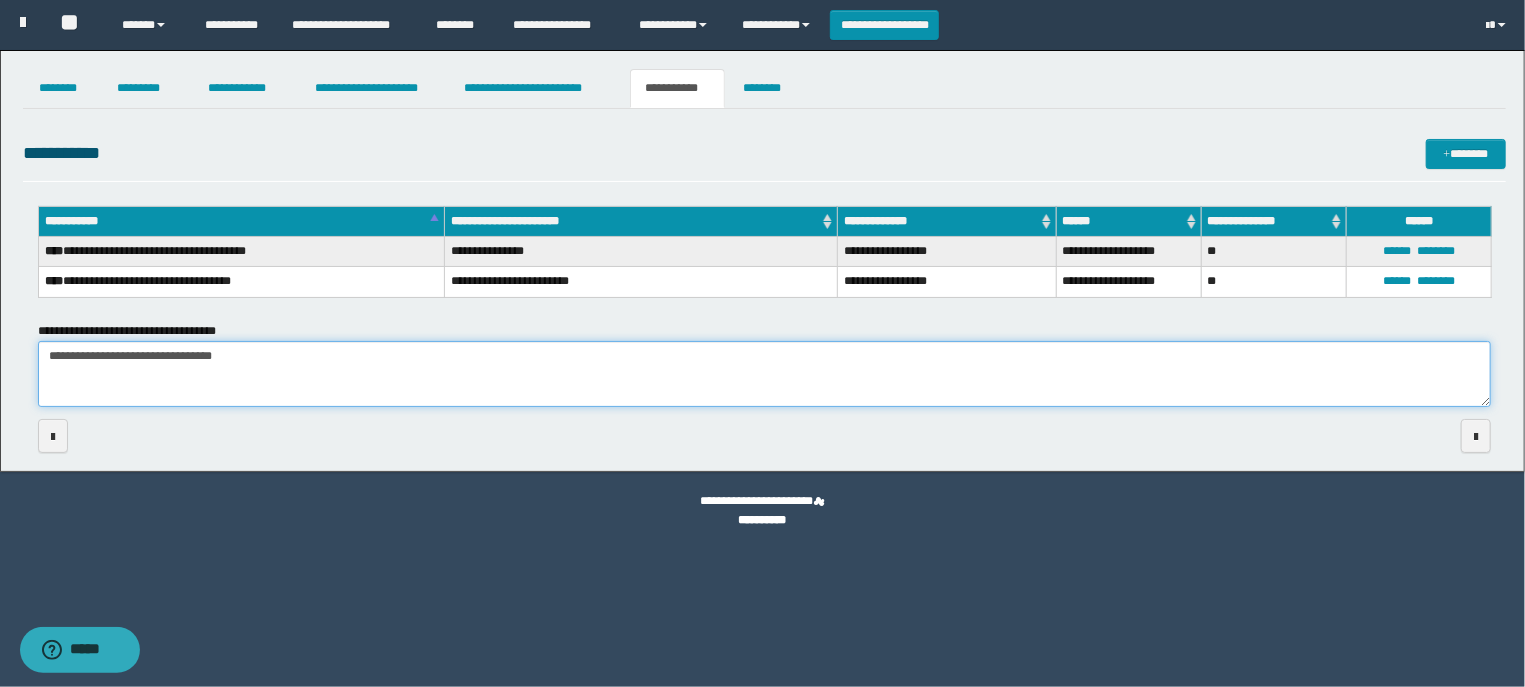 click on "**********" at bounding box center (765, 374) 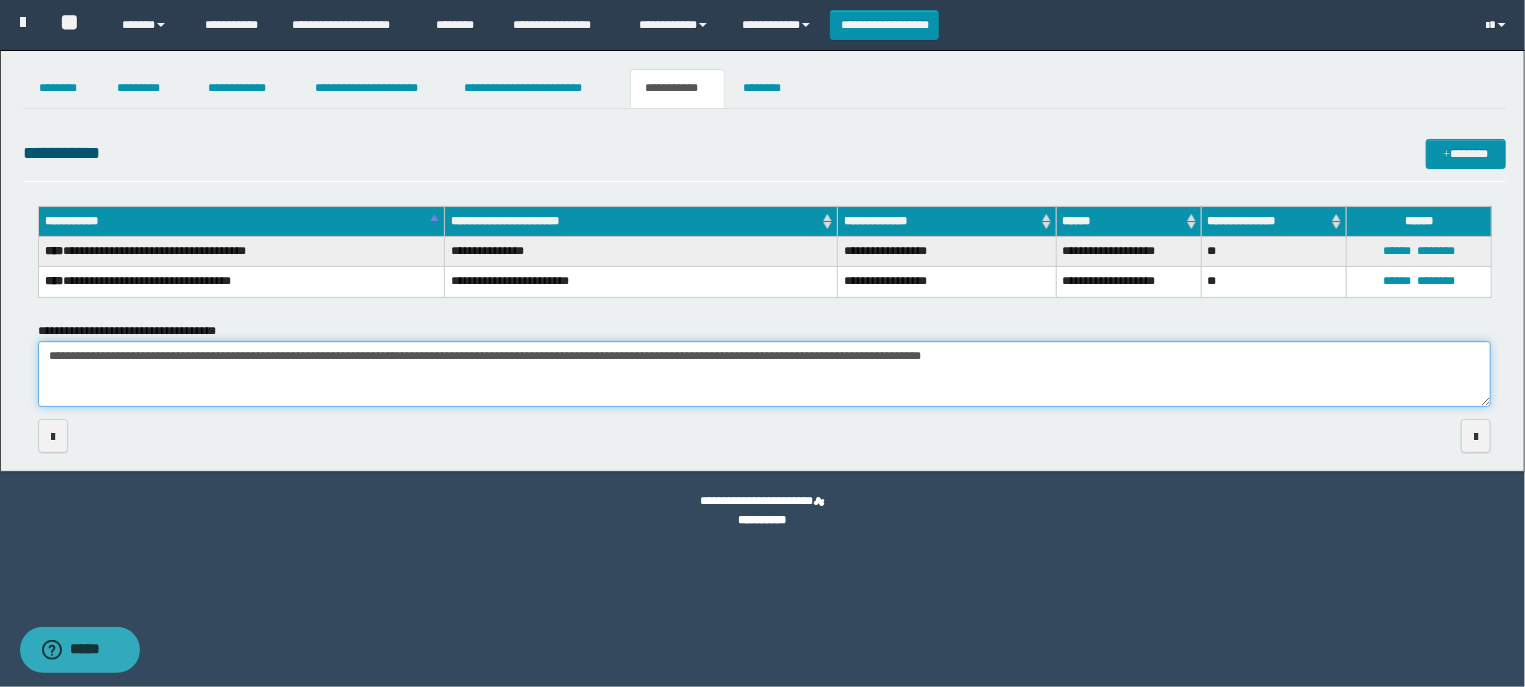 type on "**********" 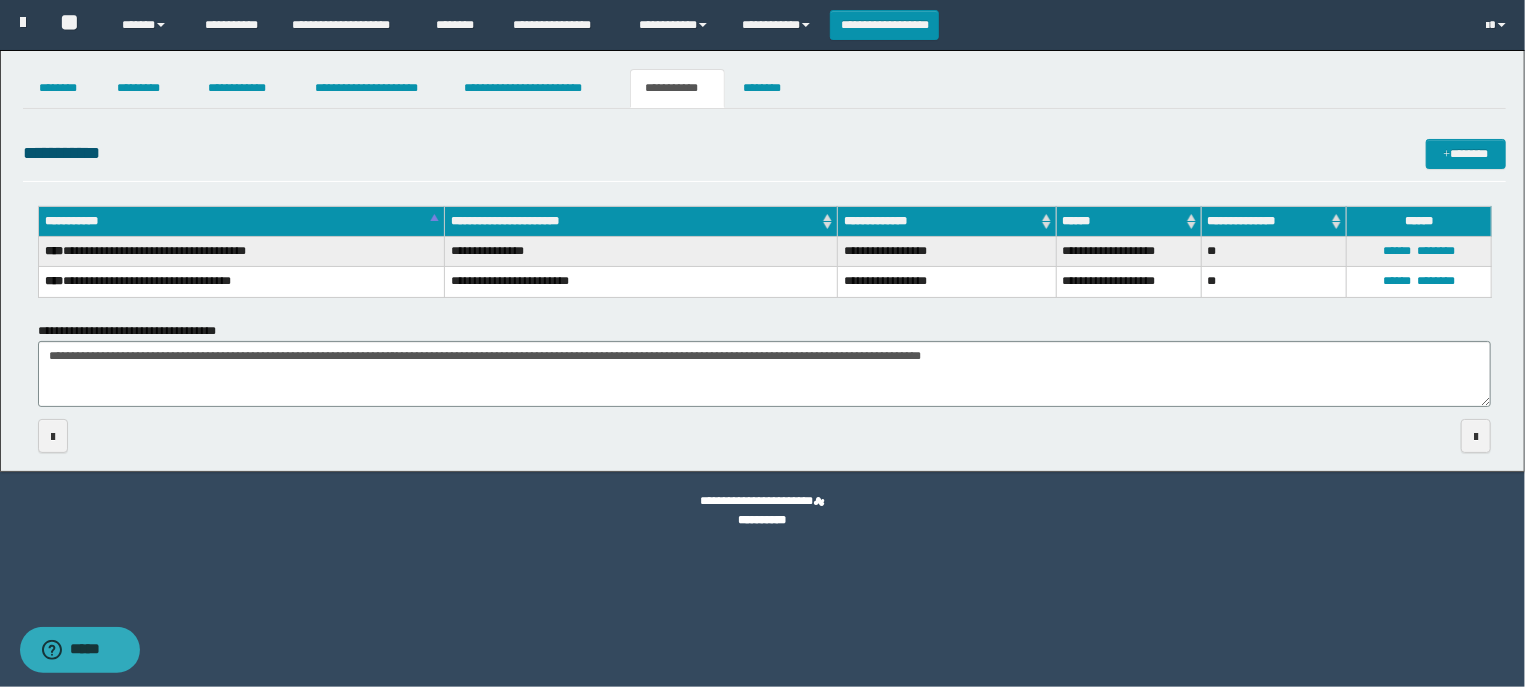 click on "****" at bounding box center [54, 281] 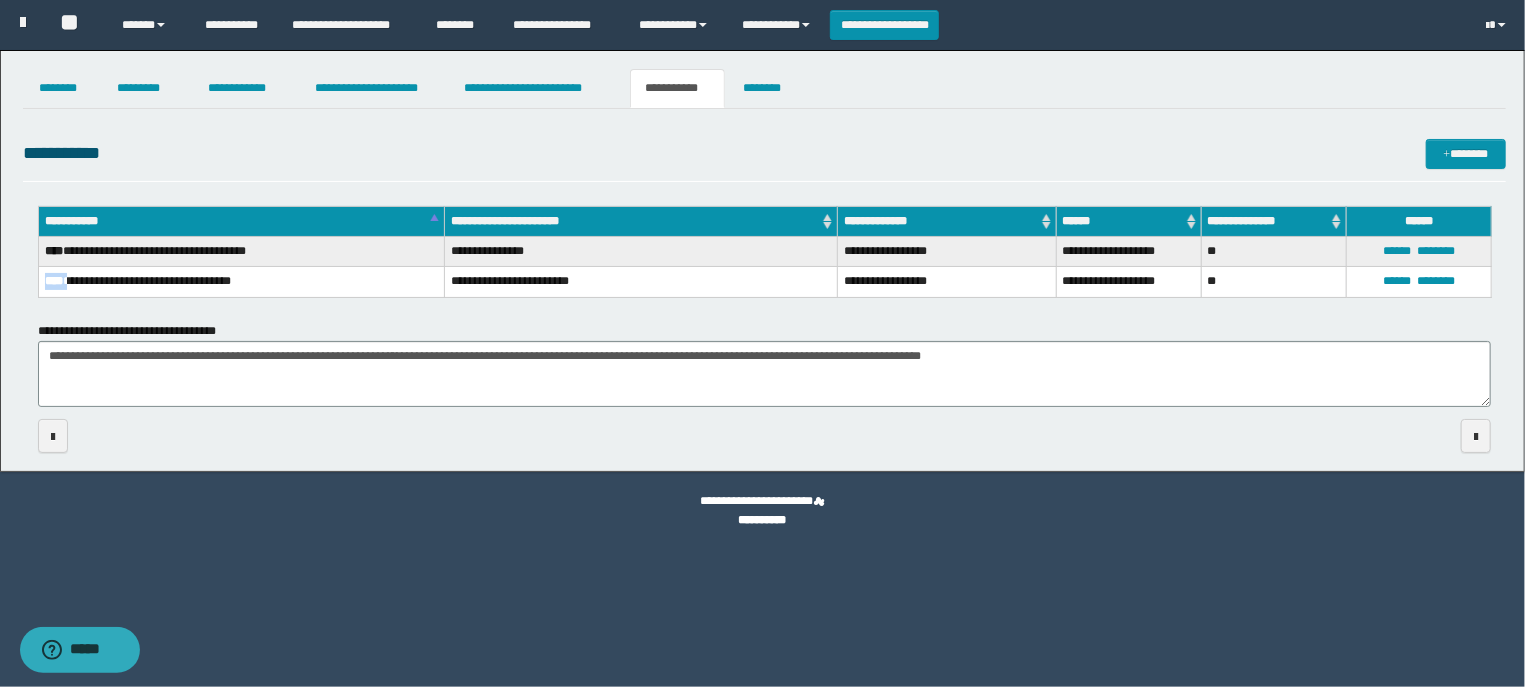 click on "****" at bounding box center [54, 281] 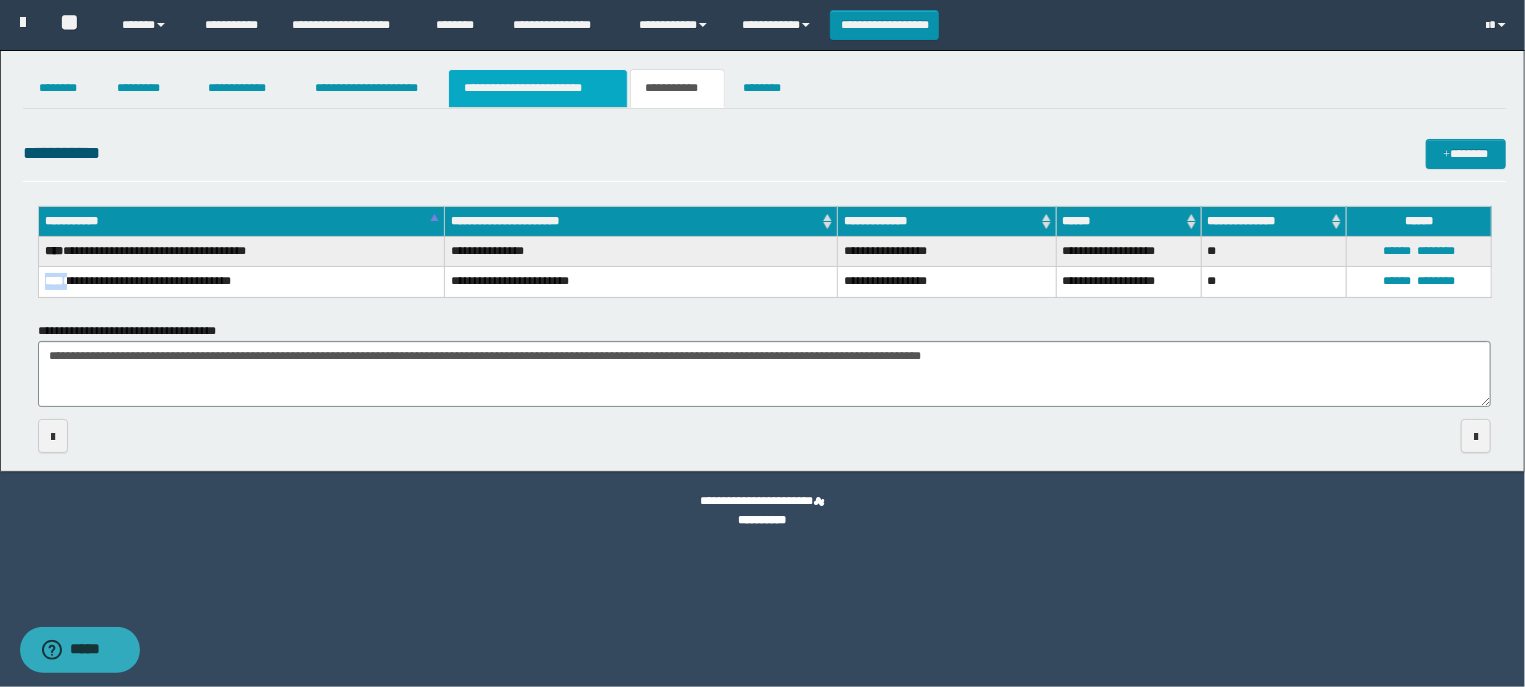 copy on "**** *" 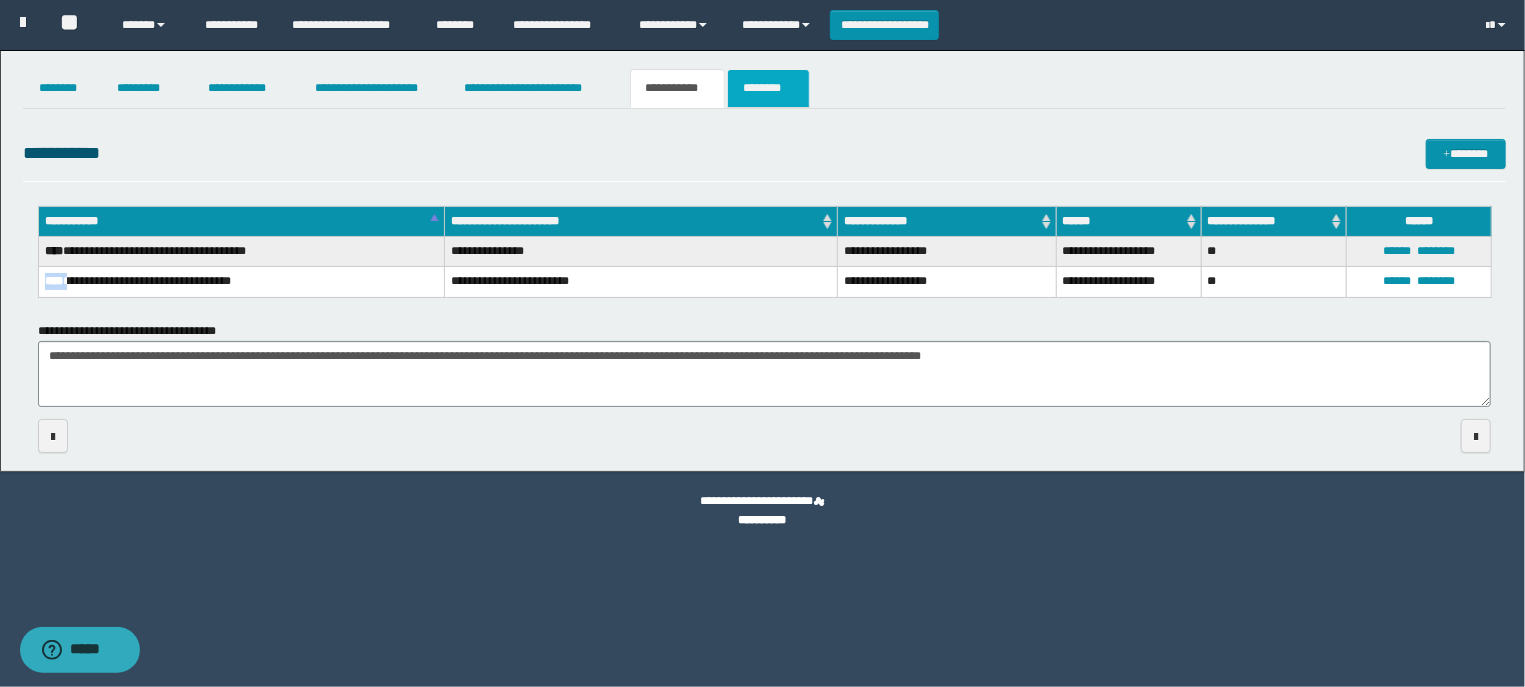 click on "********" at bounding box center [768, 88] 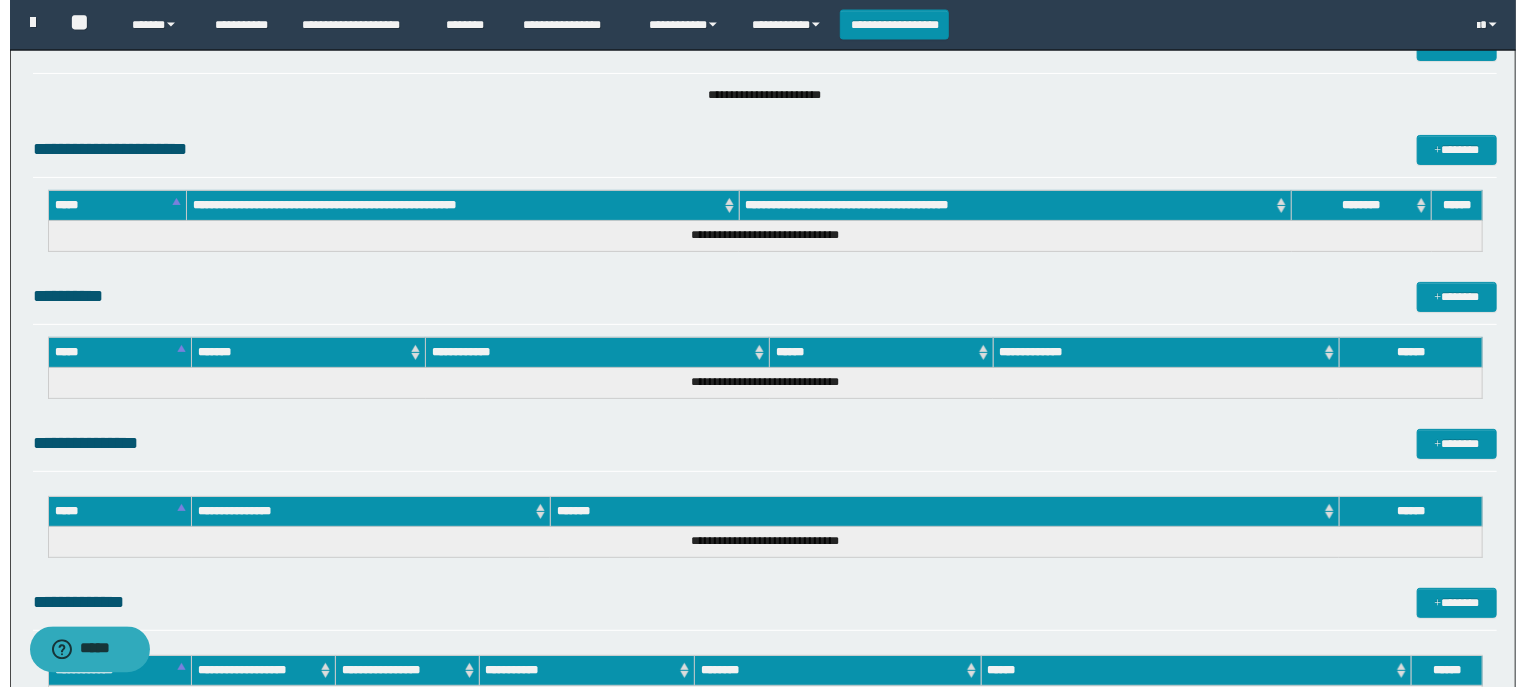 scroll, scrollTop: 214, scrollLeft: 0, axis: vertical 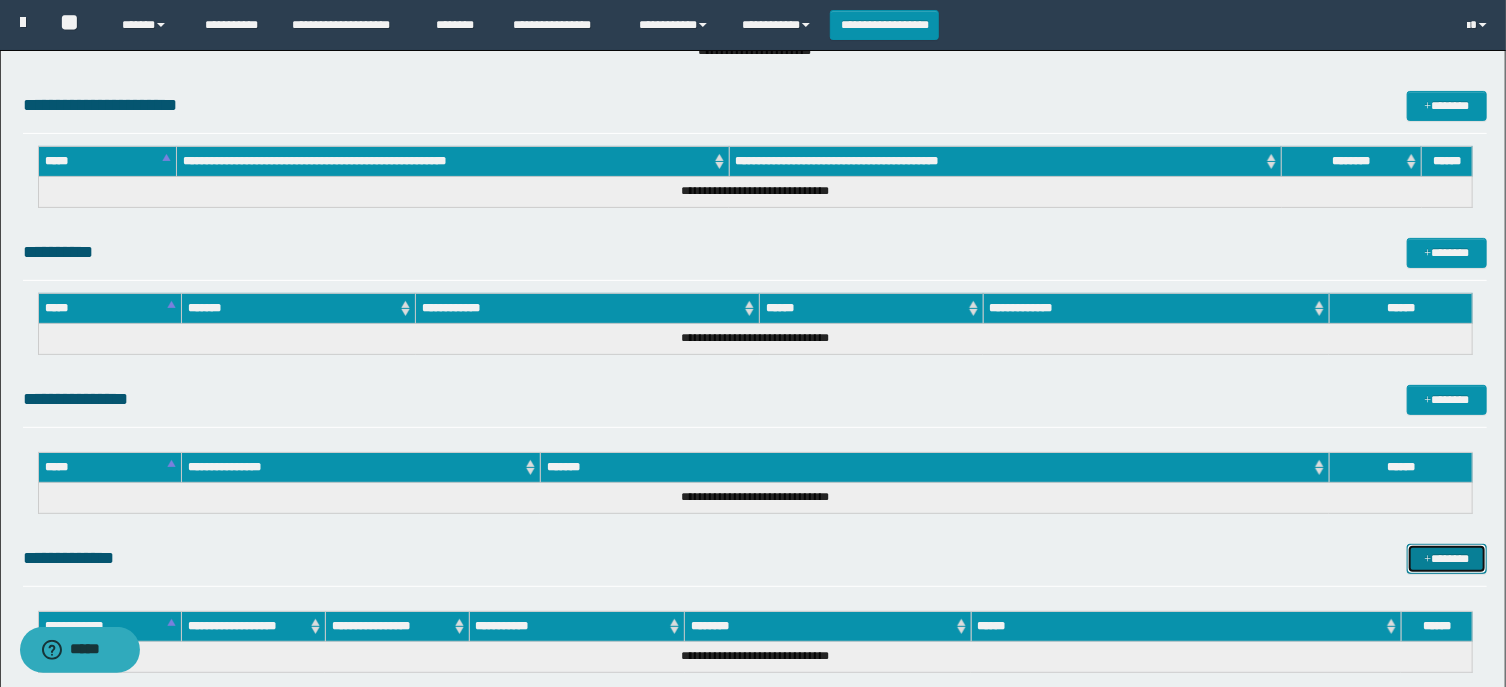 click on "*******" at bounding box center [1447, 559] 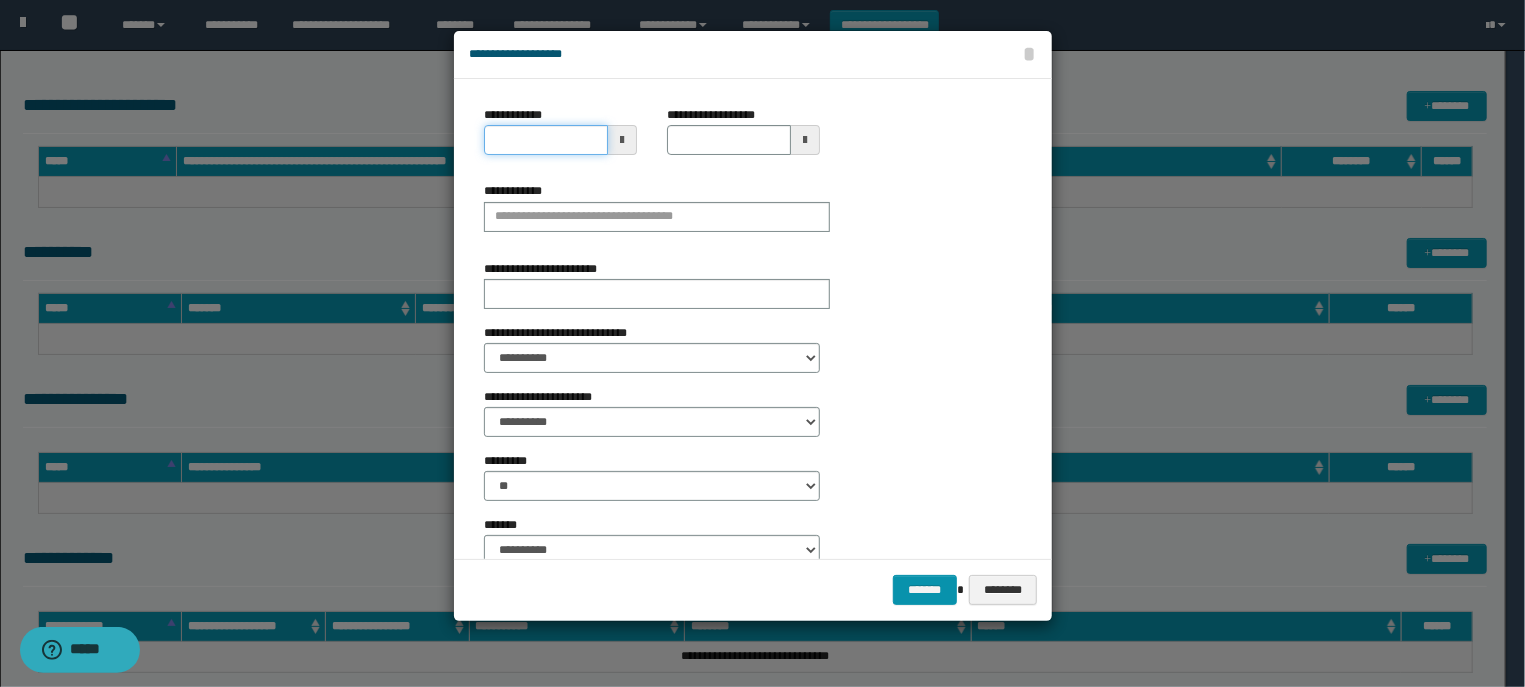 click on "**********" at bounding box center (546, 140) 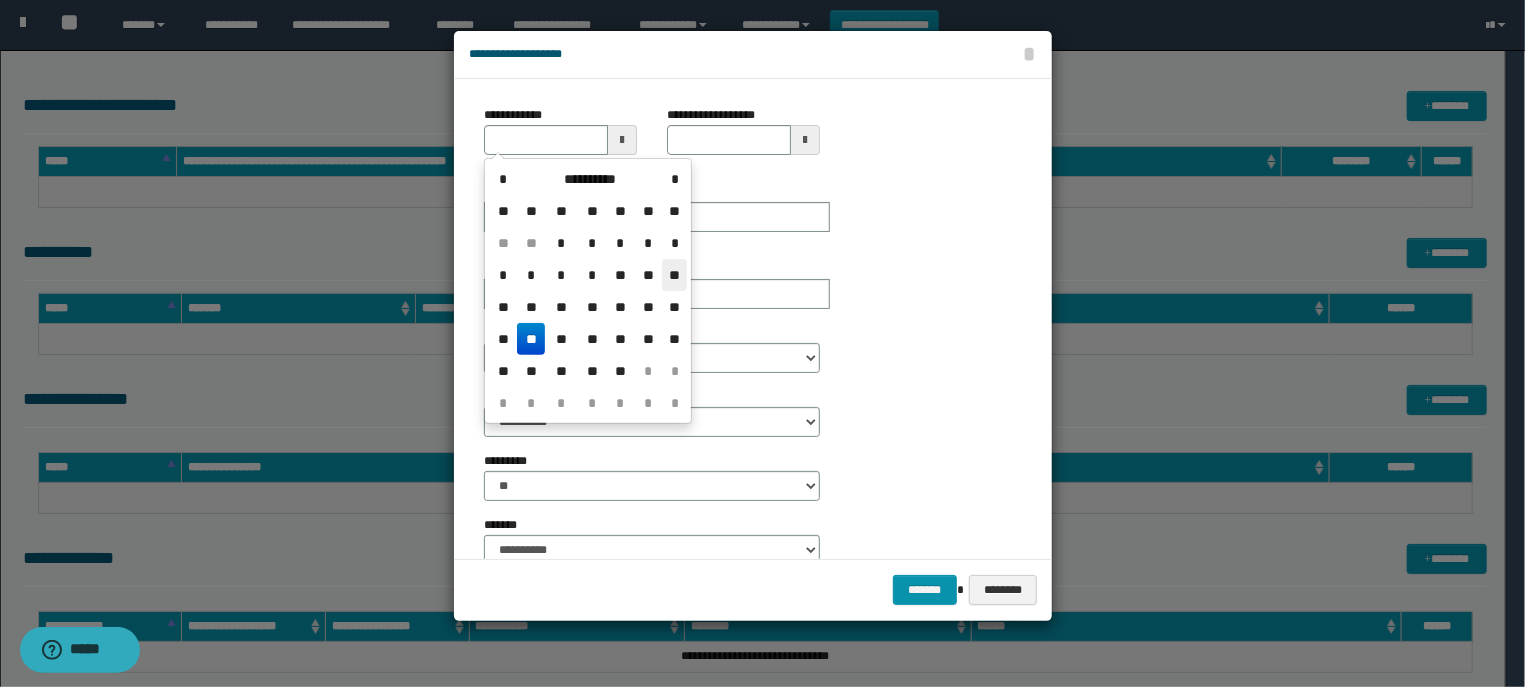click on "**" at bounding box center (674, 275) 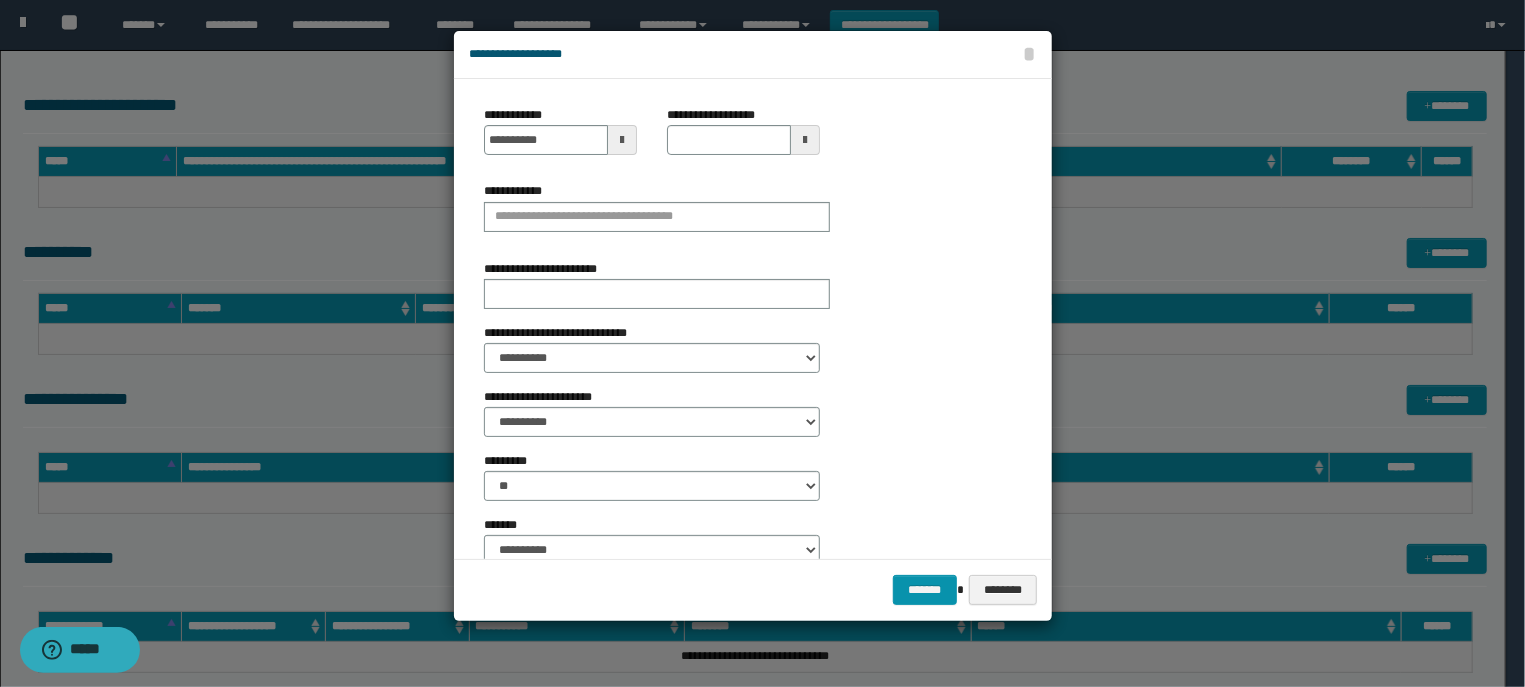 click at bounding box center [805, 140] 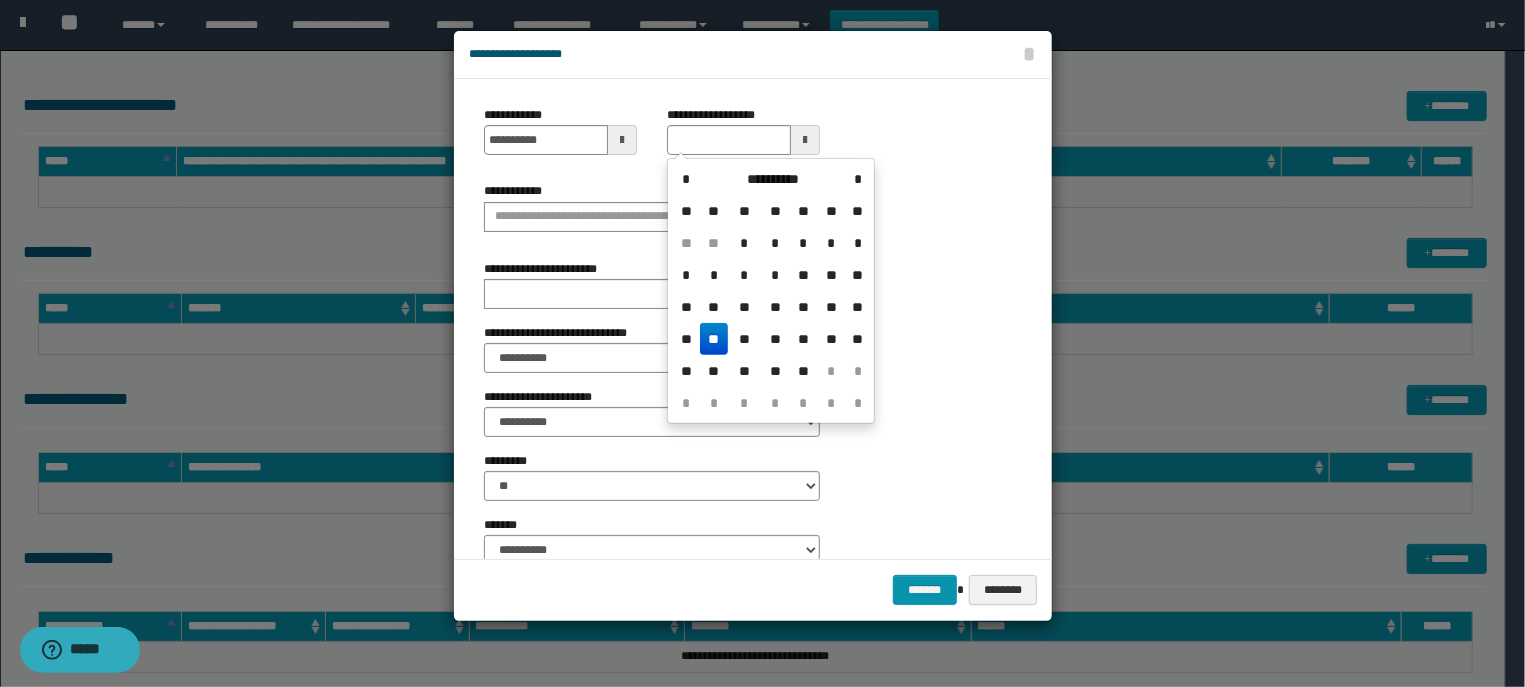 click on "**" at bounding box center [714, 339] 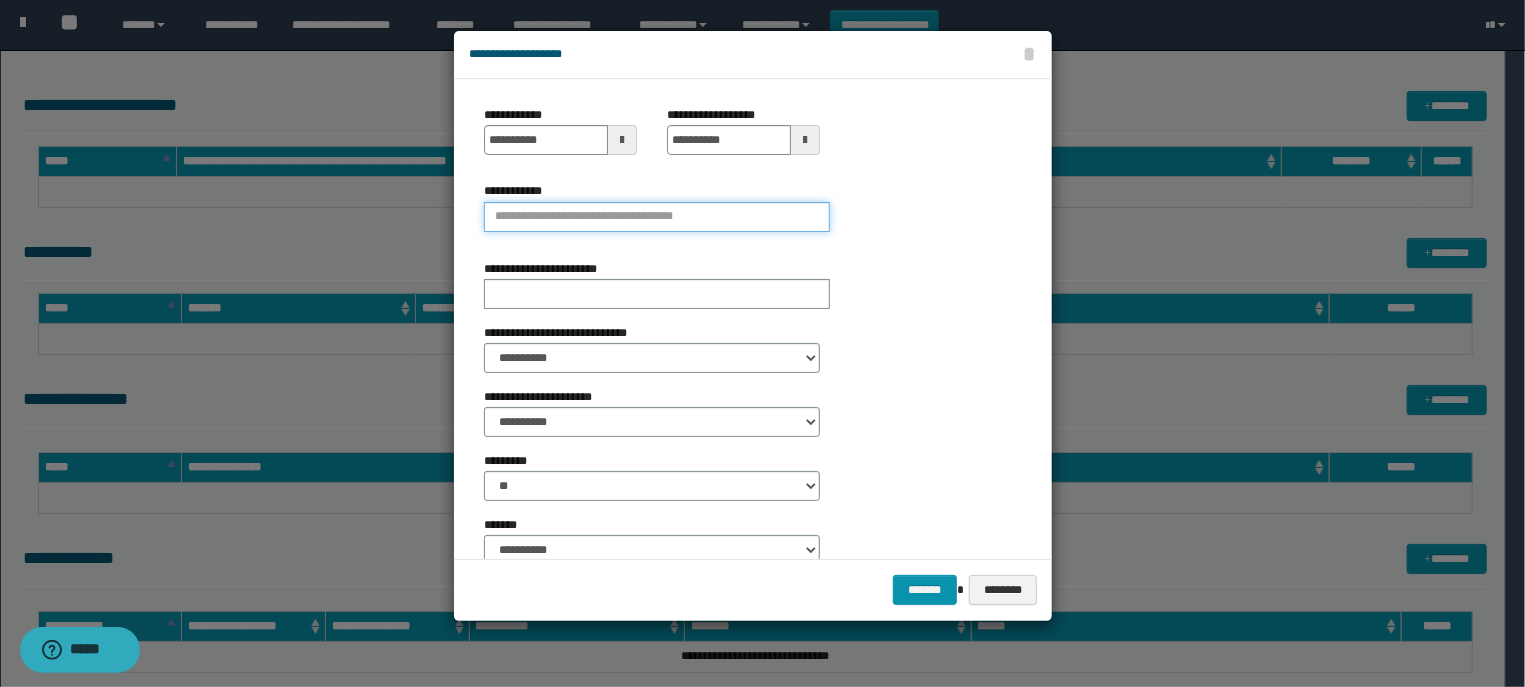 click on "**********" at bounding box center (657, 217) 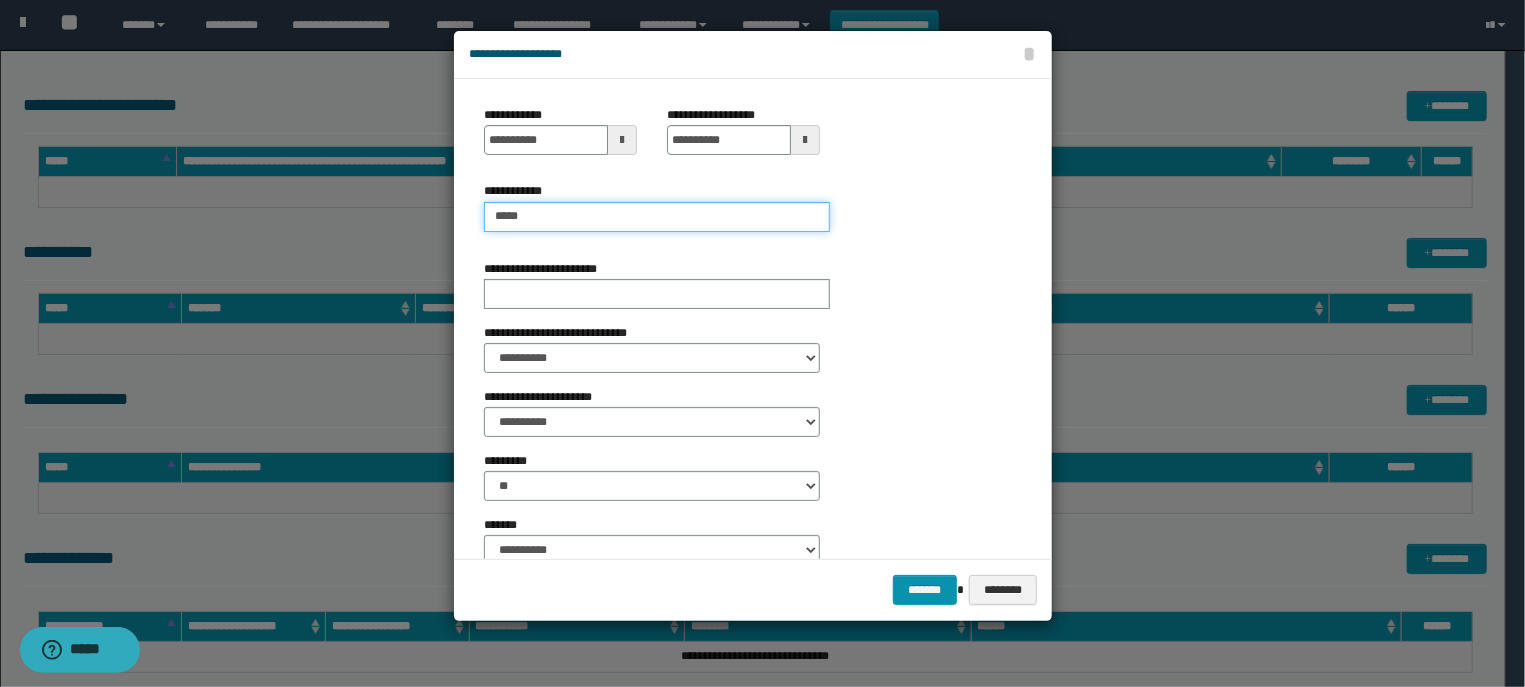 click on "****" at bounding box center (657, 217) 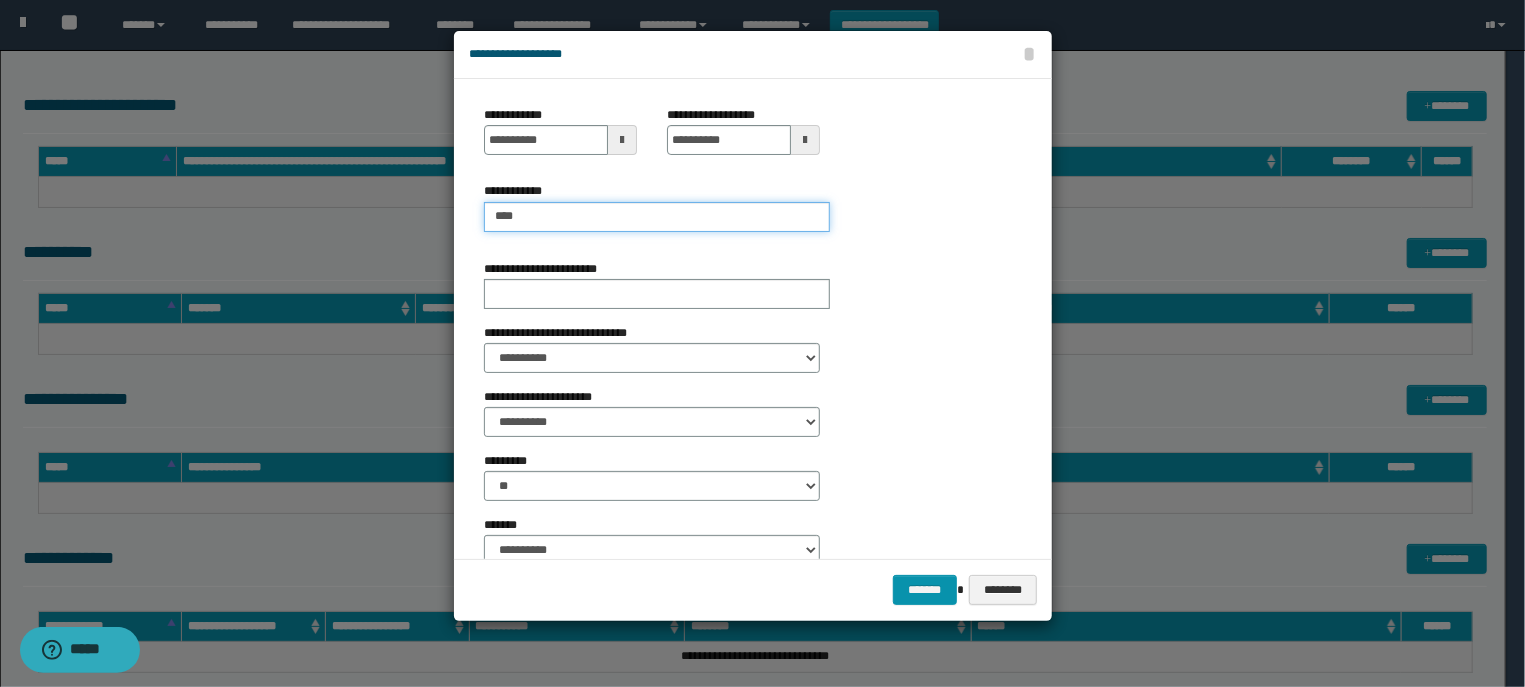 type on "****" 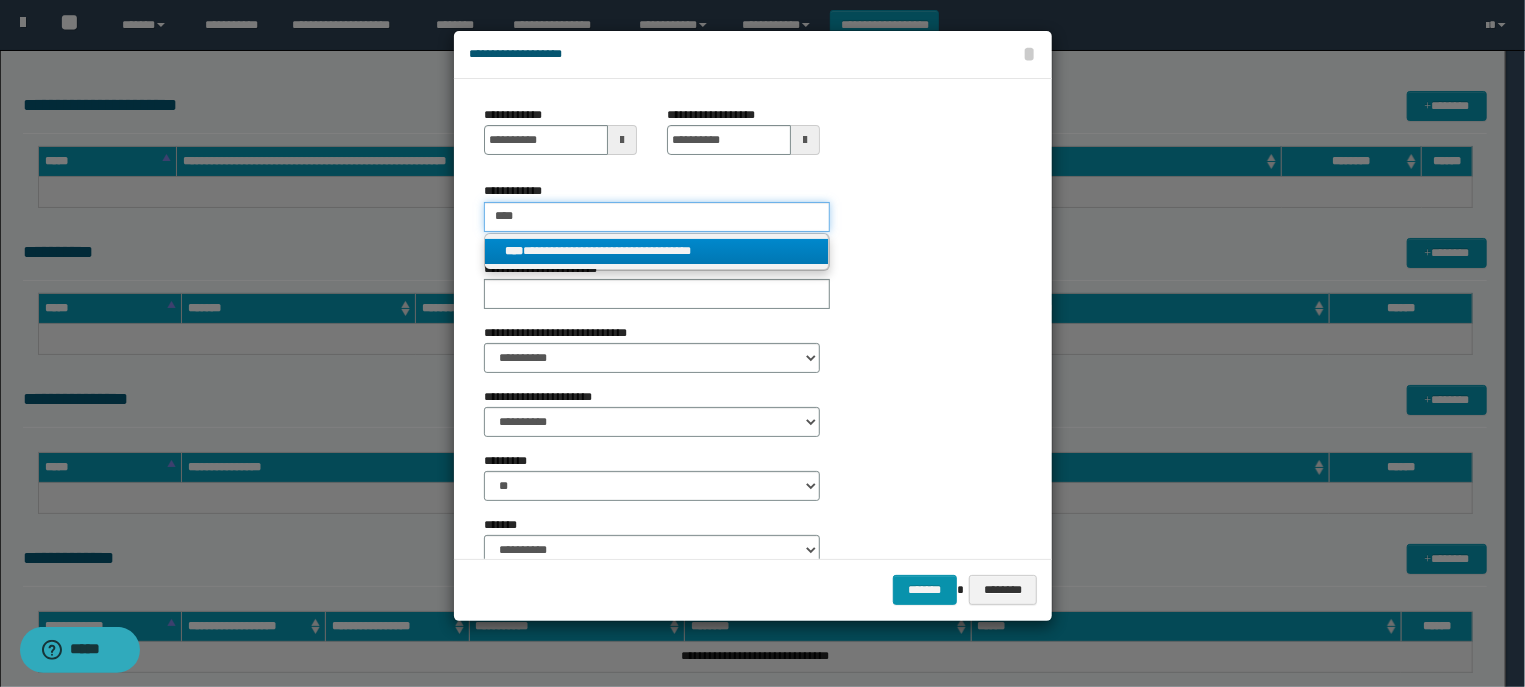 type on "****" 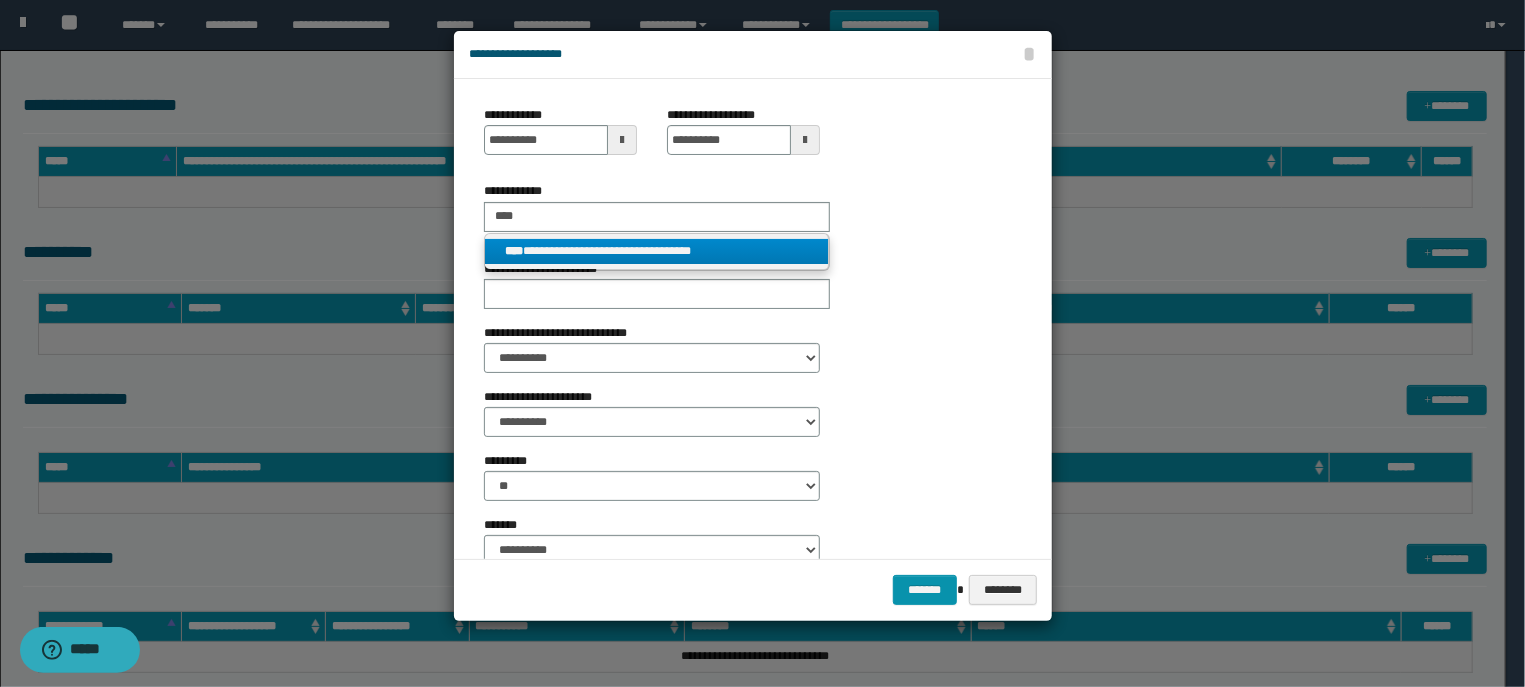 click on "**********" at bounding box center (657, 251) 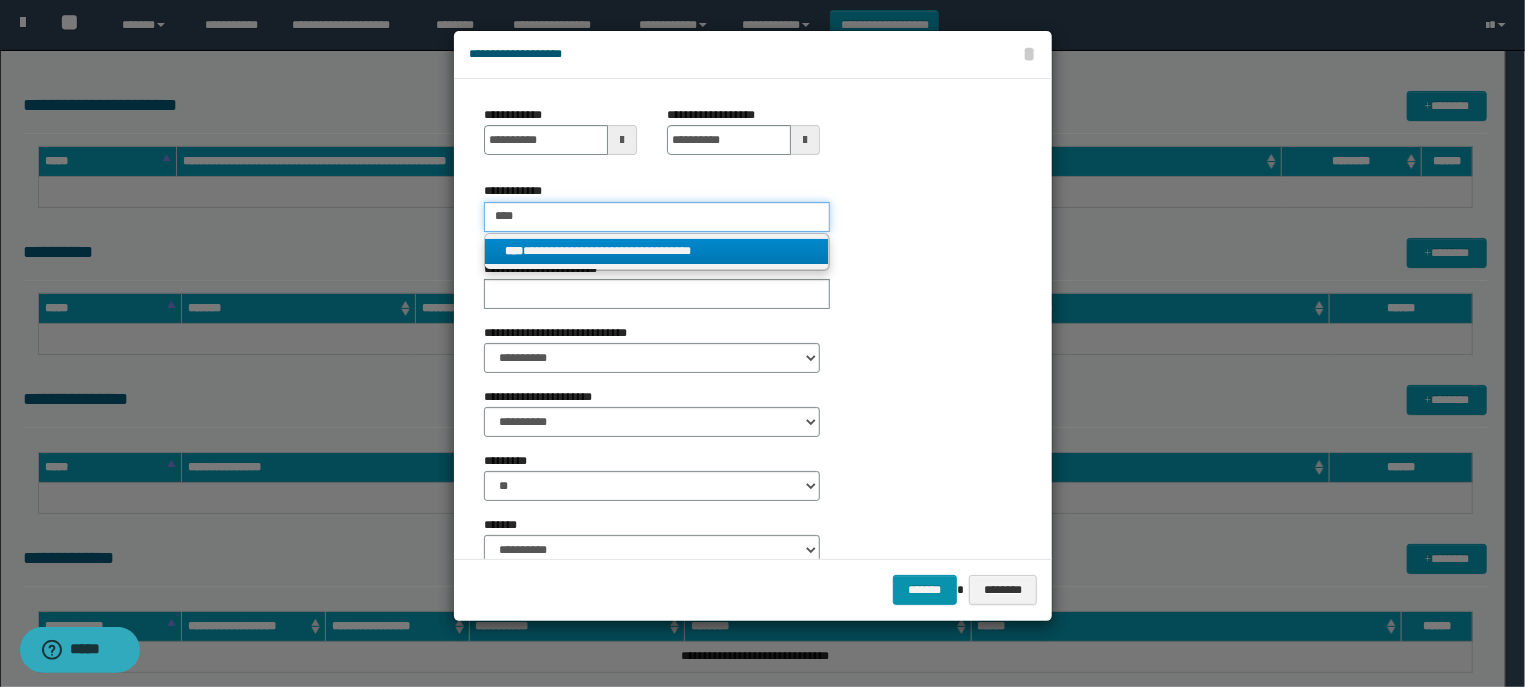 type 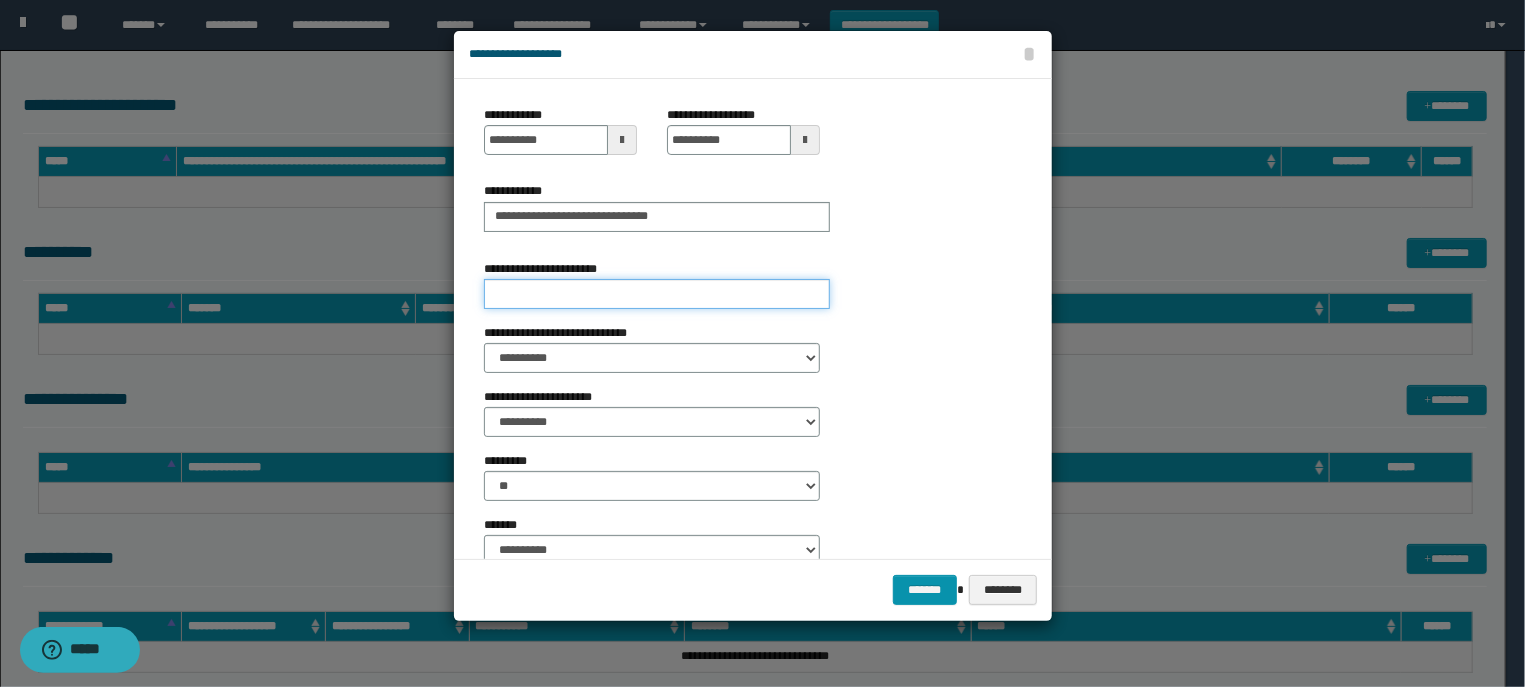click on "**********" at bounding box center (657, 294) 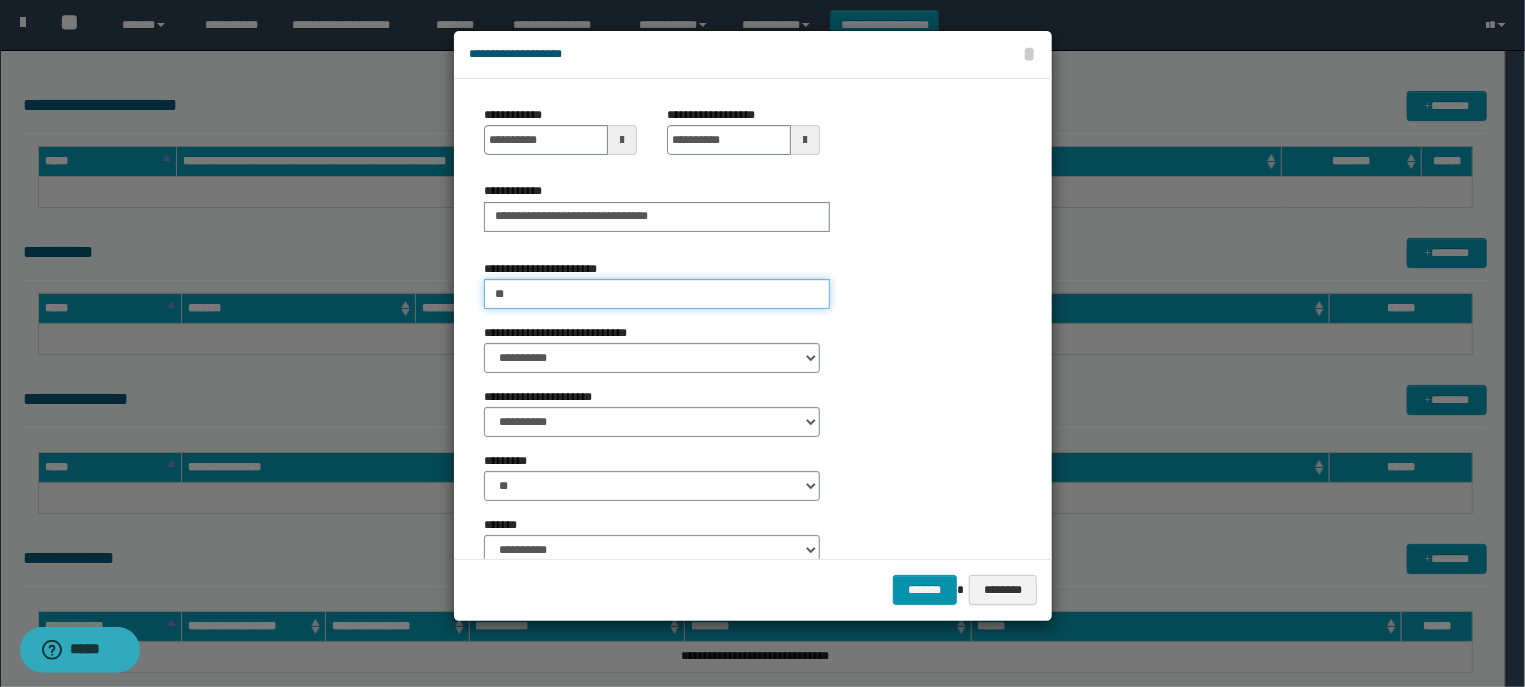 type on "*" 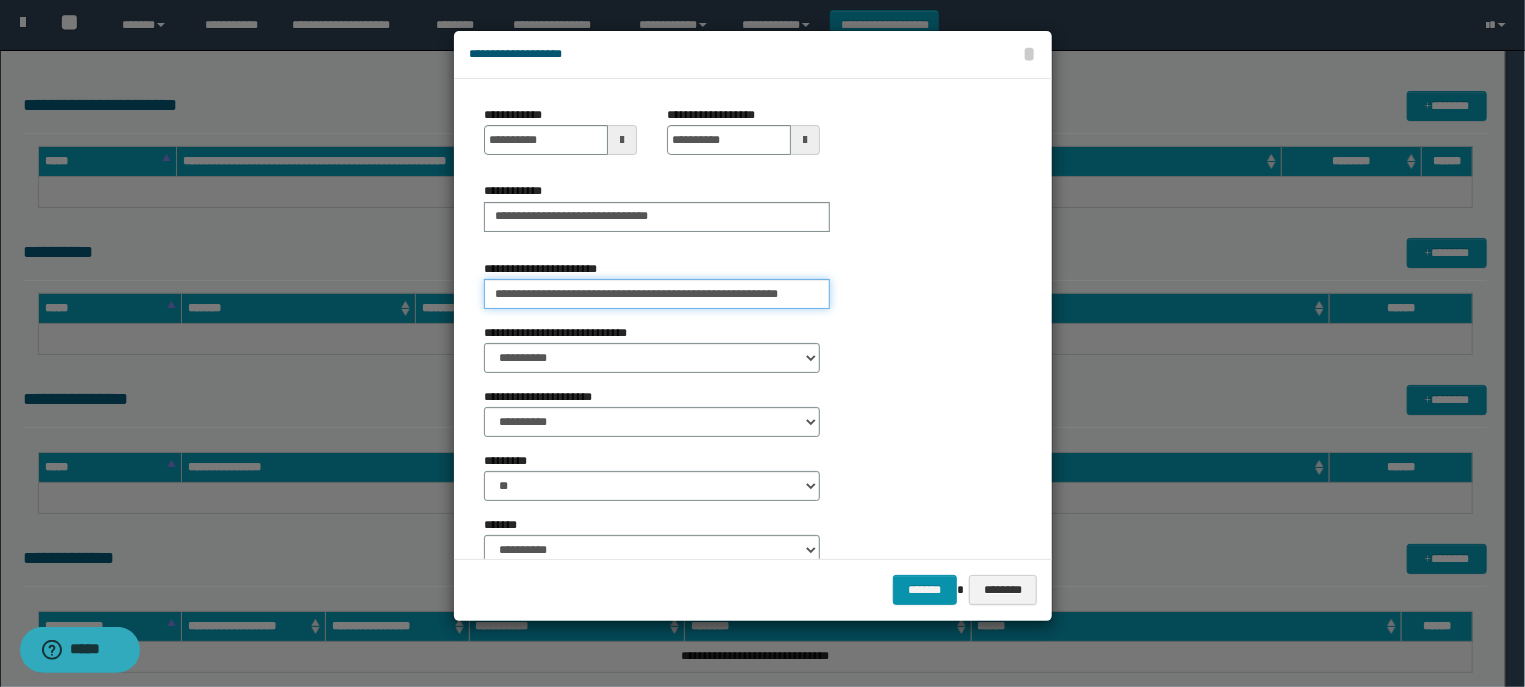 type on "**********" 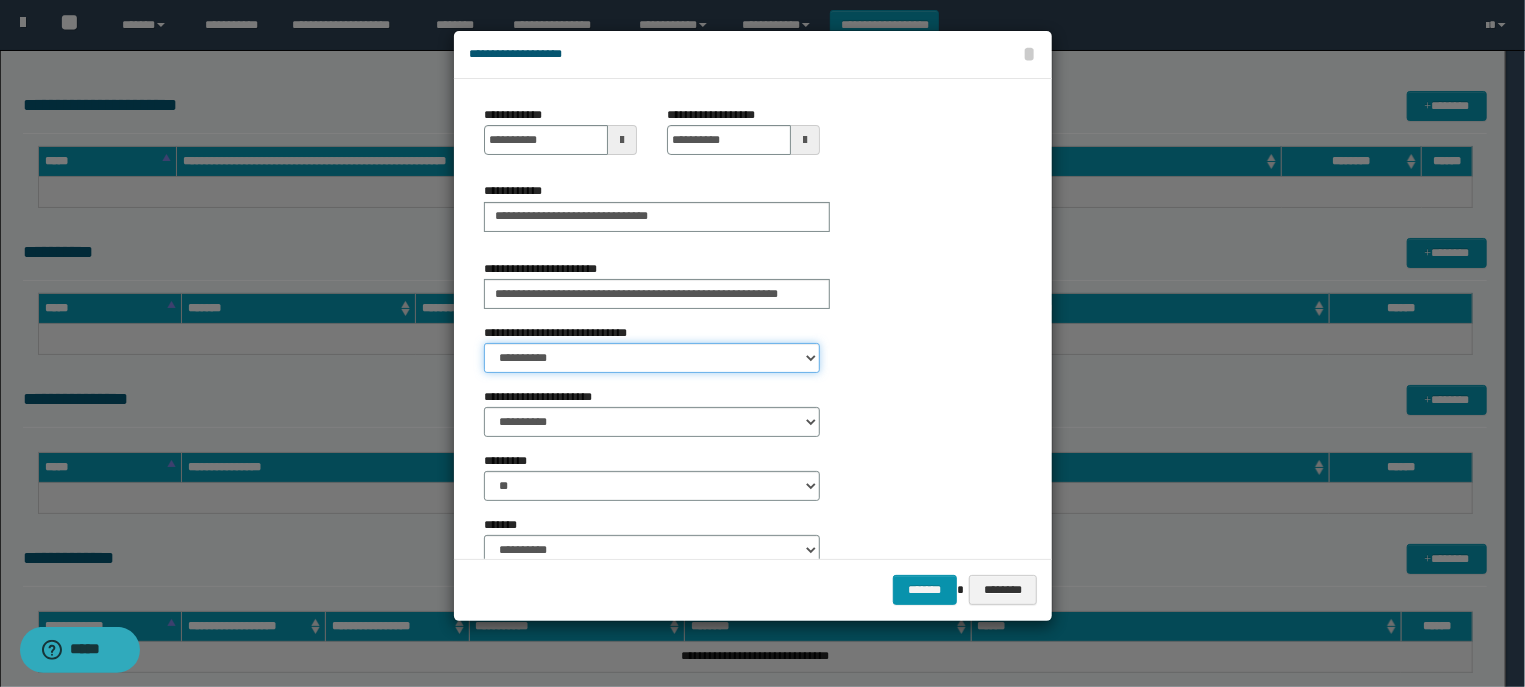 click on "**********" at bounding box center [652, 358] 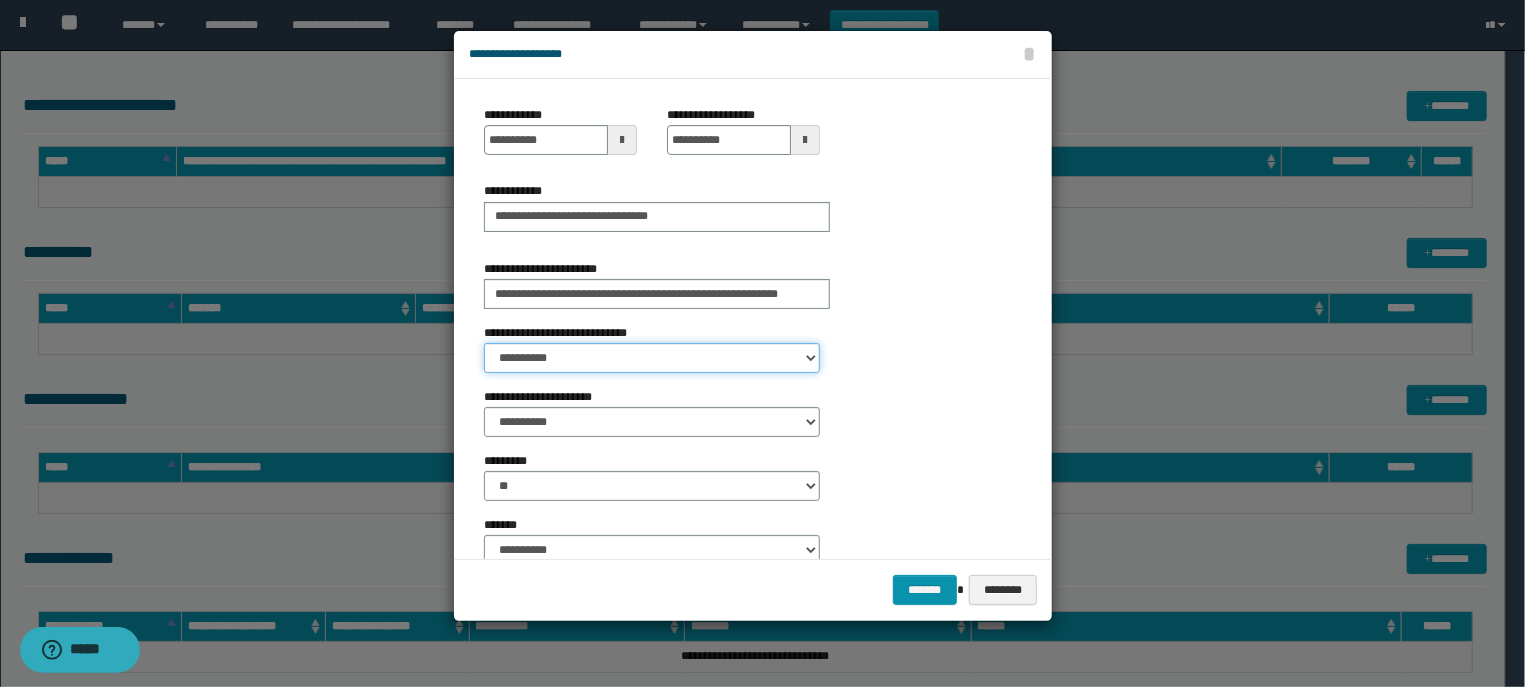 select on "*" 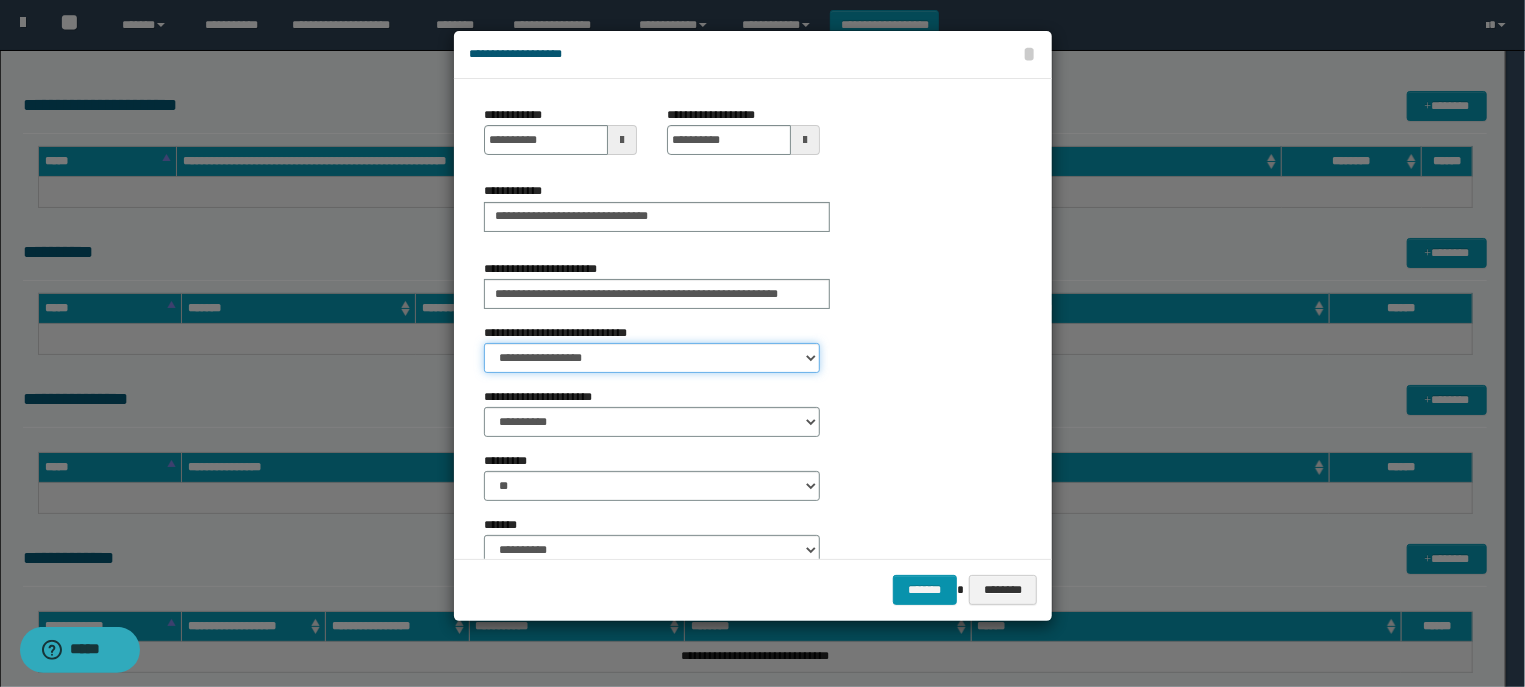click on "**********" at bounding box center (0, 0) 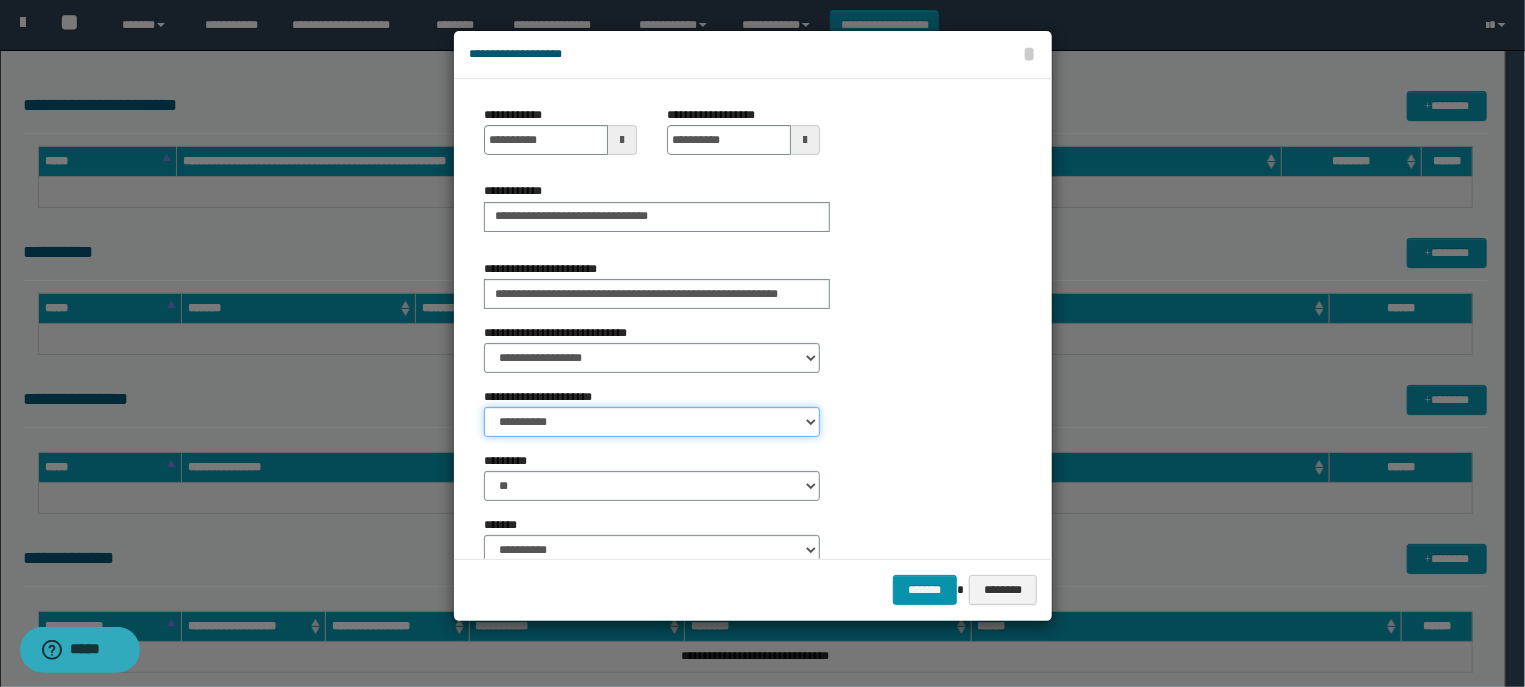 click on "**********" at bounding box center [652, 422] 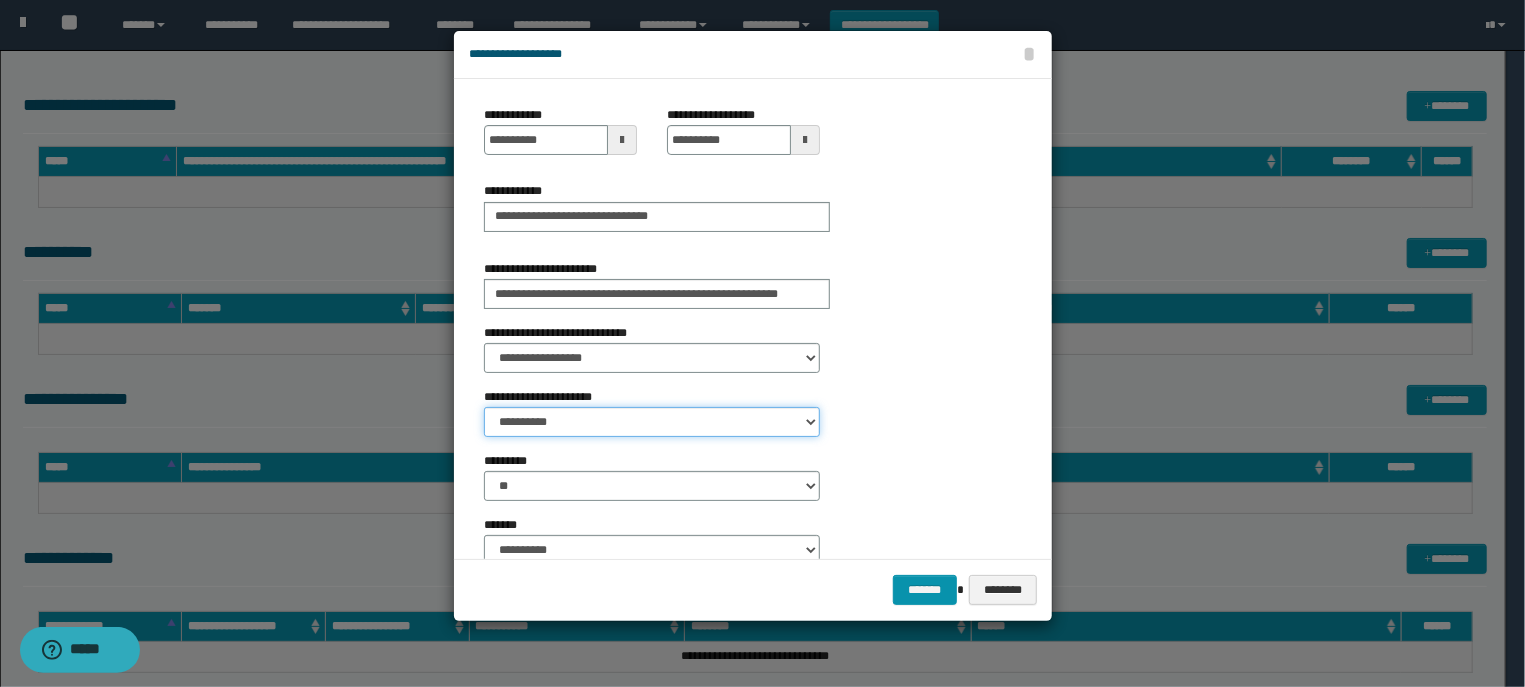 click on "**********" at bounding box center (0, 0) 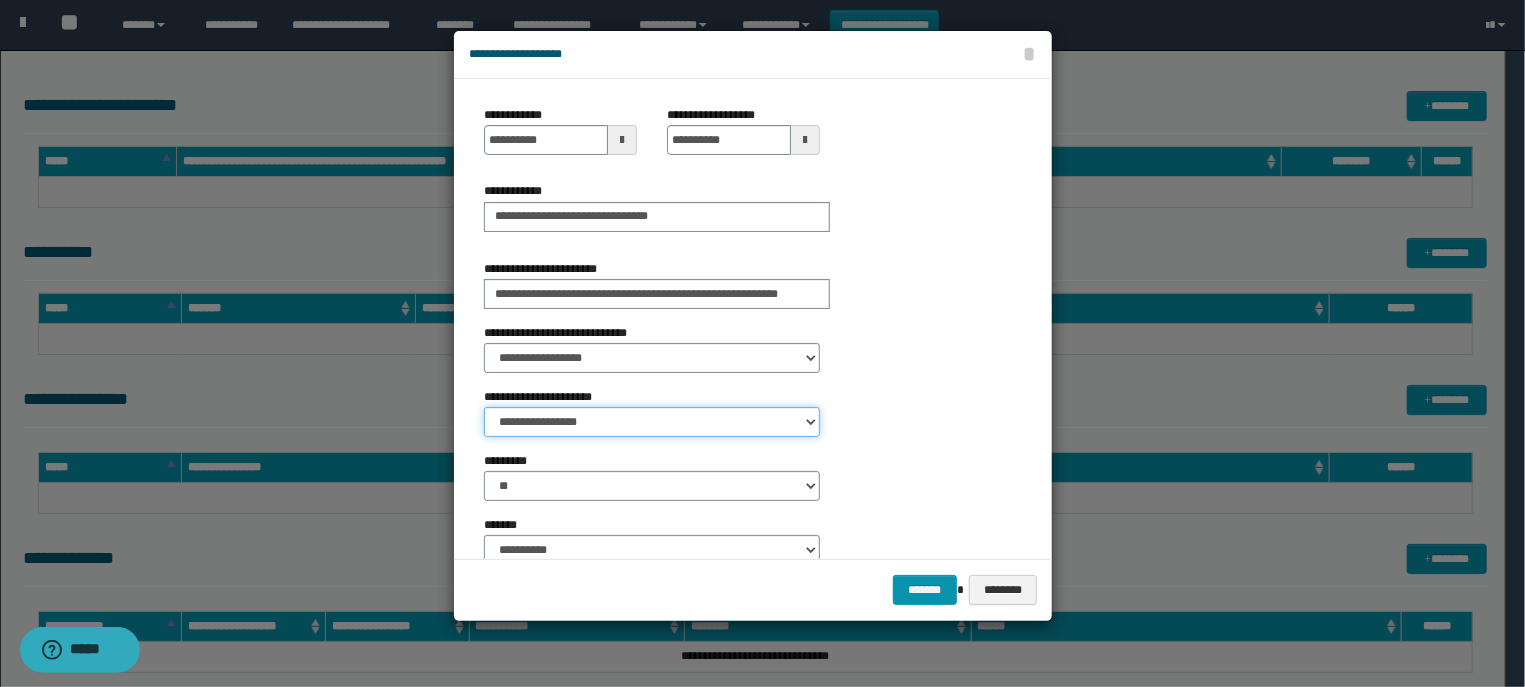 select on "*" 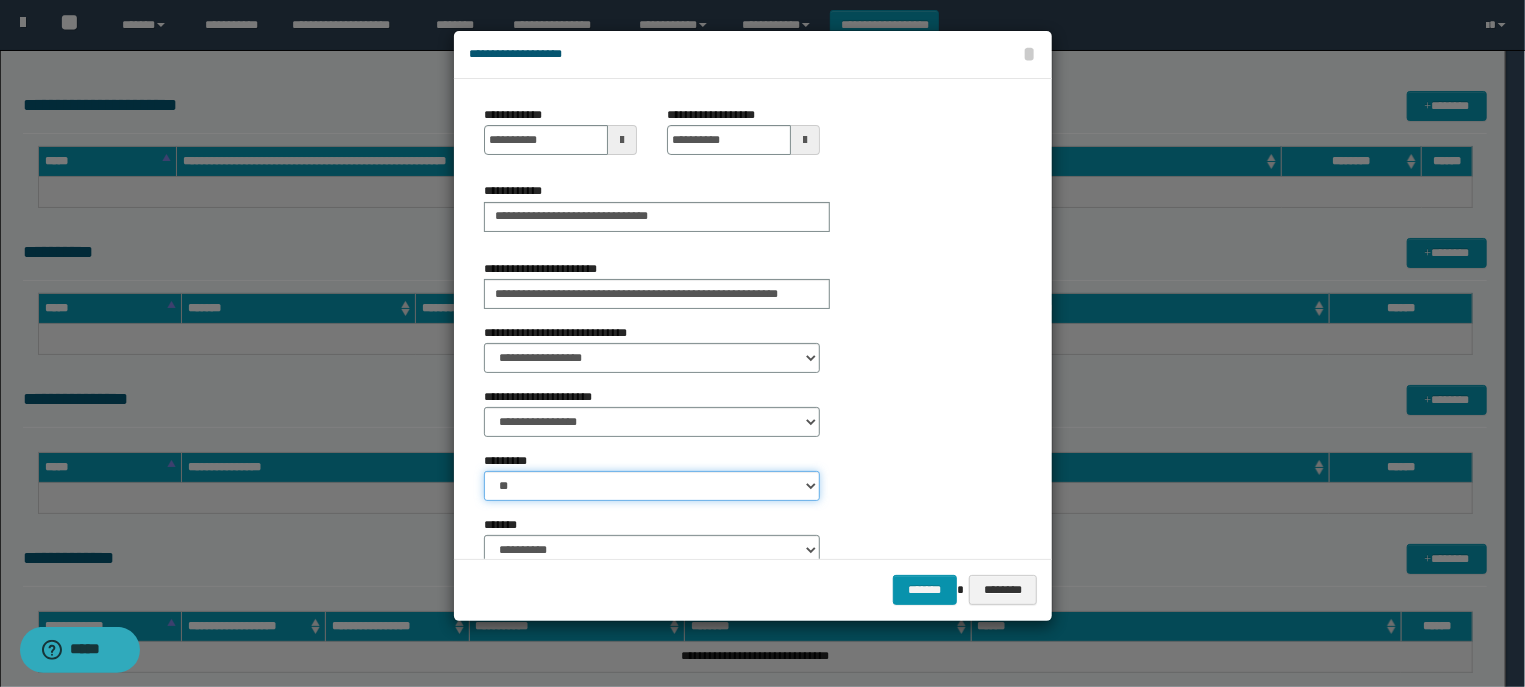 click on "**
**" at bounding box center [652, 486] 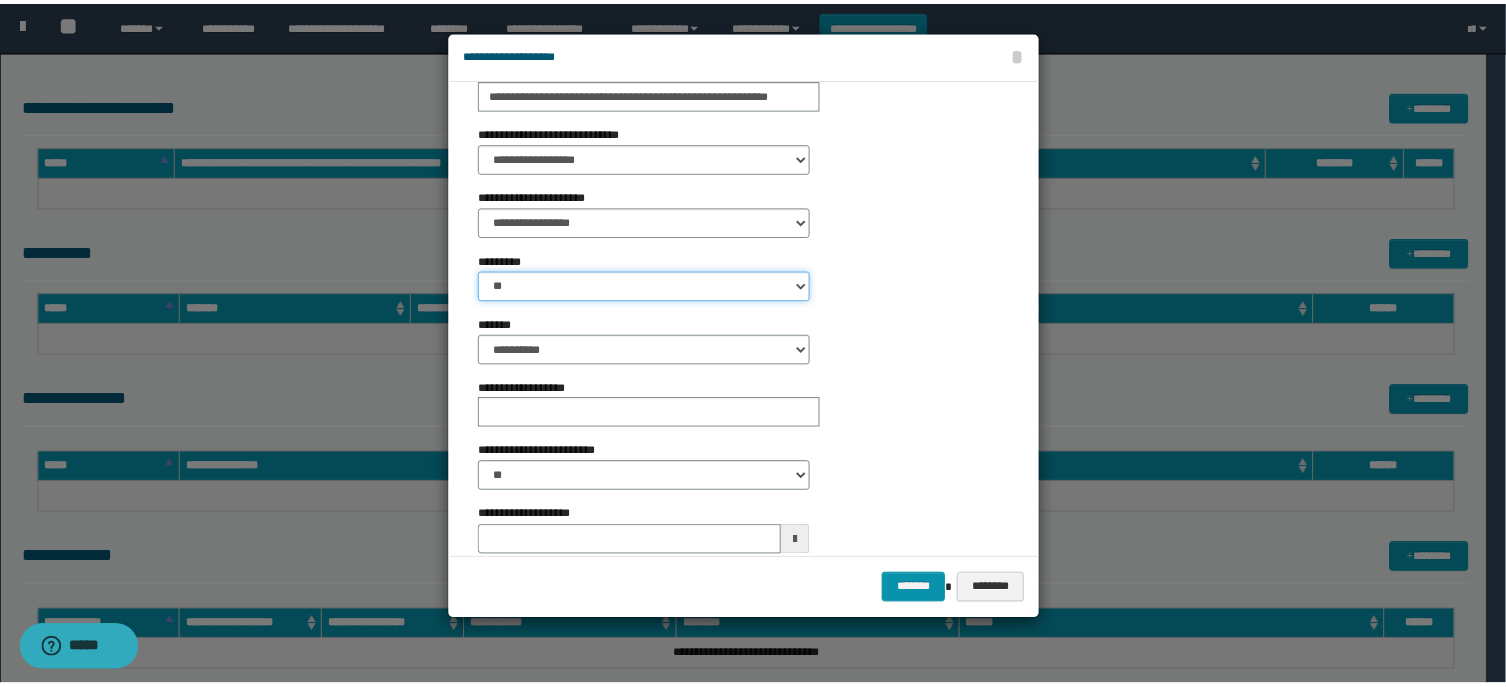 scroll, scrollTop: 201, scrollLeft: 0, axis: vertical 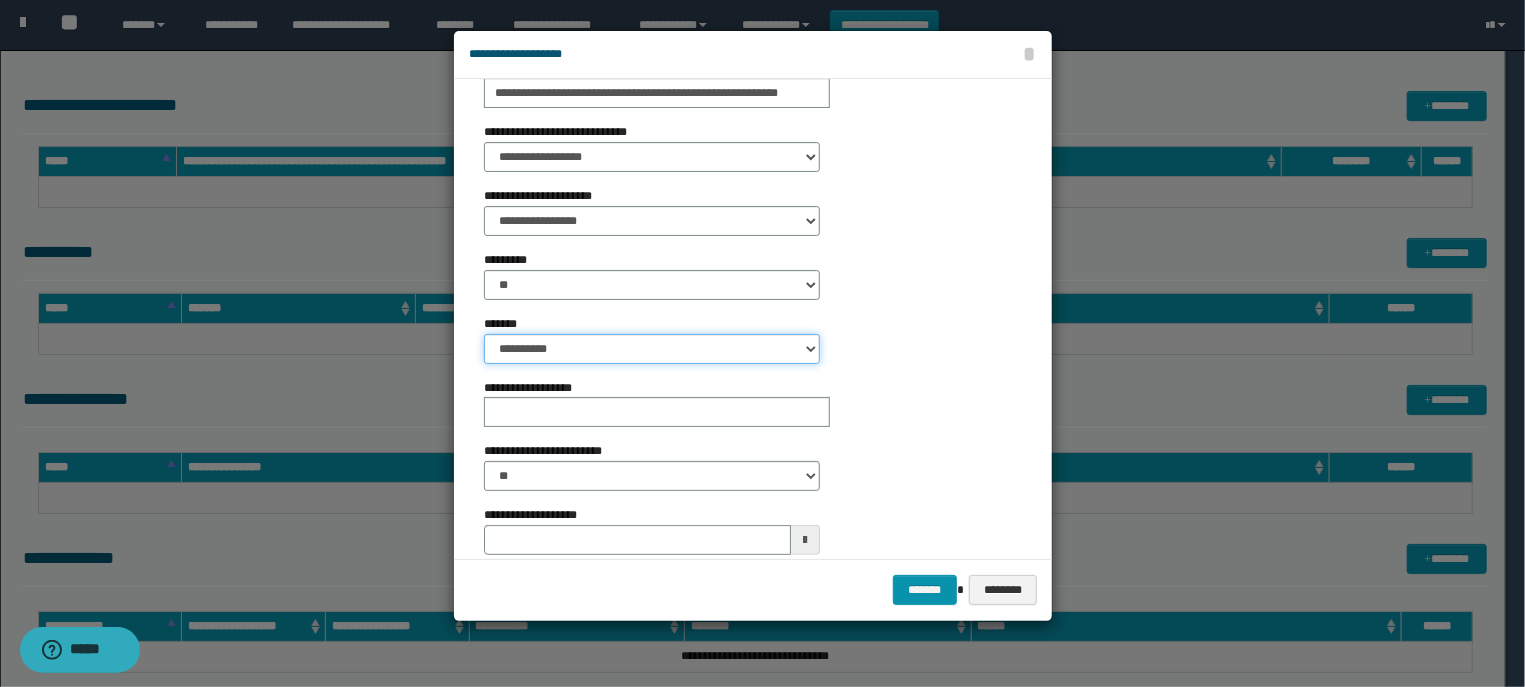 click on "**********" at bounding box center (652, 349) 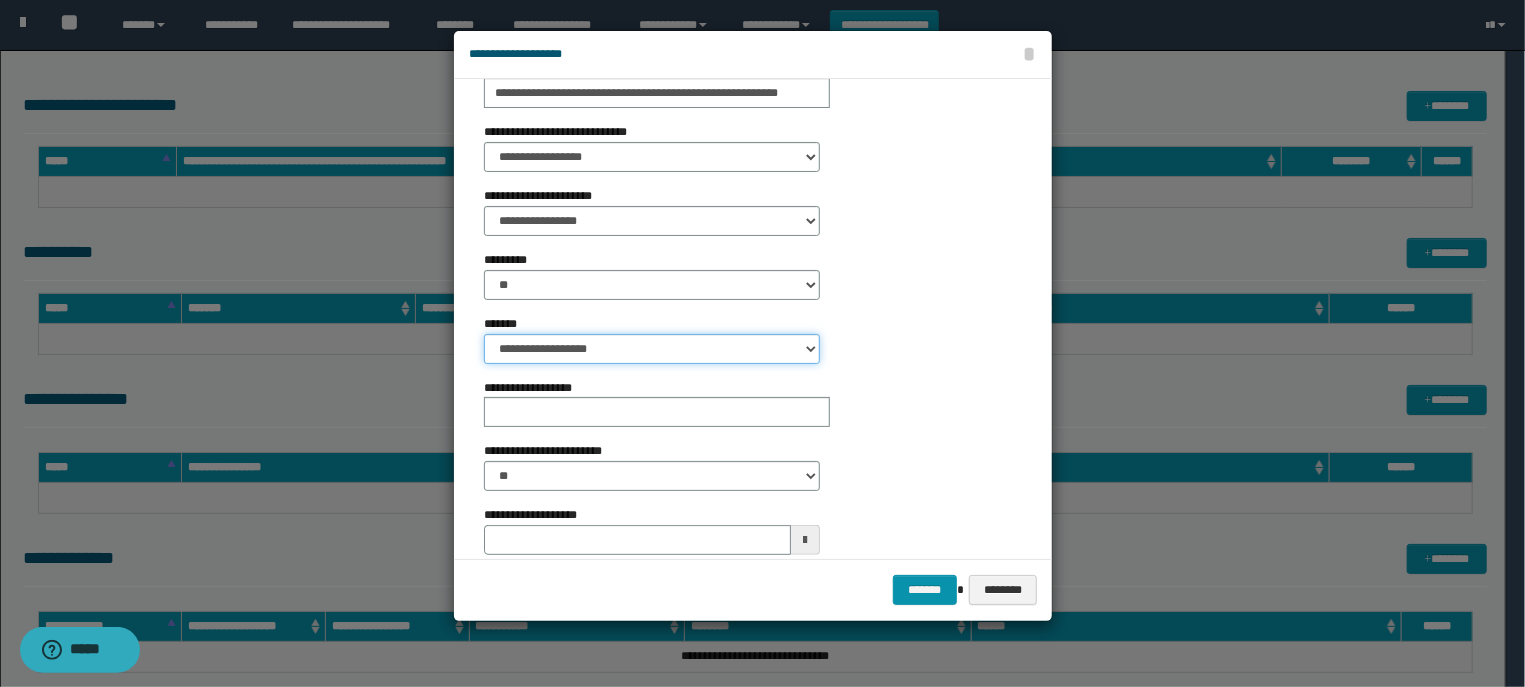 click on "**********" at bounding box center [0, 0] 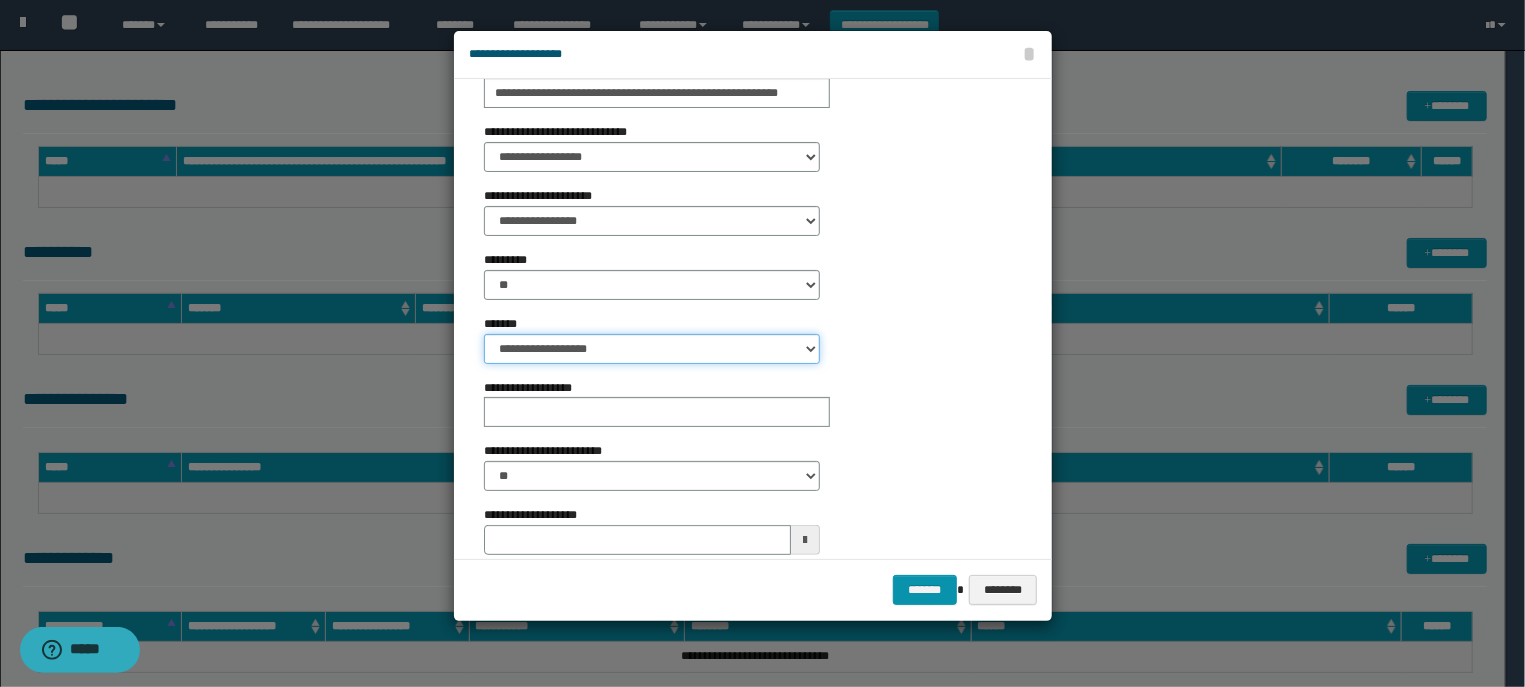 type 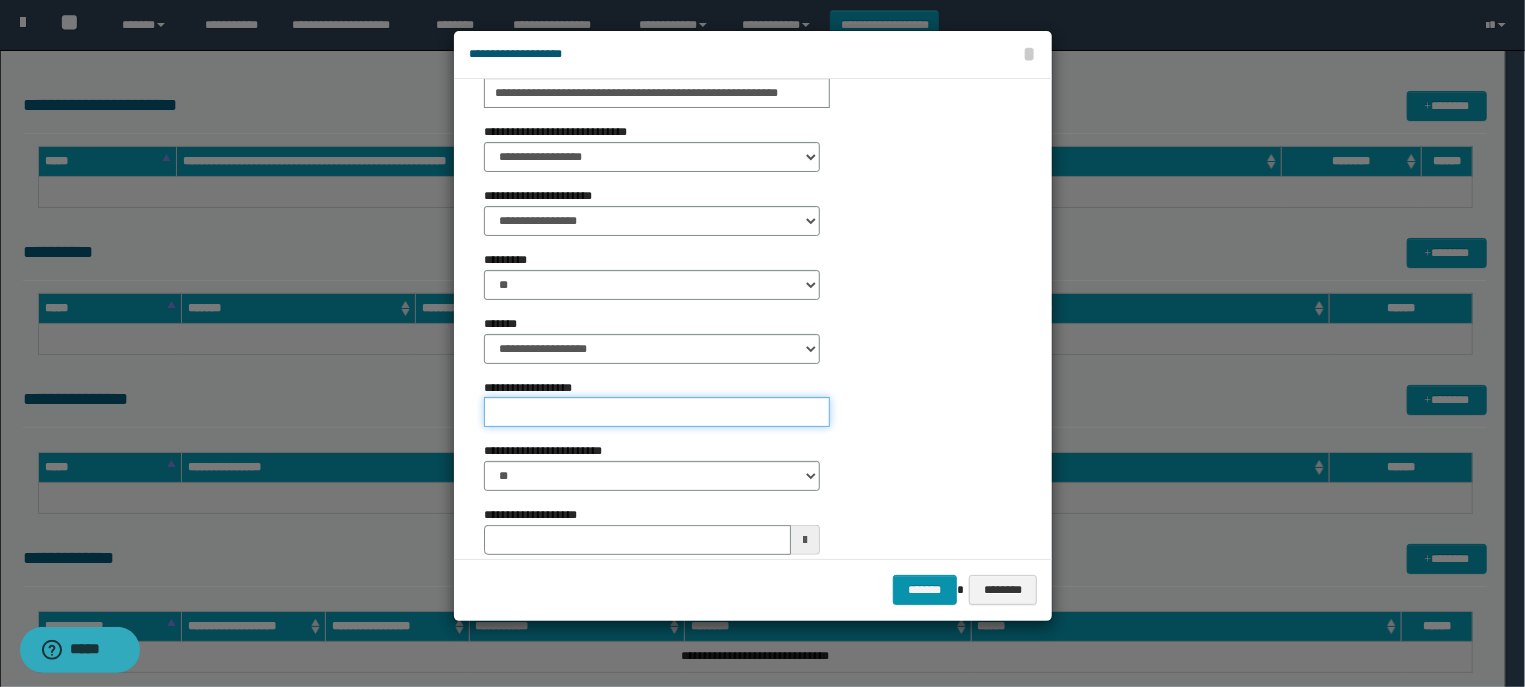 click on "**********" at bounding box center [657, 412] 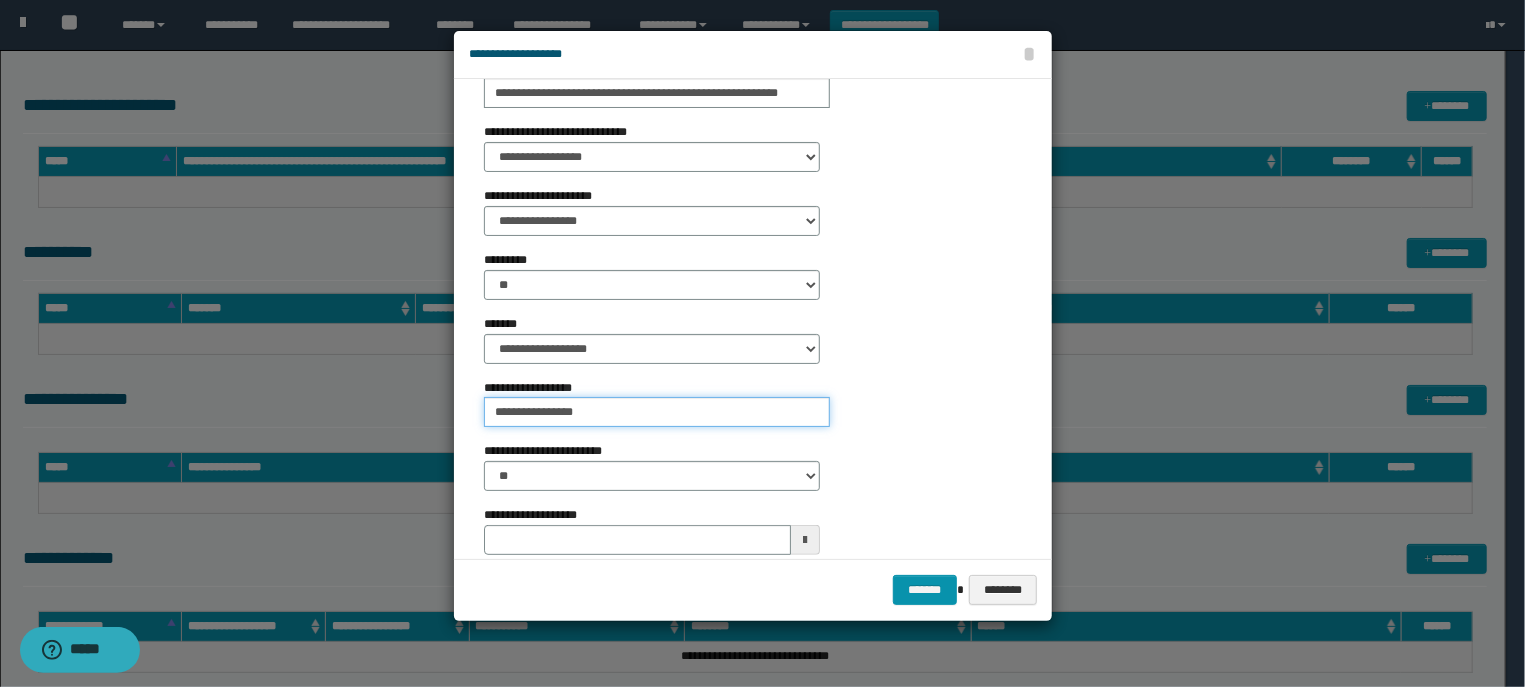 type on "**********" 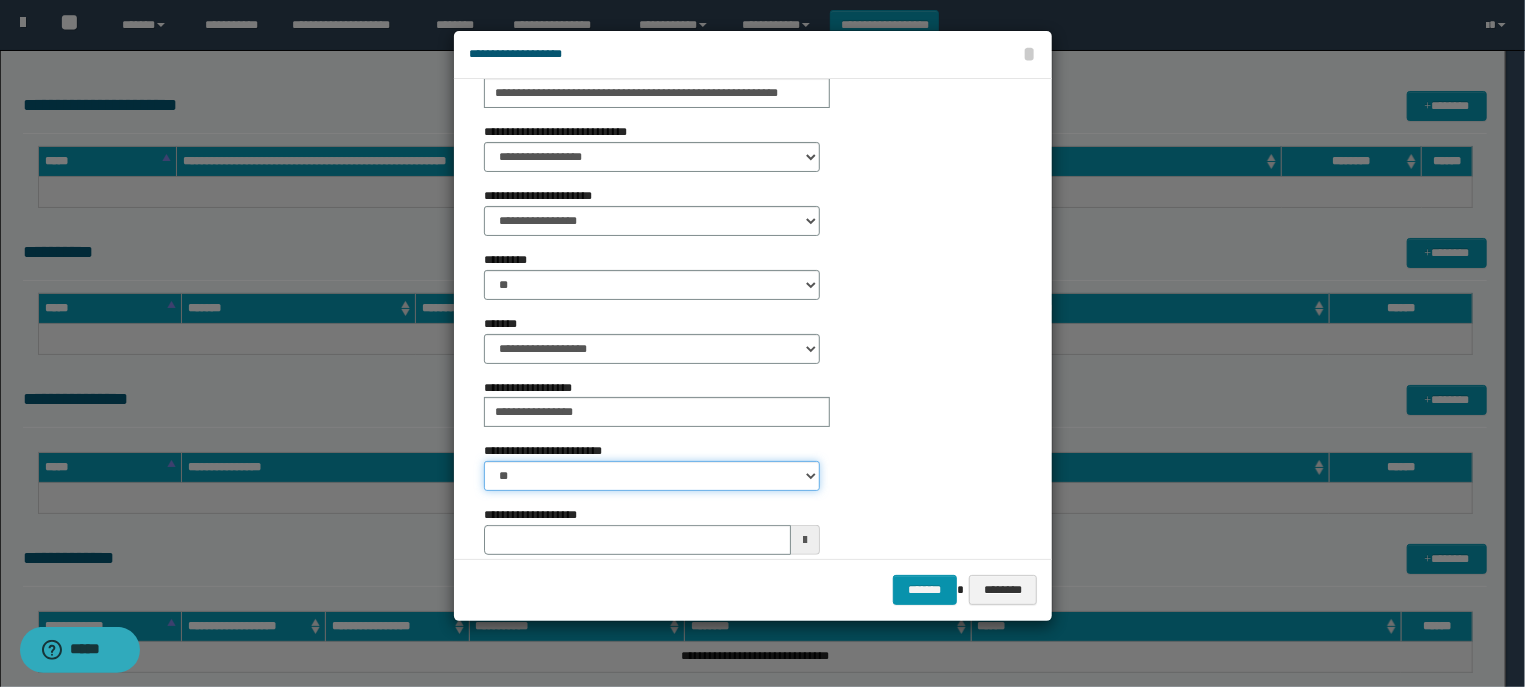 click on "**
**" at bounding box center [652, 476] 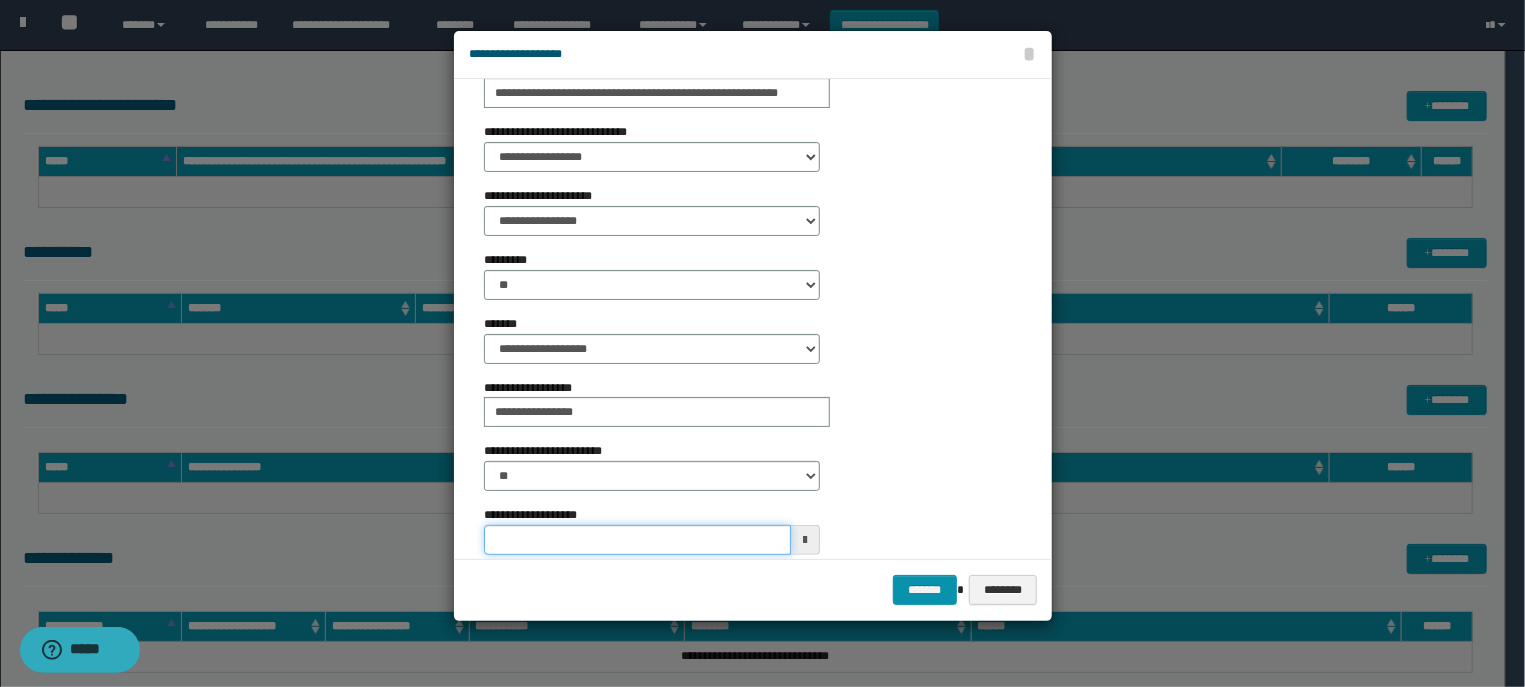 click on "**********" at bounding box center [637, 540] 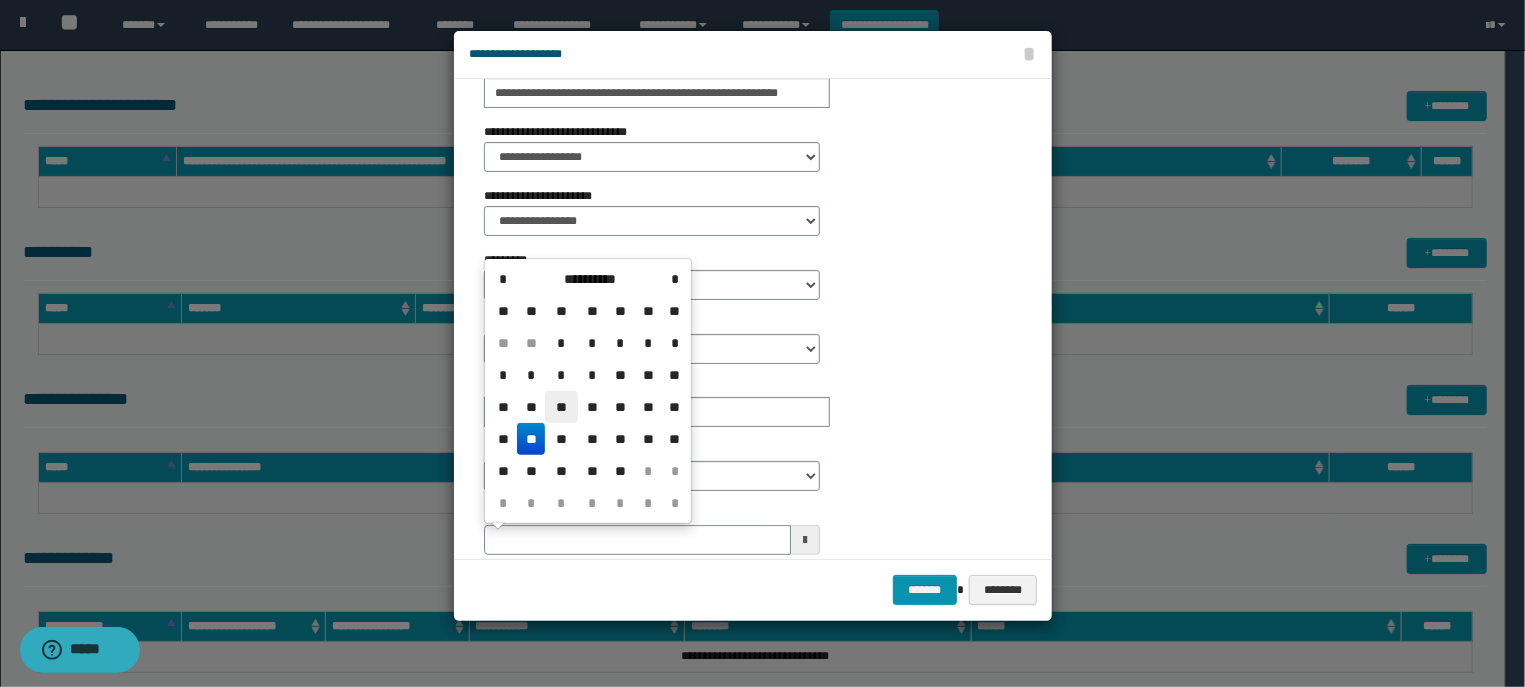 click on "**" at bounding box center (561, 407) 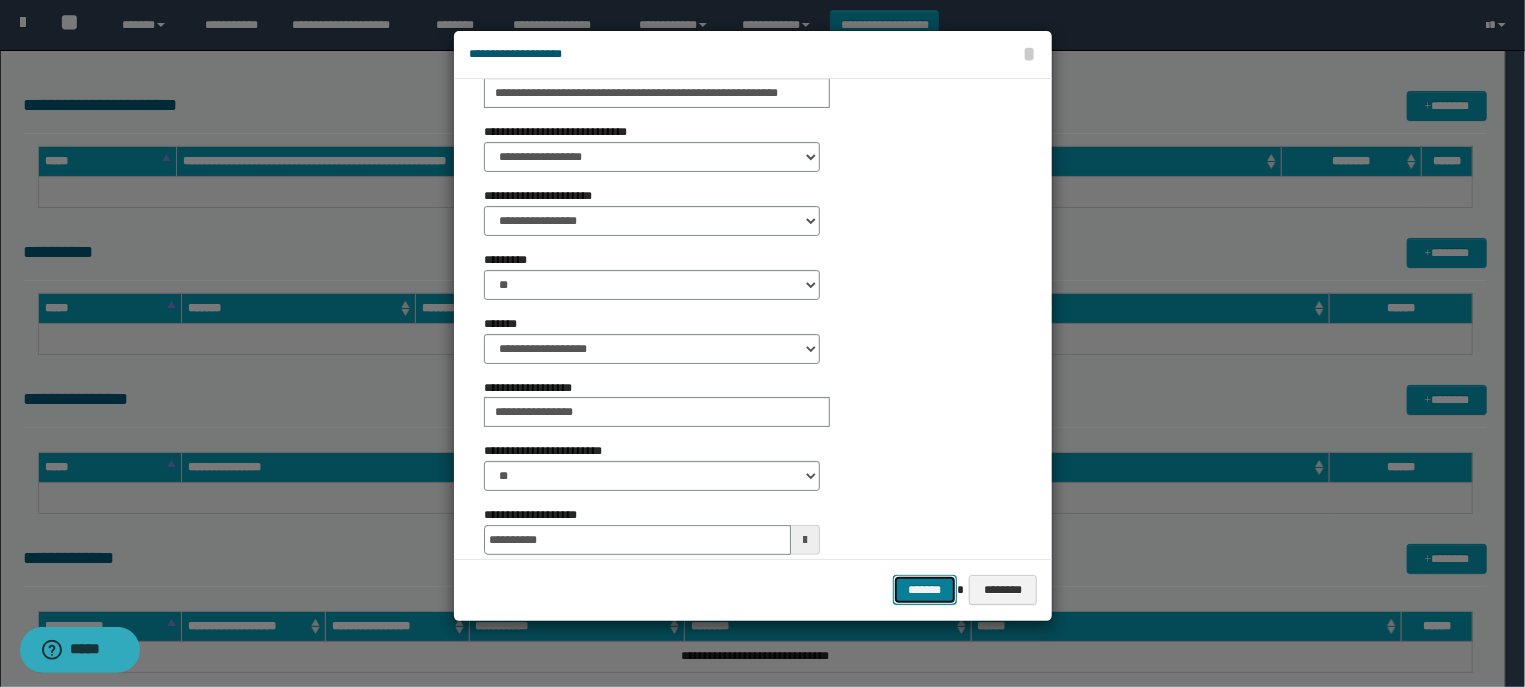 click on "*******" at bounding box center [925, 590] 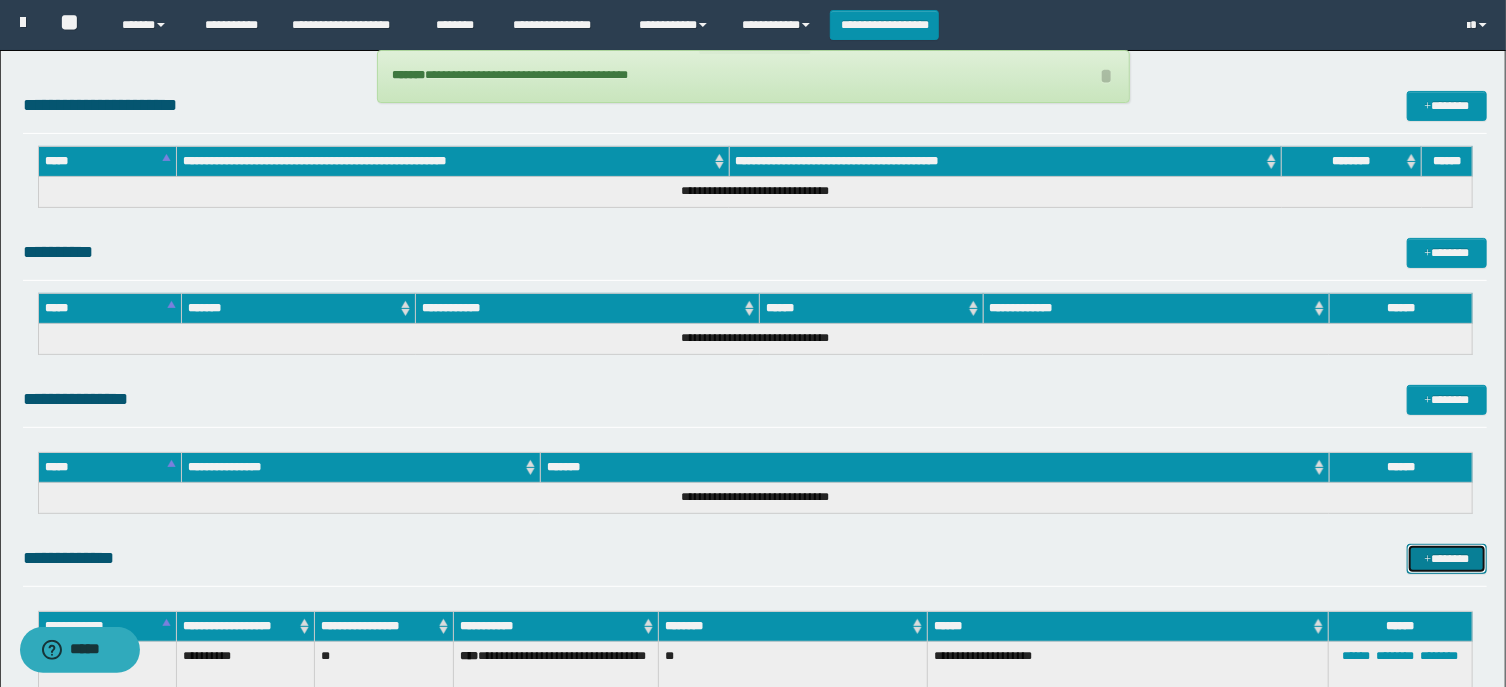 scroll, scrollTop: 0, scrollLeft: 0, axis: both 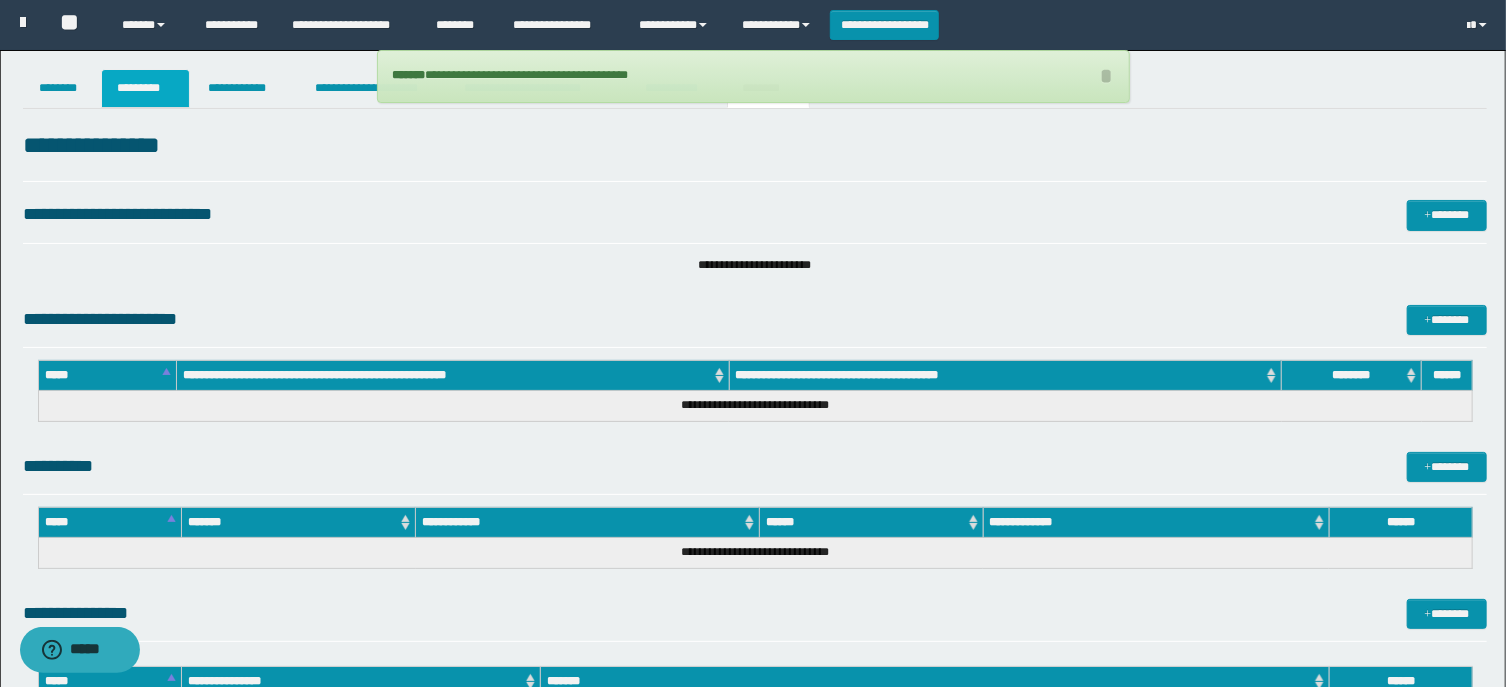 click on "*********" at bounding box center [145, 88] 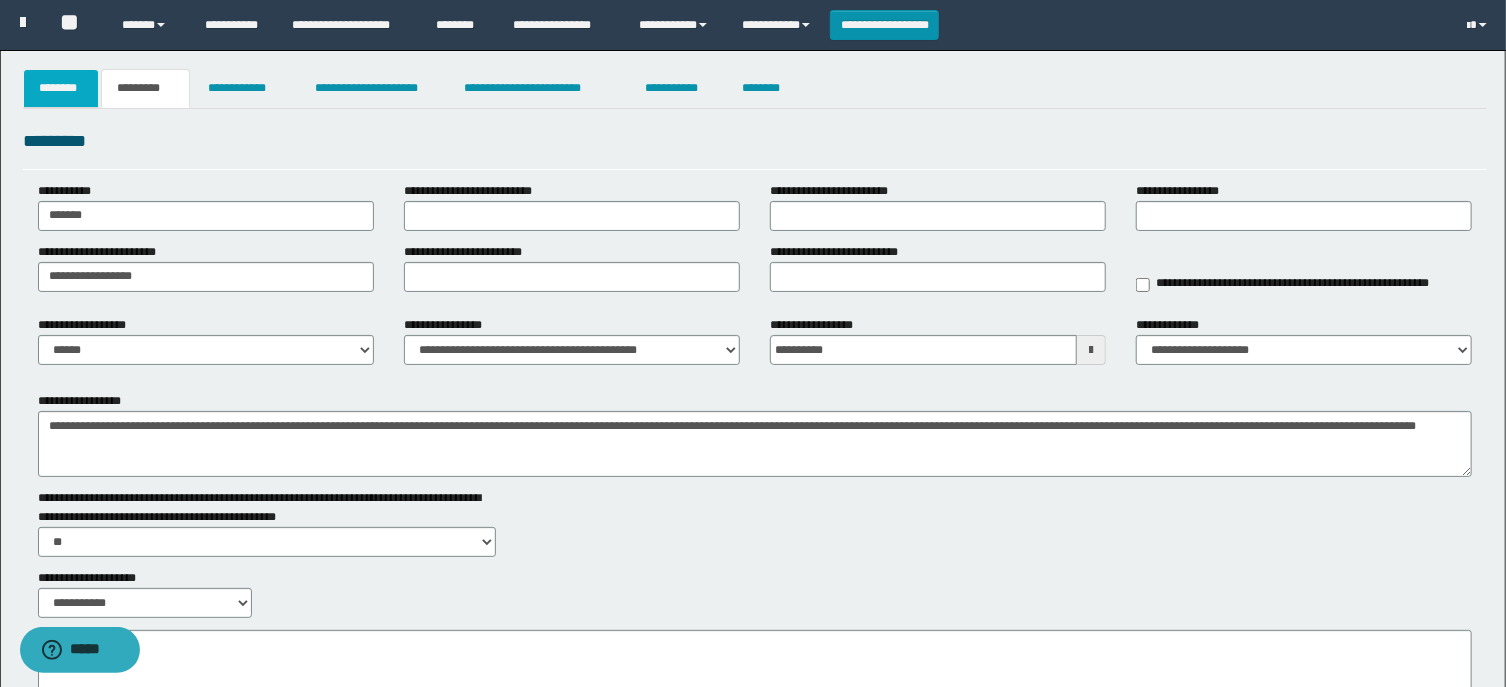 click on "********" at bounding box center (61, 88) 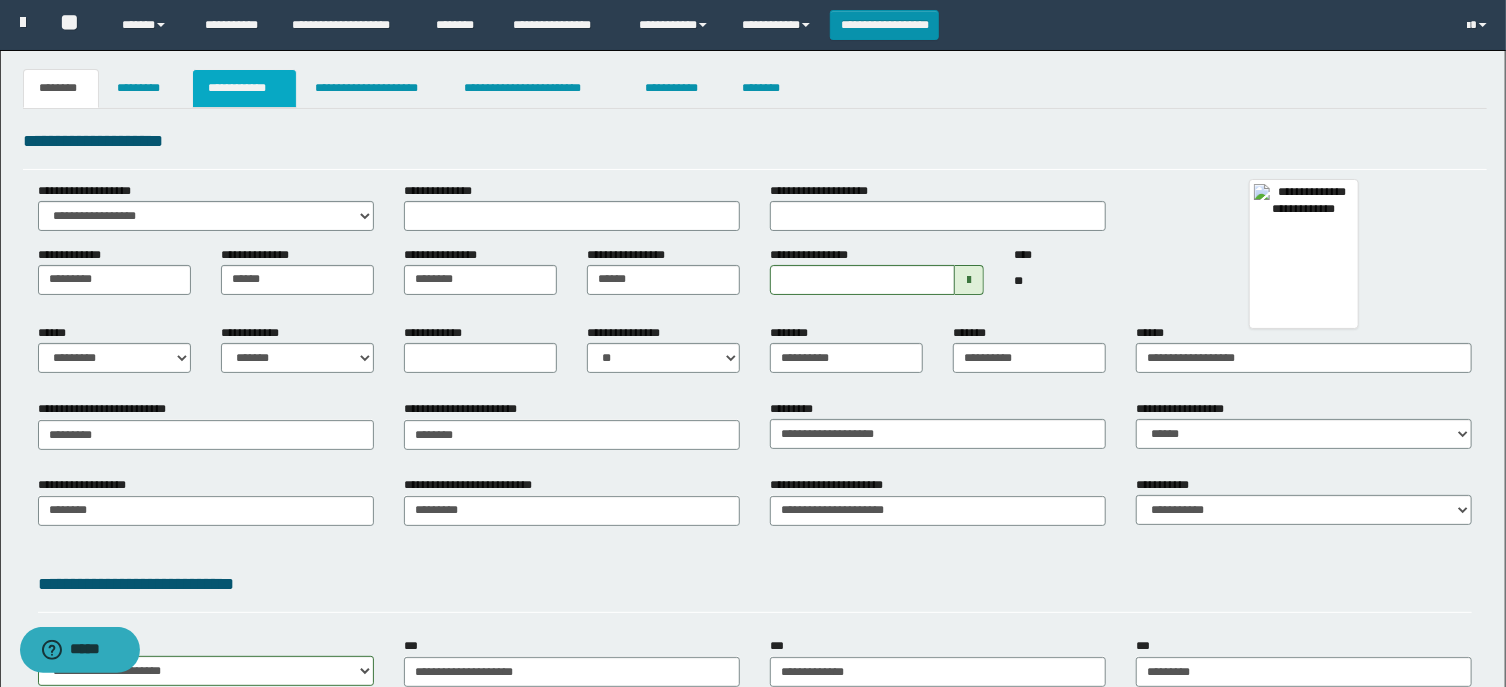 click on "**********" at bounding box center (244, 88) 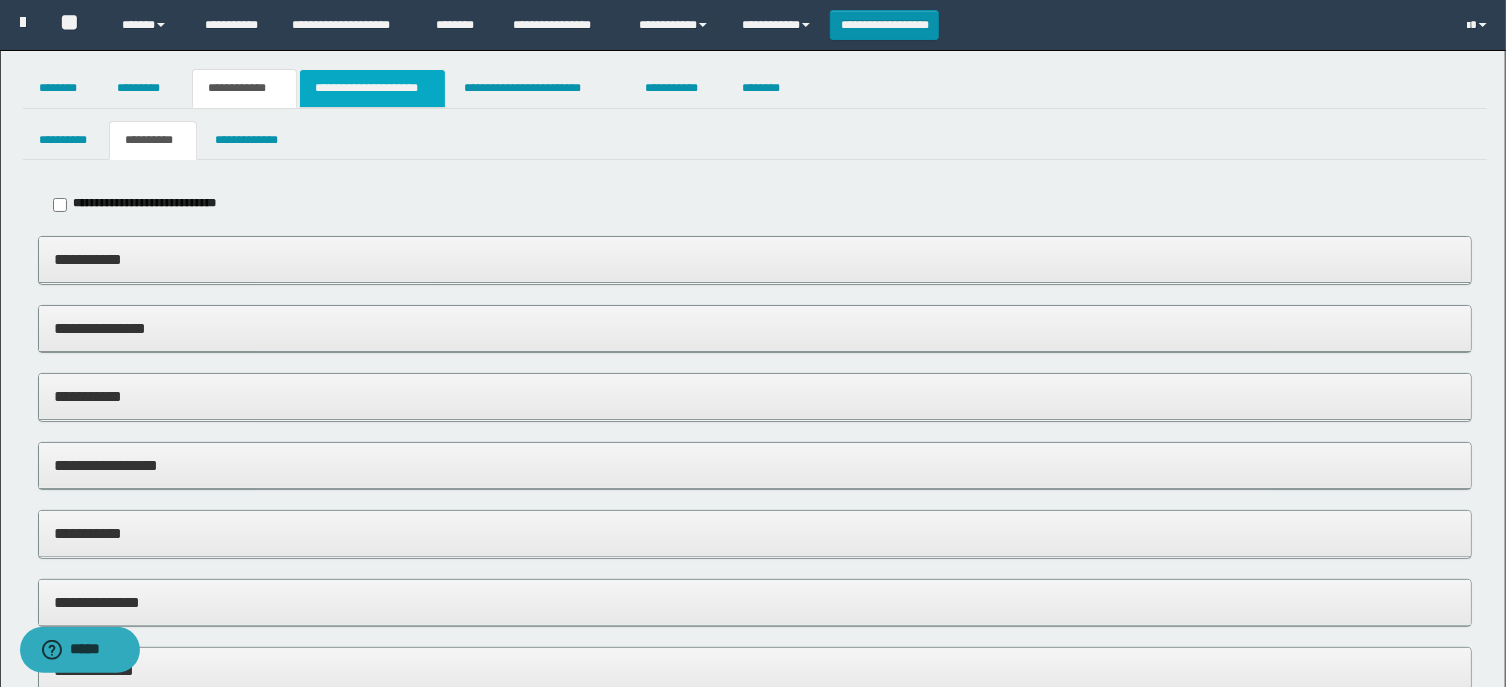 click on "**********" at bounding box center [372, 88] 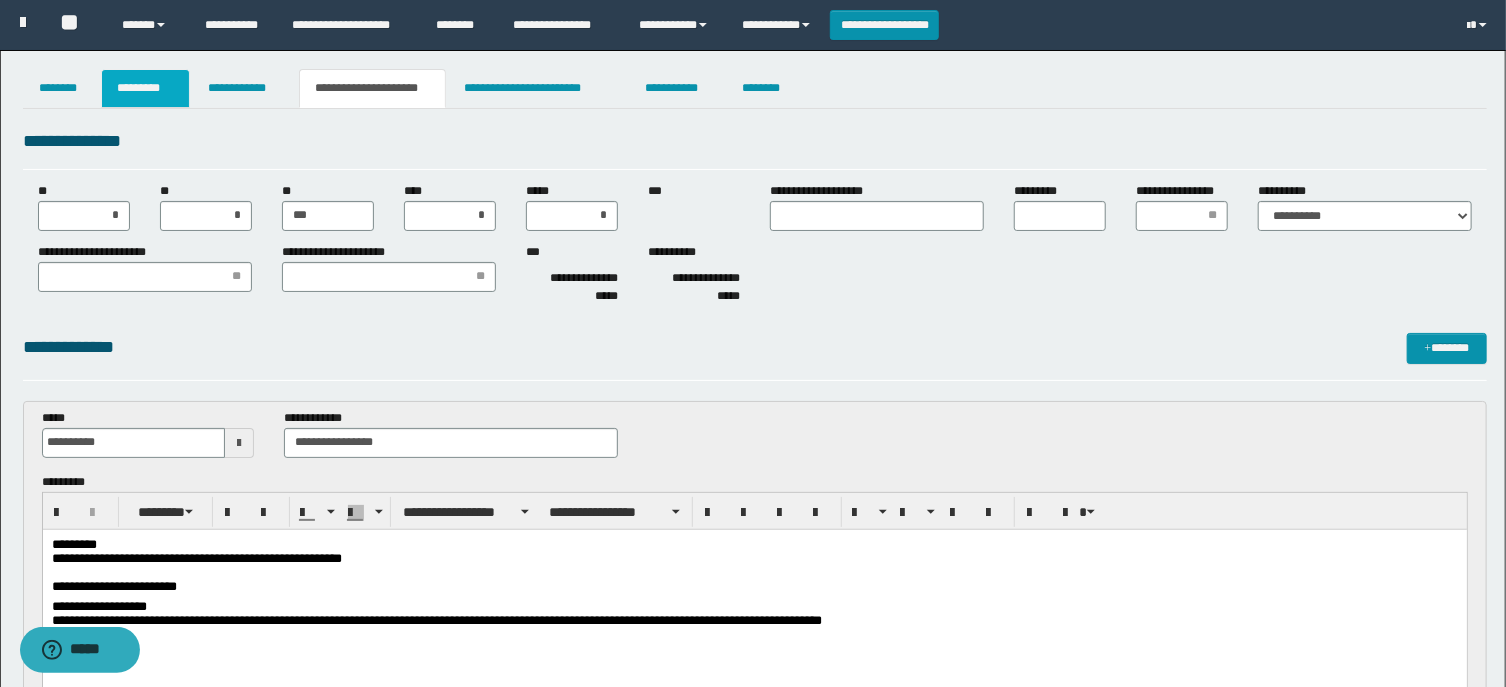click on "*********" at bounding box center (145, 88) 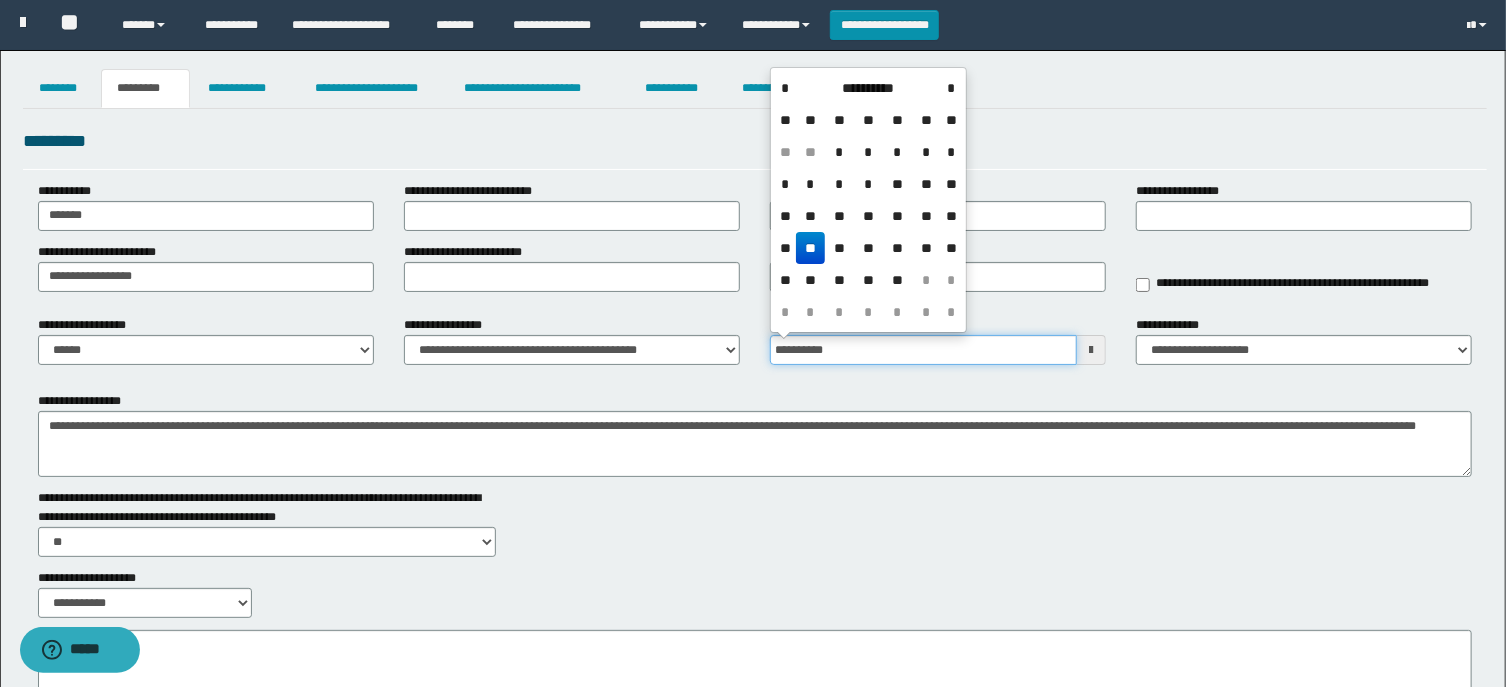 click on "**********" at bounding box center (923, 350) 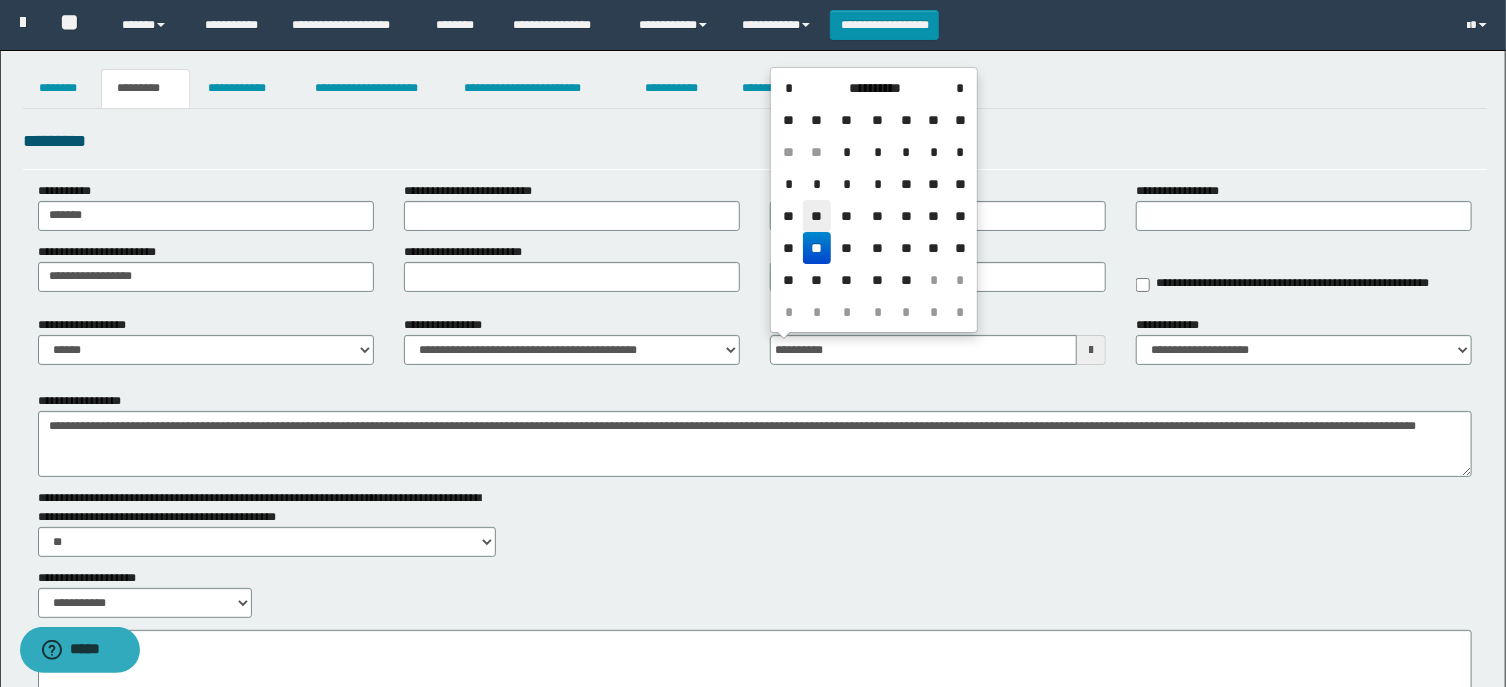 click on "**" at bounding box center [817, 216] 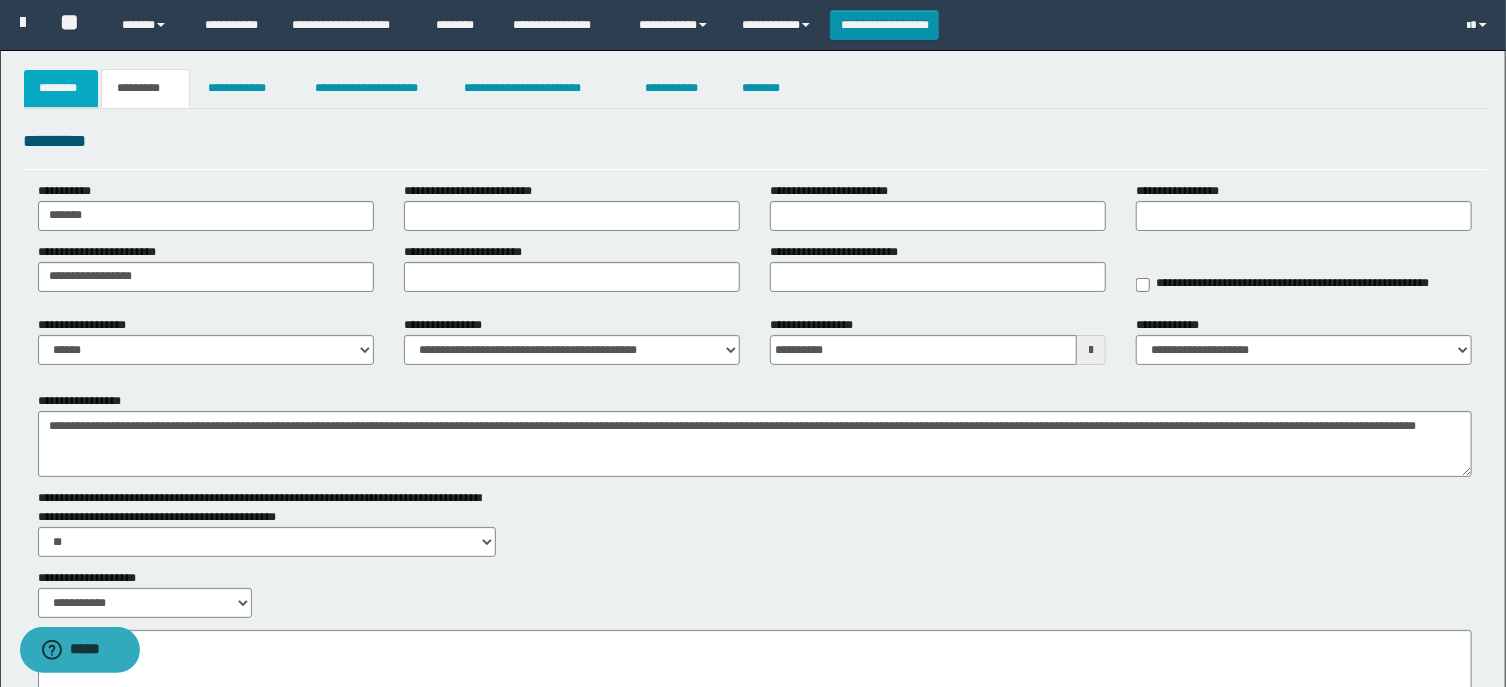 click on "********" at bounding box center (61, 88) 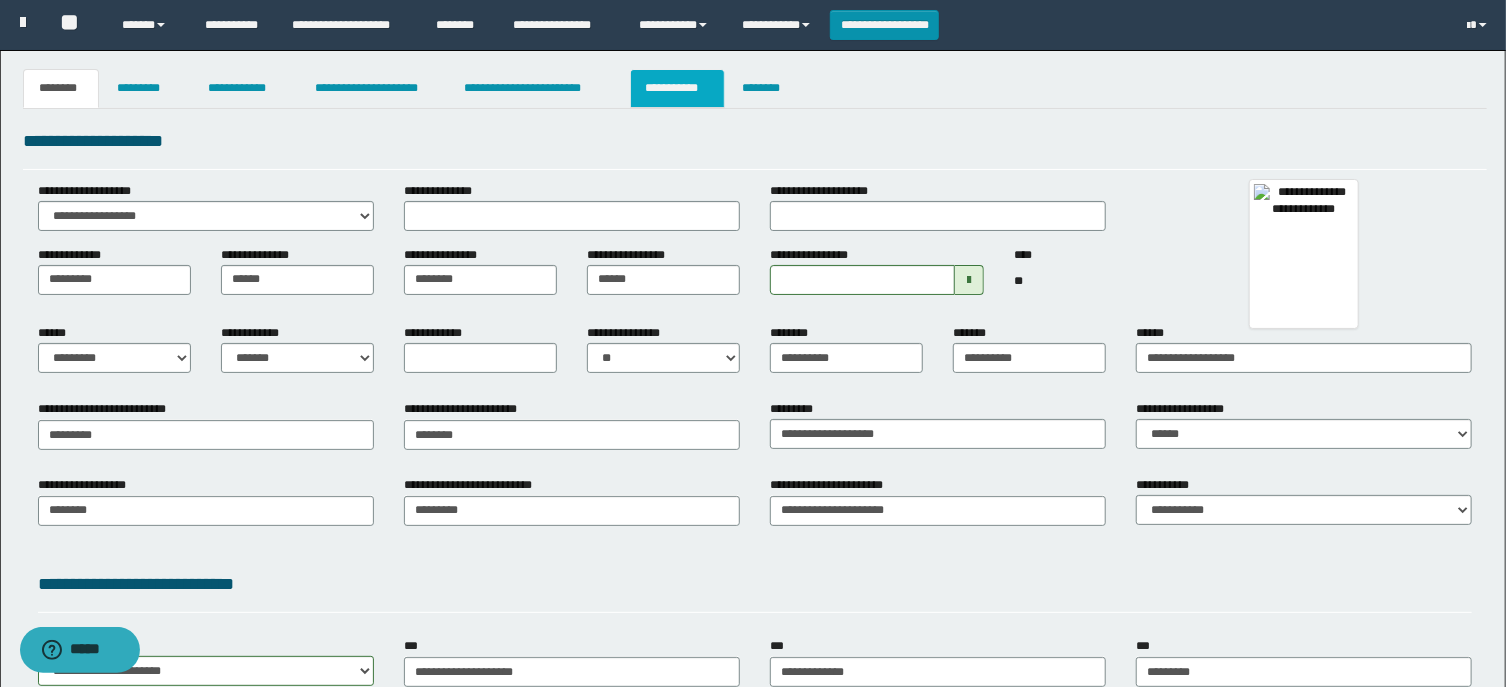 click on "**********" at bounding box center [677, 88] 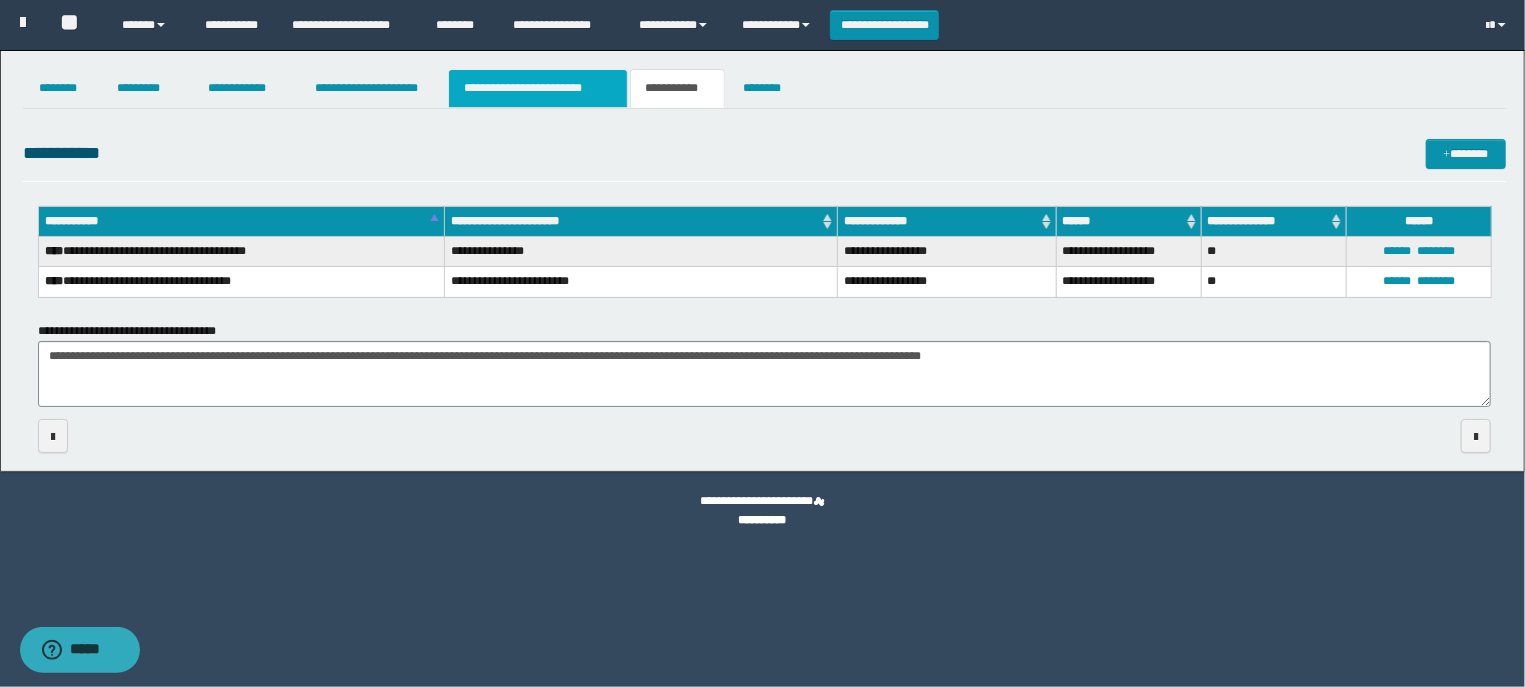 click on "**********" at bounding box center [538, 88] 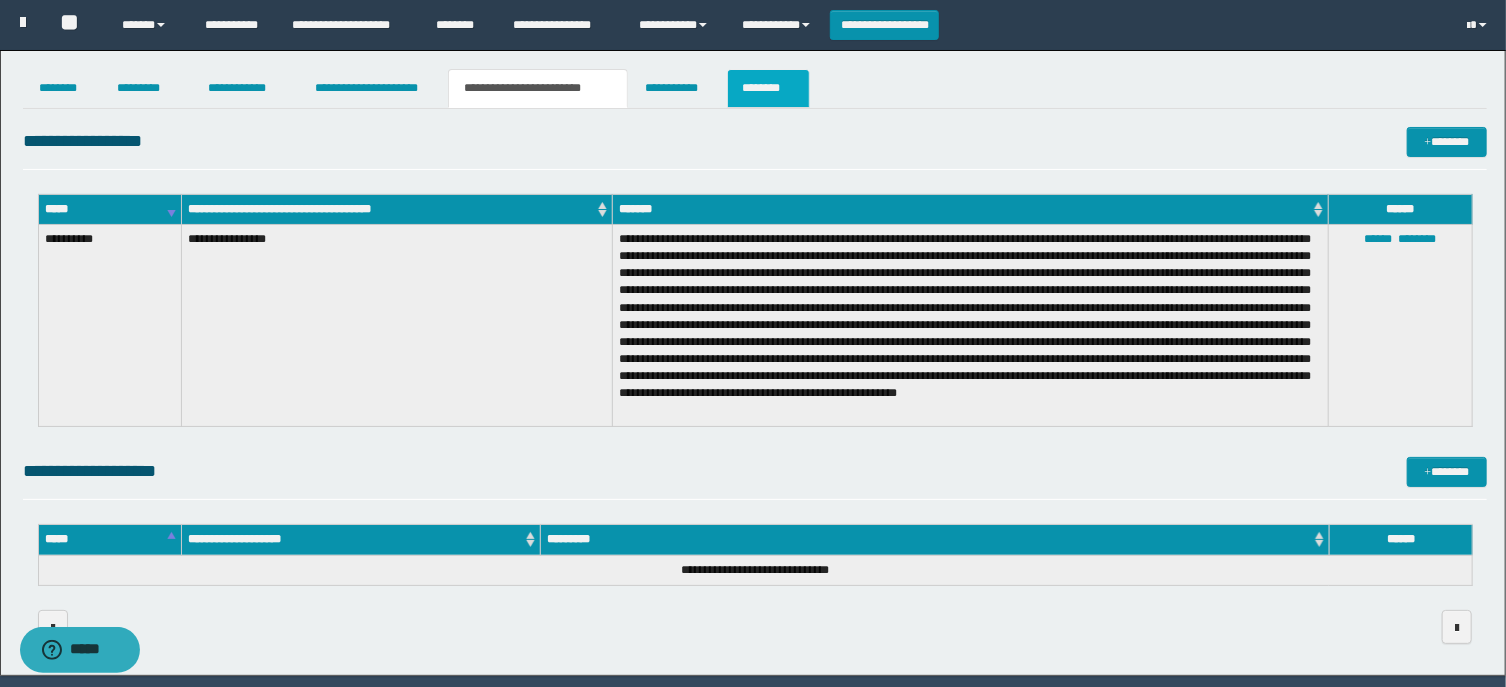 click on "********" at bounding box center (768, 88) 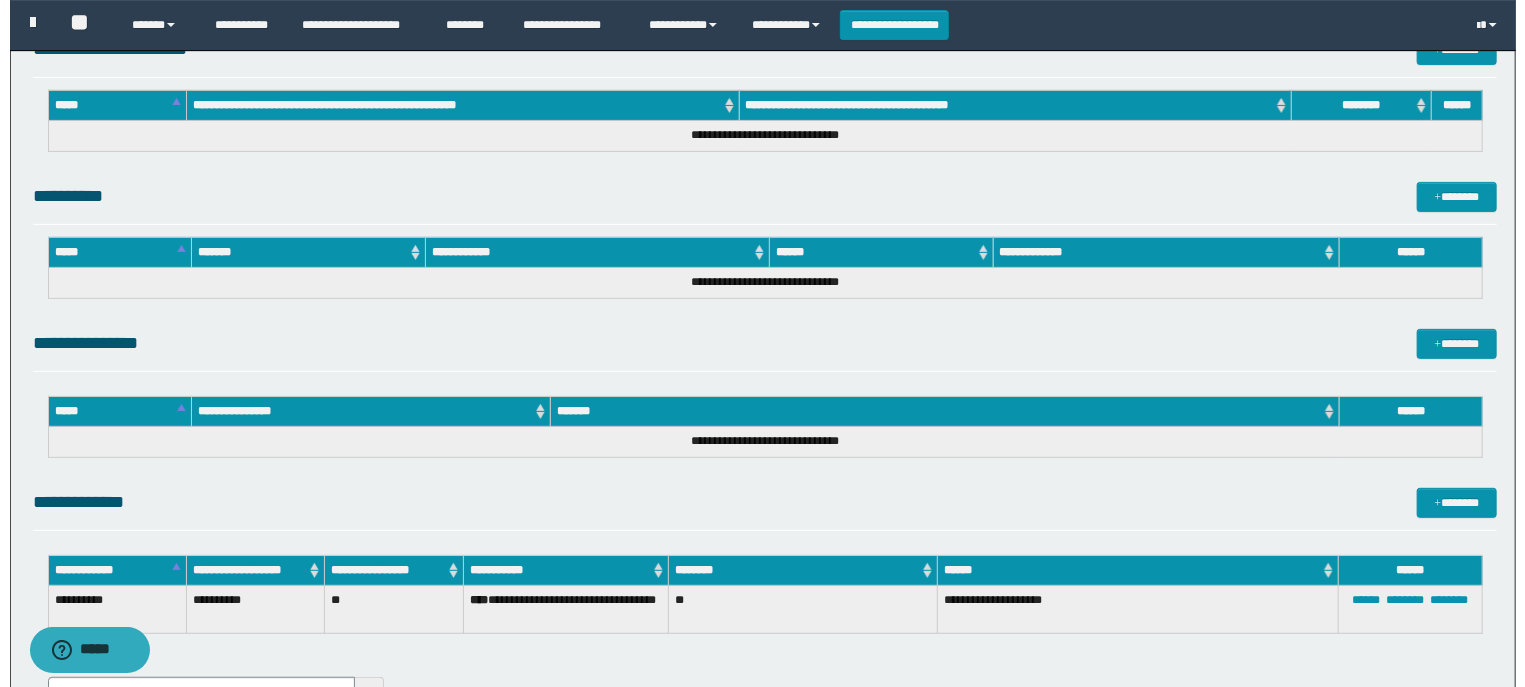 scroll, scrollTop: 321, scrollLeft: 0, axis: vertical 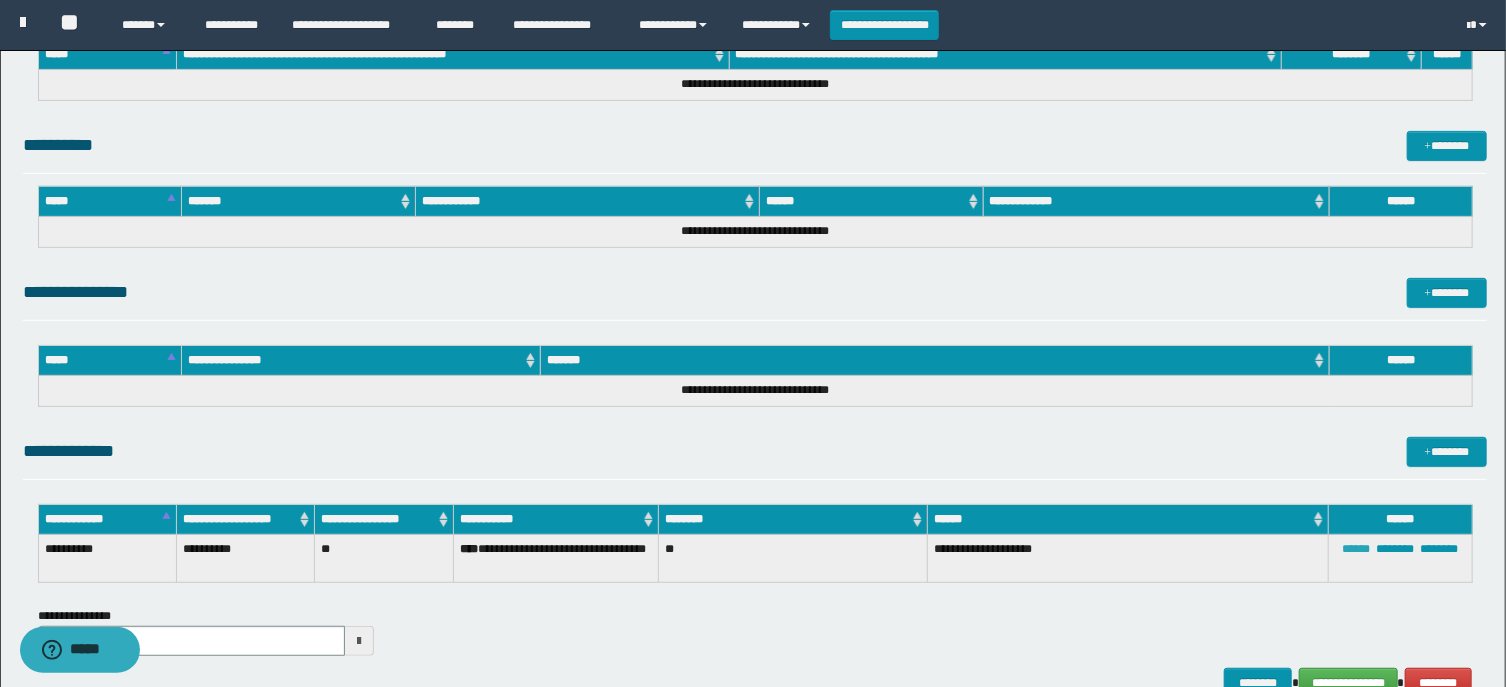 click on "******" at bounding box center (1357, 549) 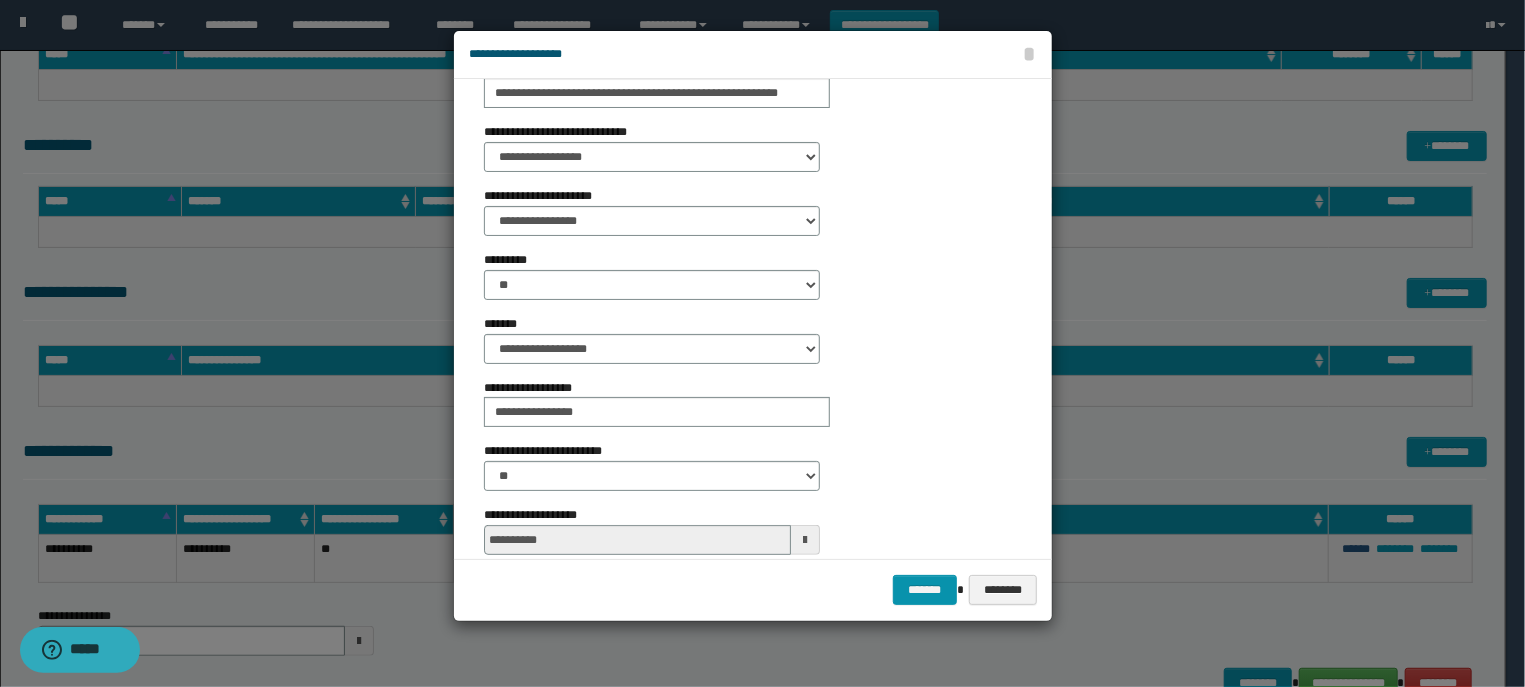 scroll, scrollTop: 201, scrollLeft: 0, axis: vertical 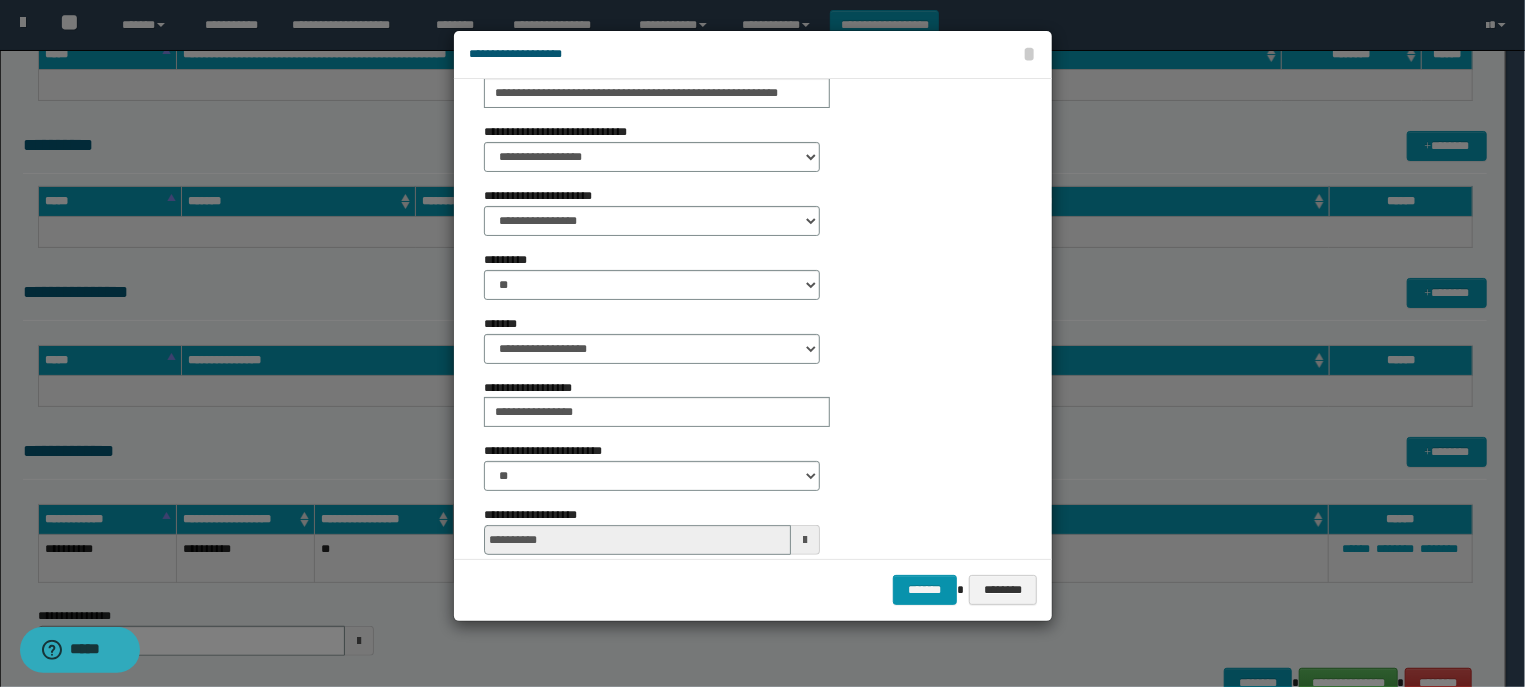 click at bounding box center (805, 540) 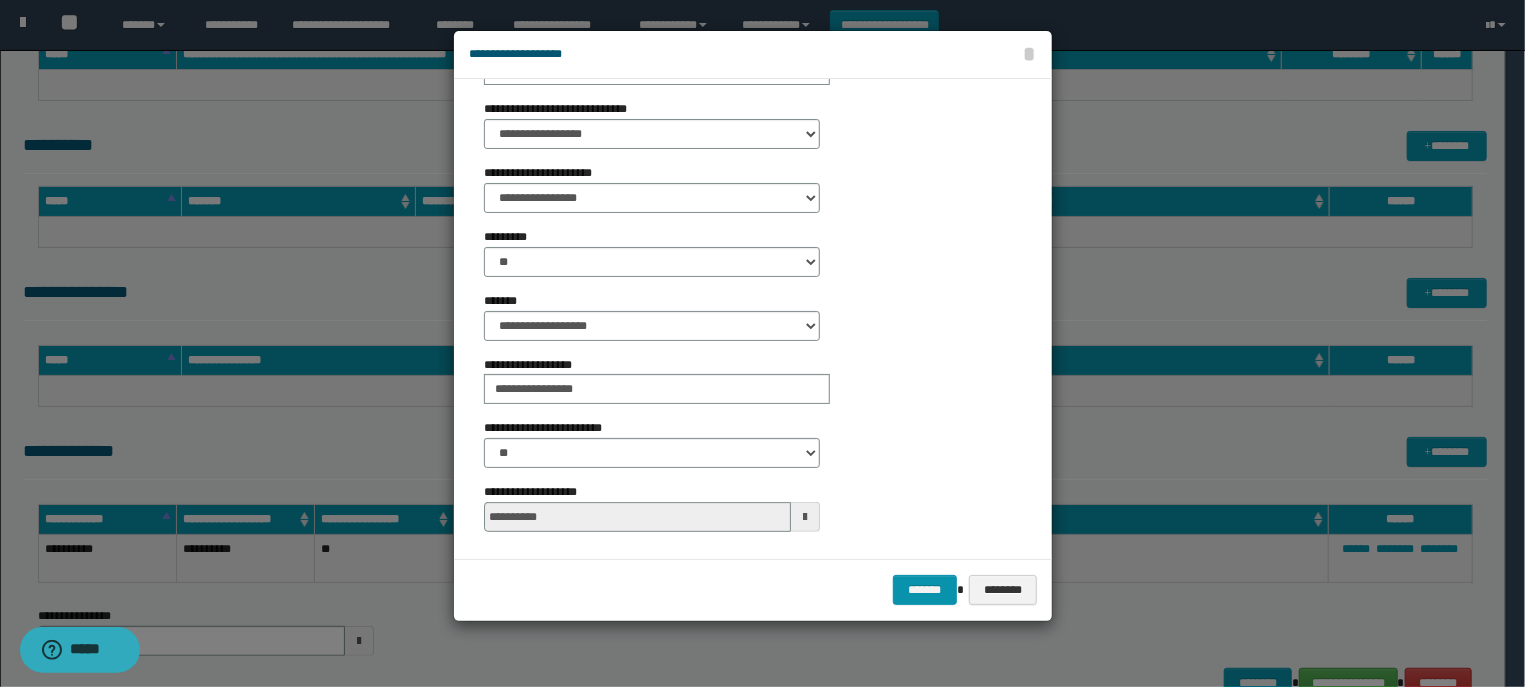 scroll, scrollTop: 227, scrollLeft: 0, axis: vertical 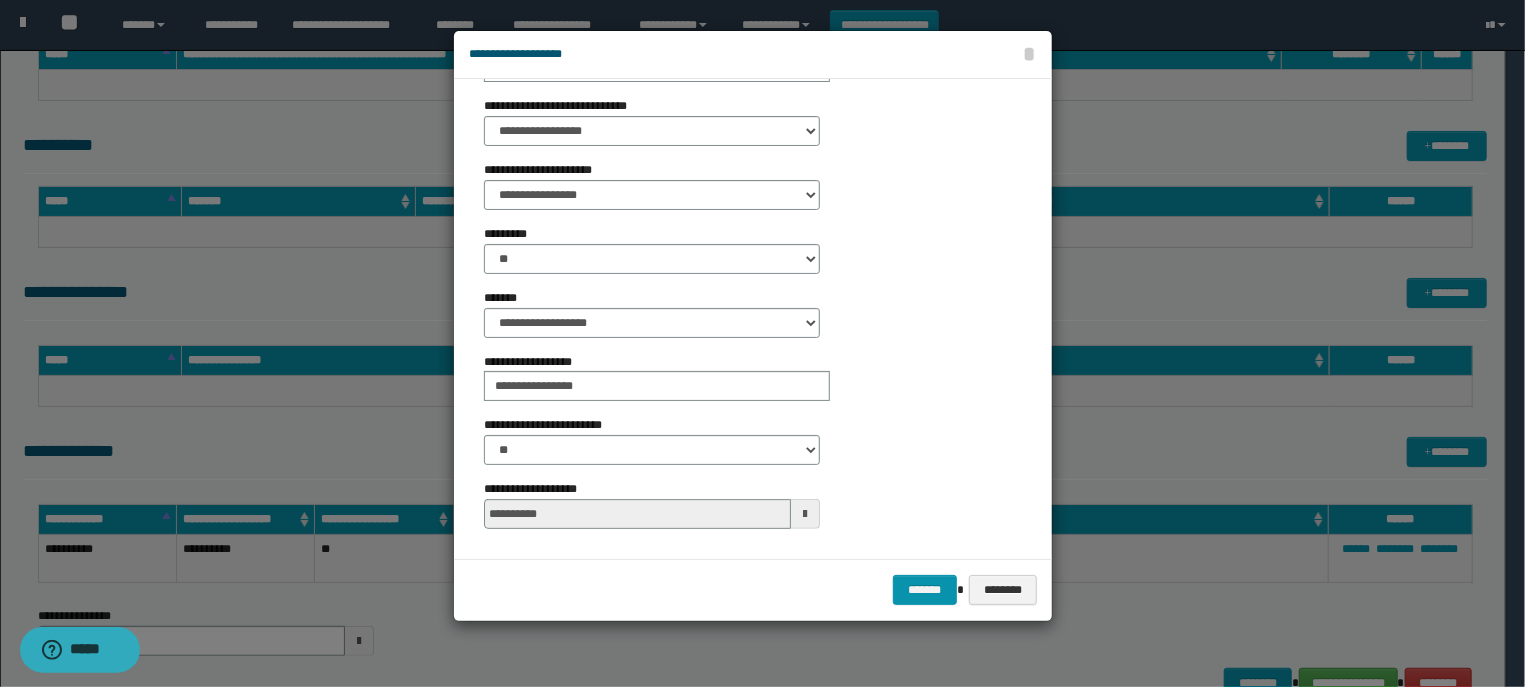 click at bounding box center [805, 514] 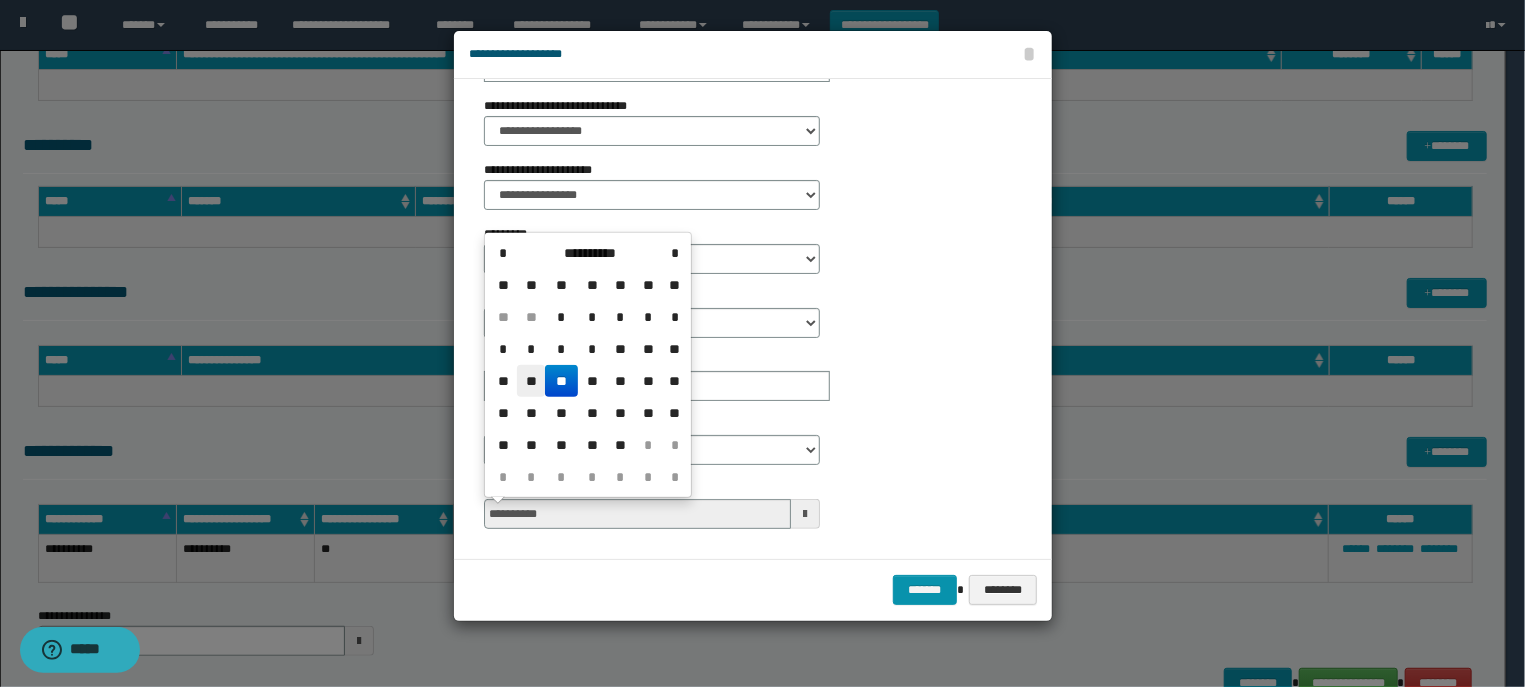 click on "**" at bounding box center [531, 381] 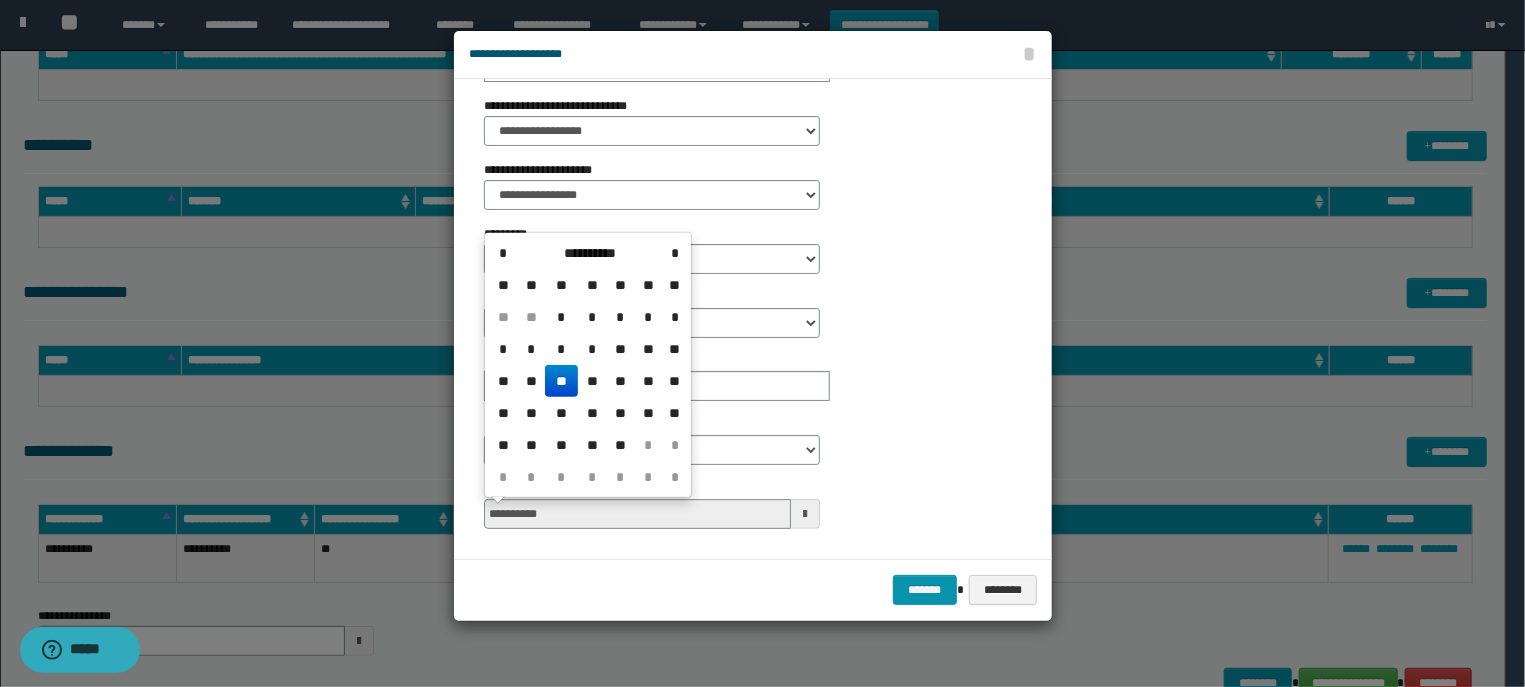 type on "**********" 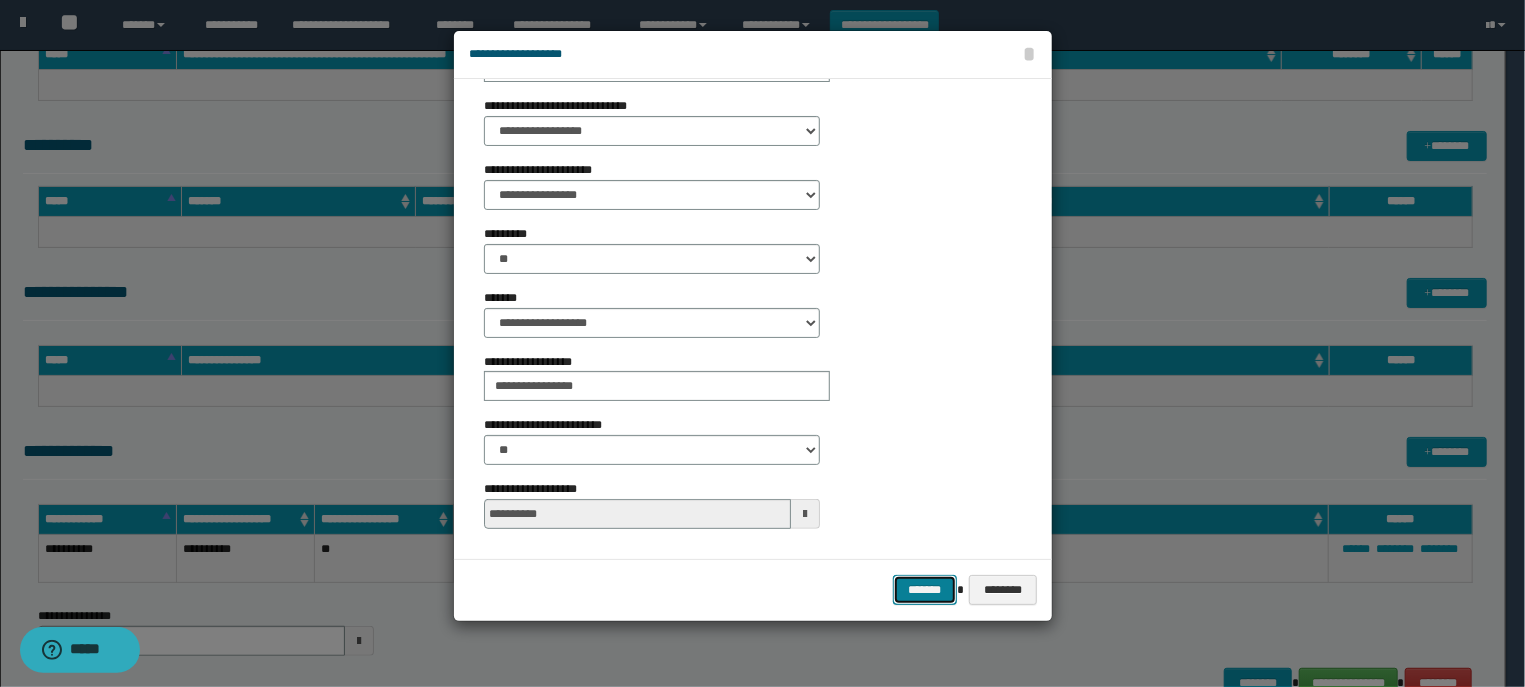 click on "*******" at bounding box center (925, 590) 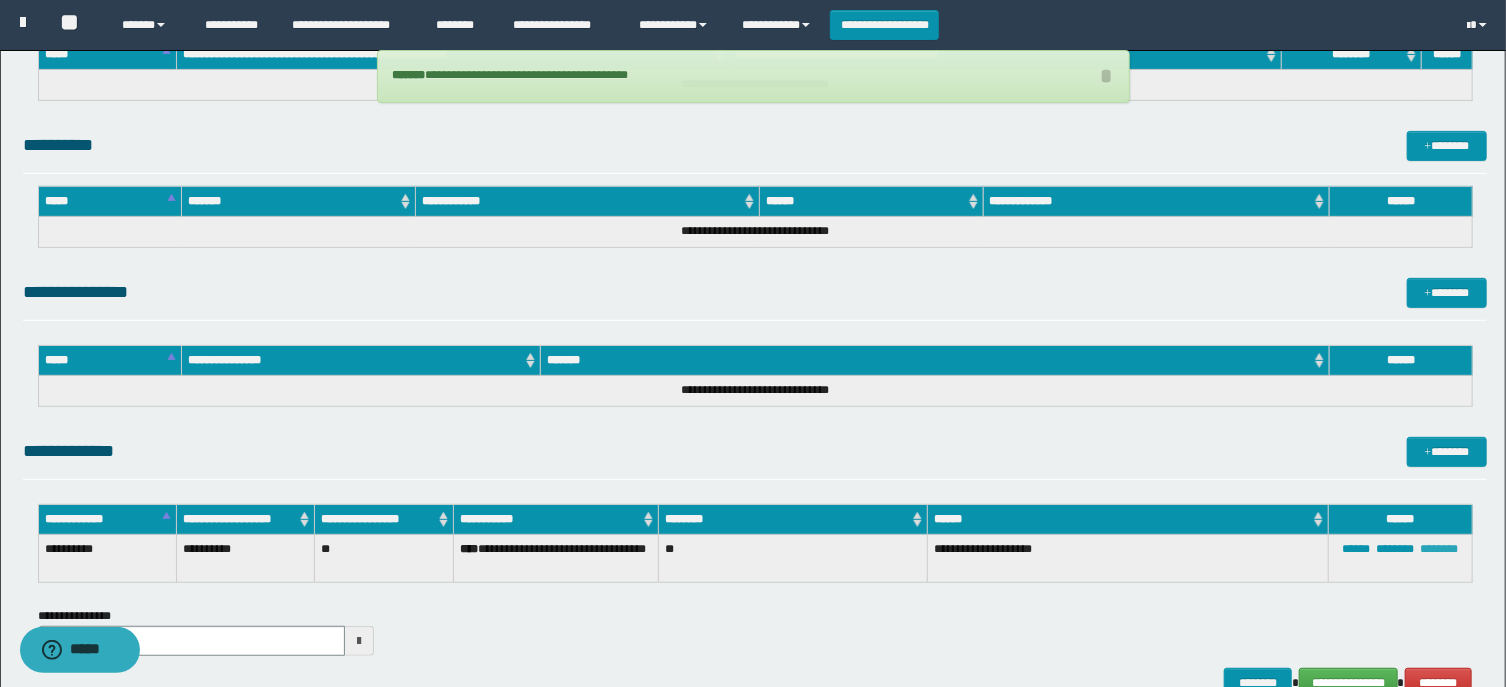 click on "********" at bounding box center (1440, 549) 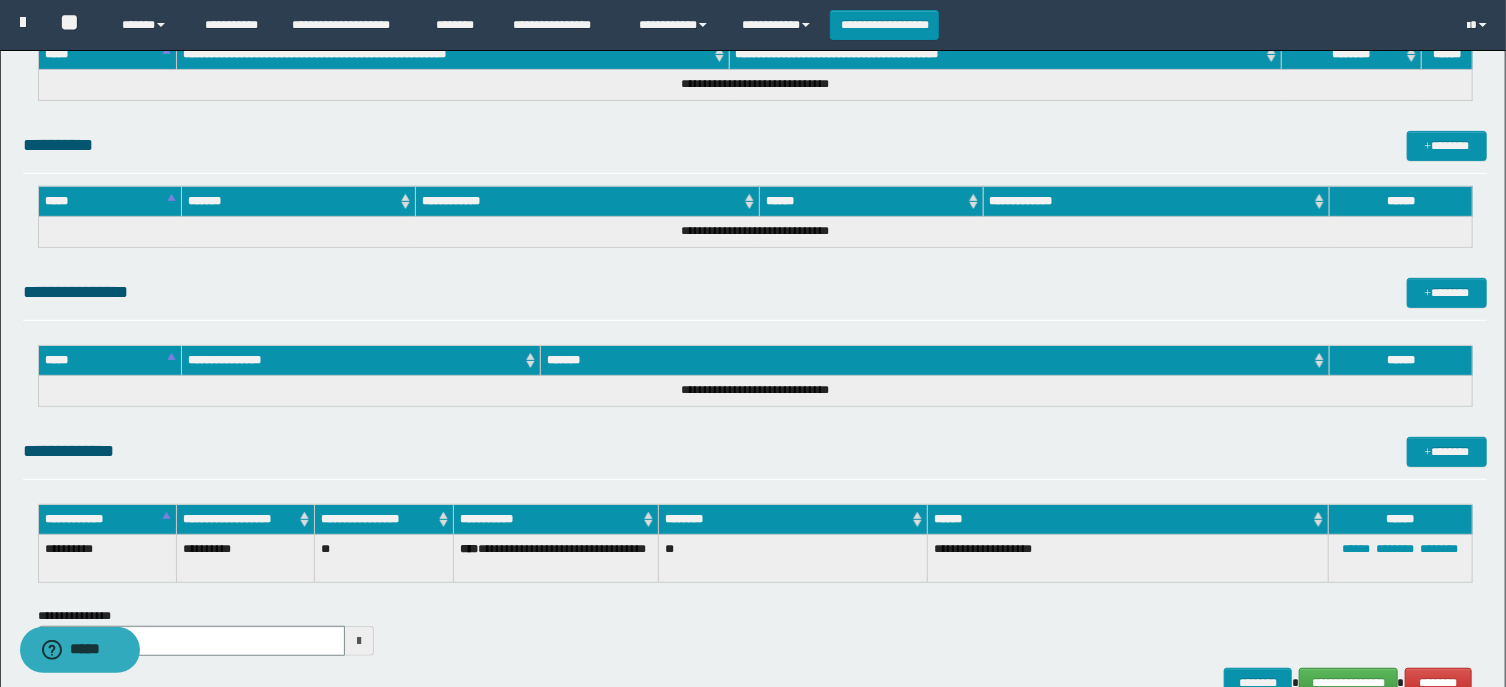 drag, startPoint x: 784, startPoint y: 641, endPoint x: 774, endPoint y: 683, distance: 43.174065 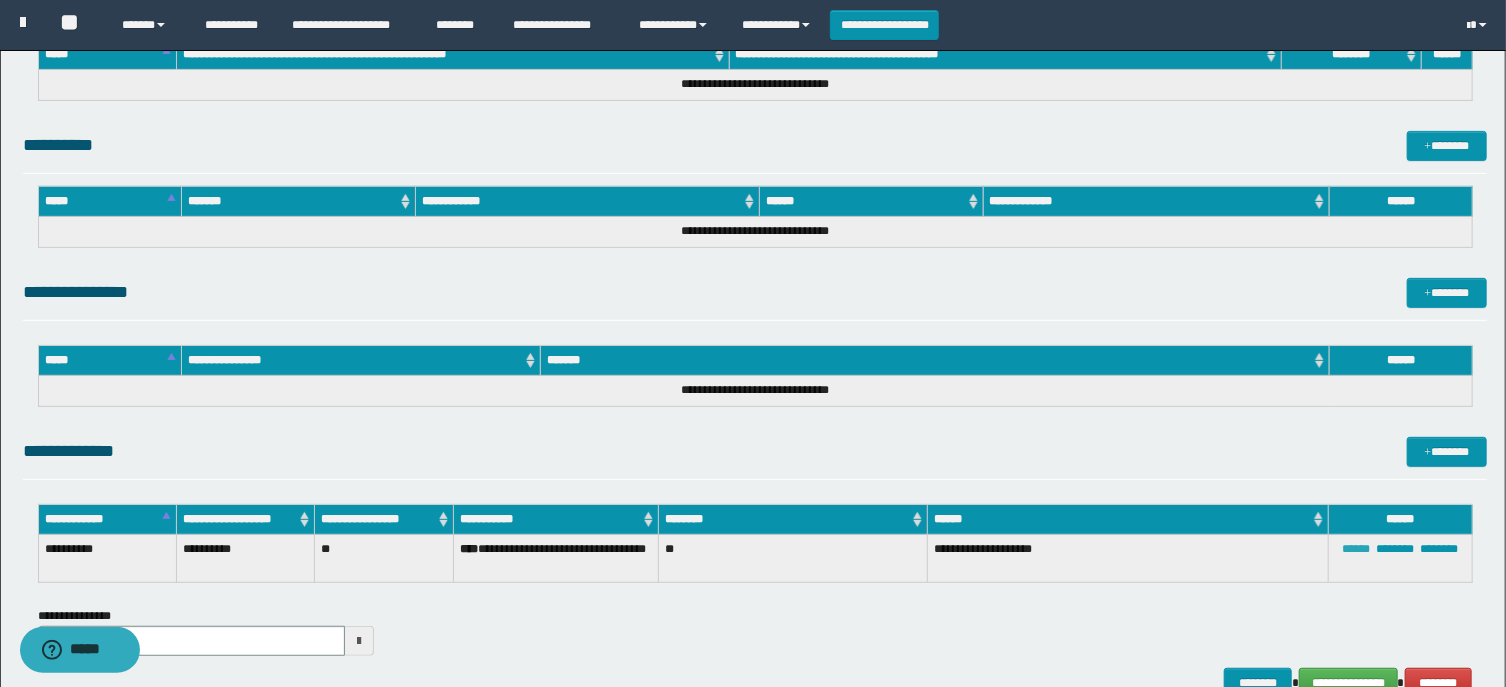 click on "******" at bounding box center (1357, 549) 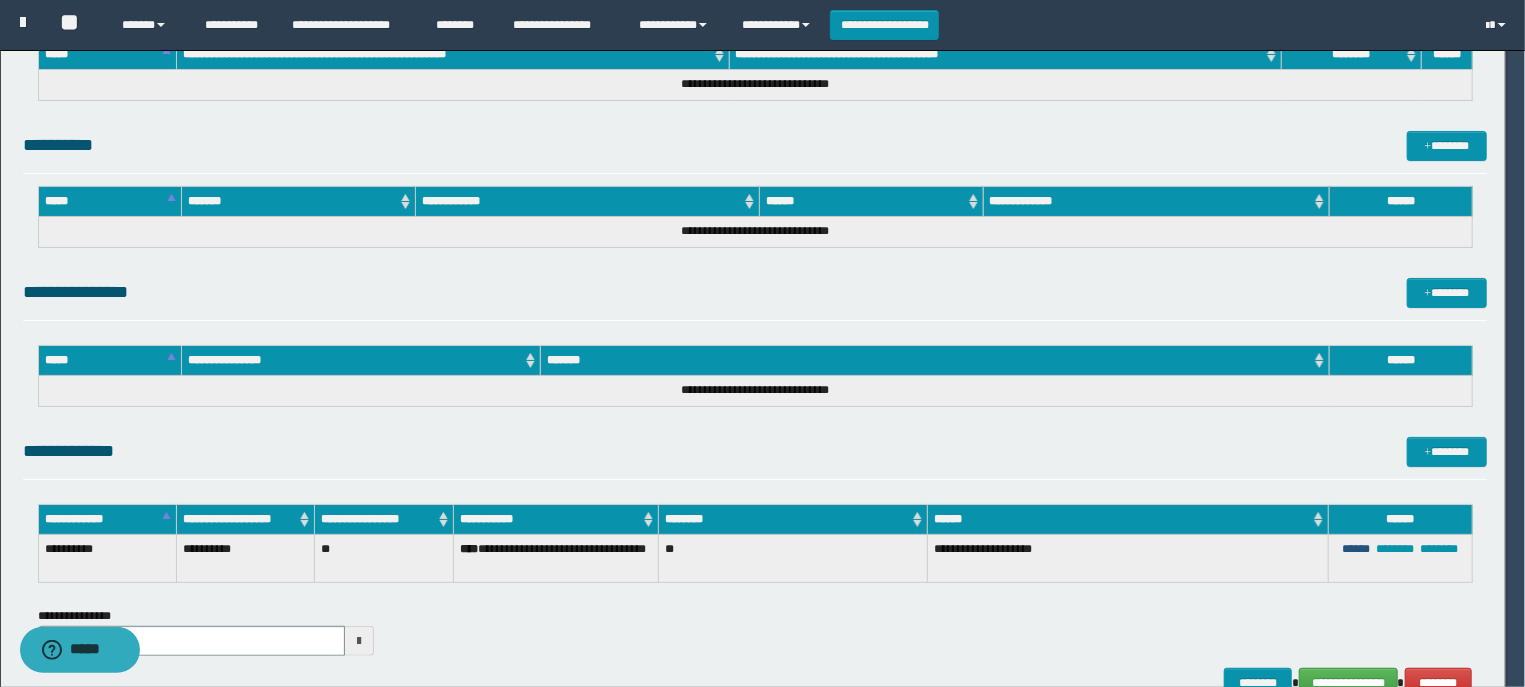 scroll, scrollTop: 227, scrollLeft: 0, axis: vertical 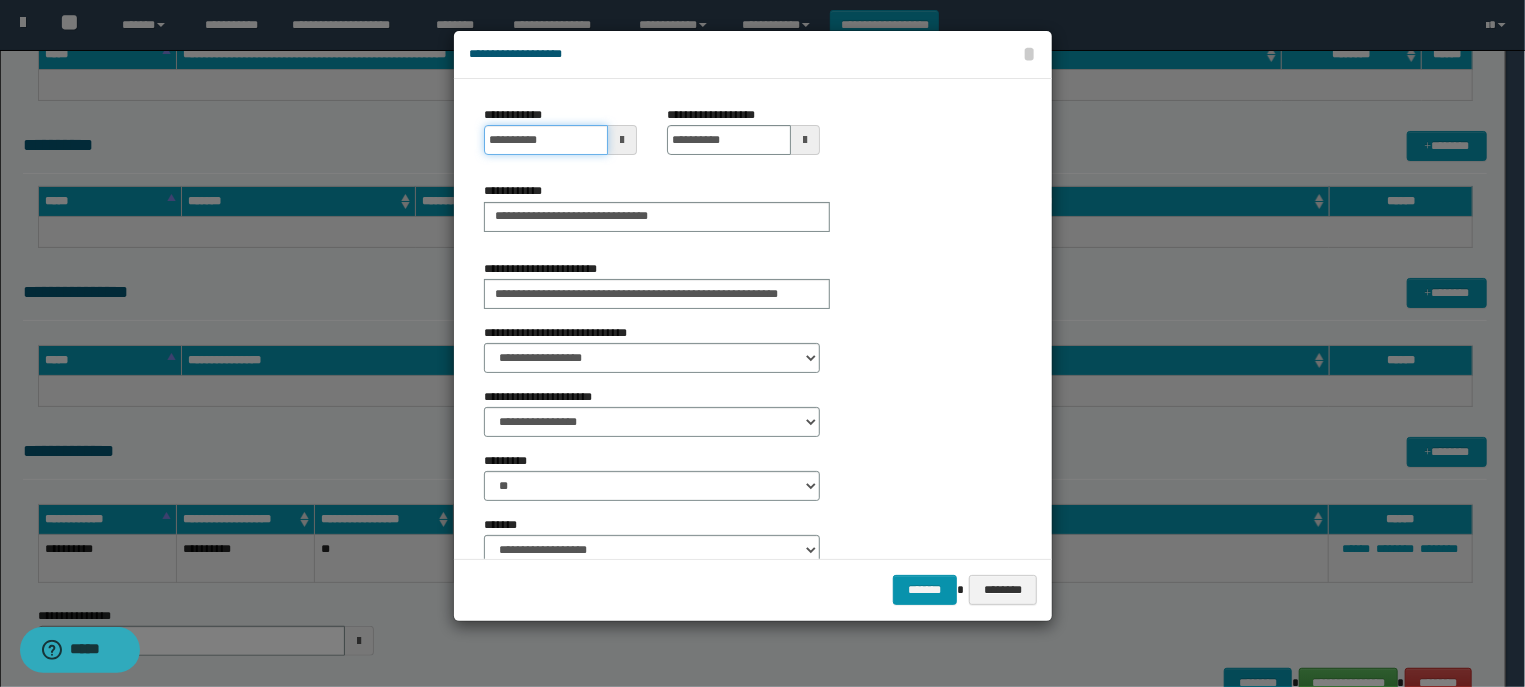 click on "**********" at bounding box center [546, 140] 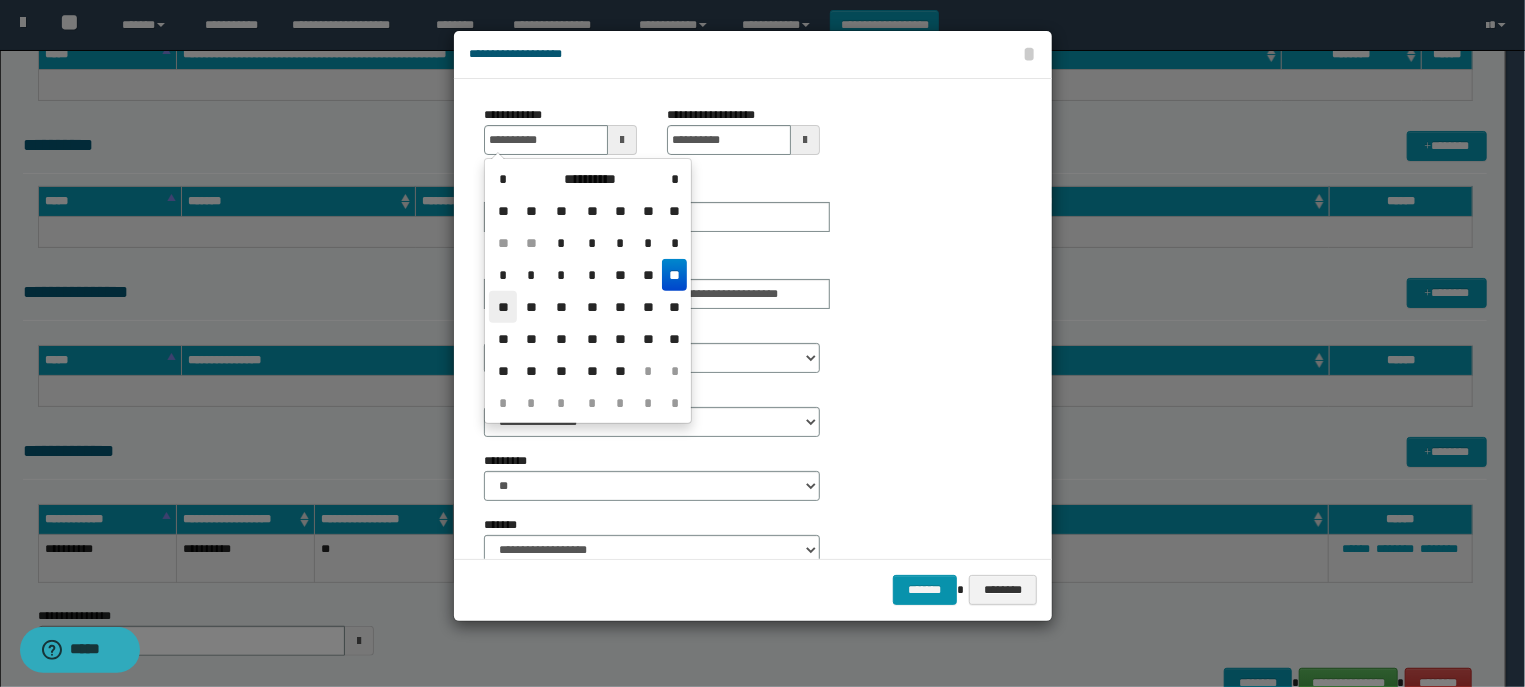 click on "**" at bounding box center [503, 307] 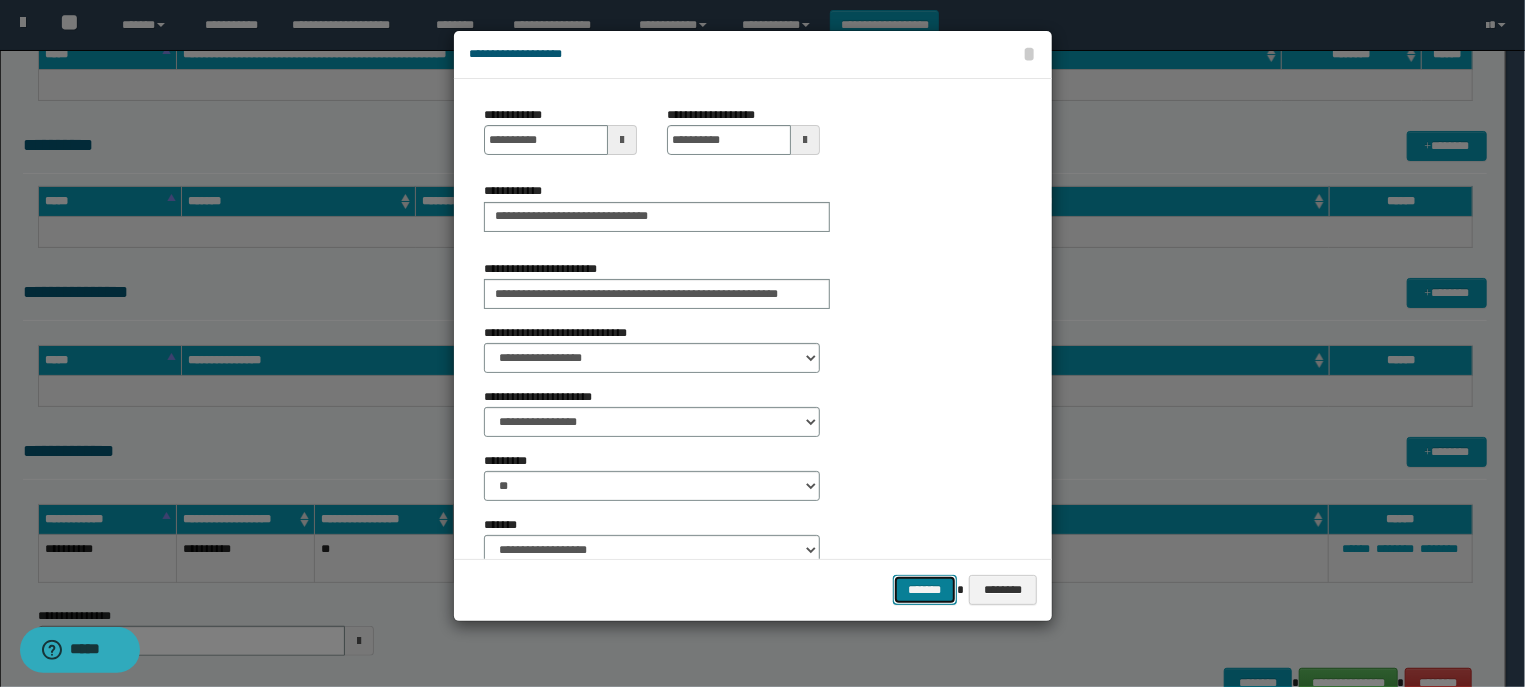 click on "*******" at bounding box center (925, 590) 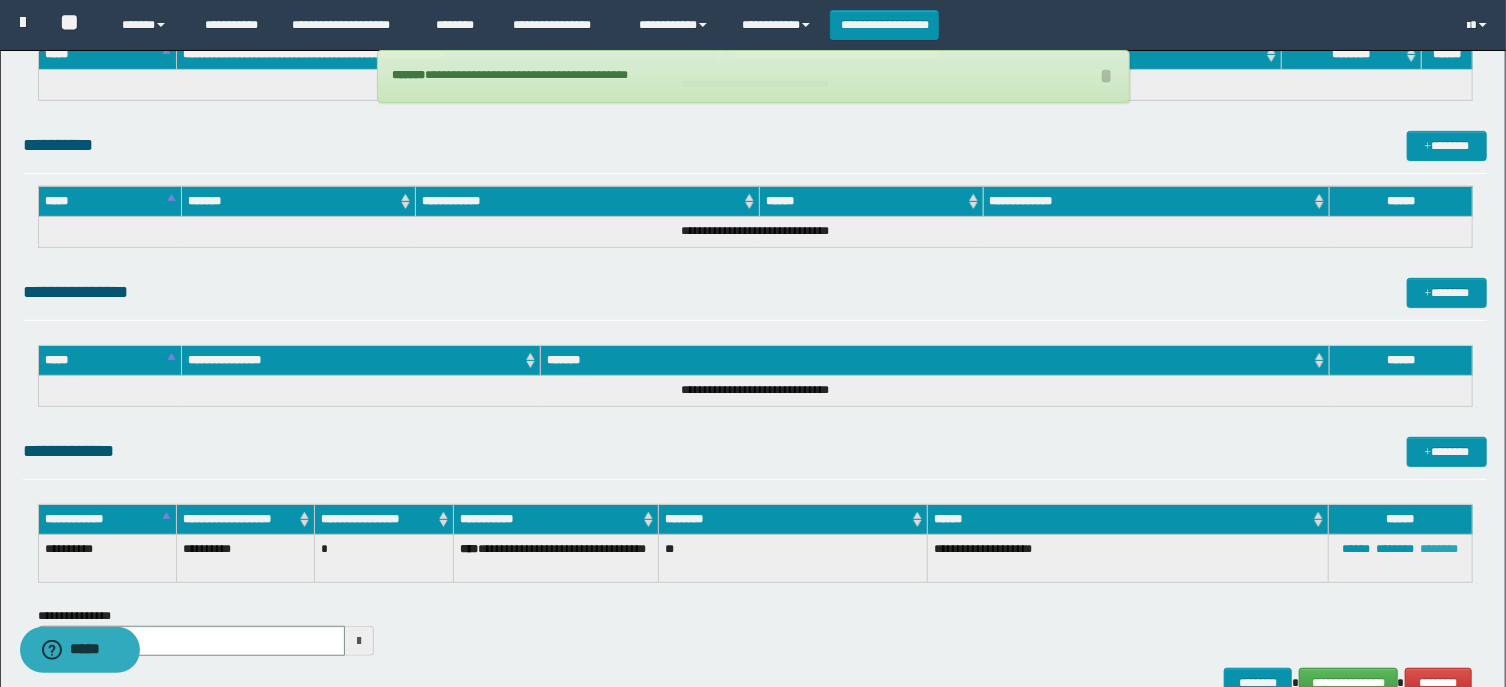 click on "********" at bounding box center (1440, 549) 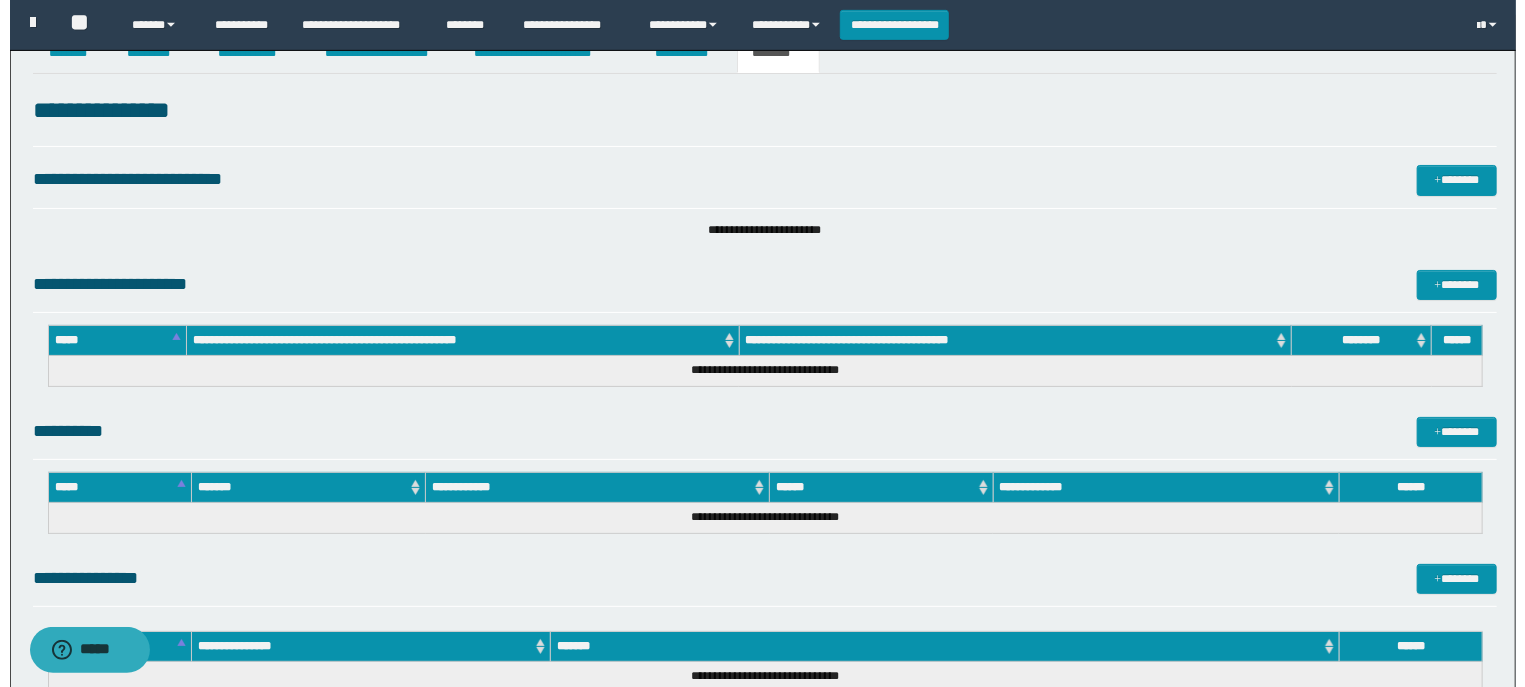 scroll, scrollTop: 0, scrollLeft: 0, axis: both 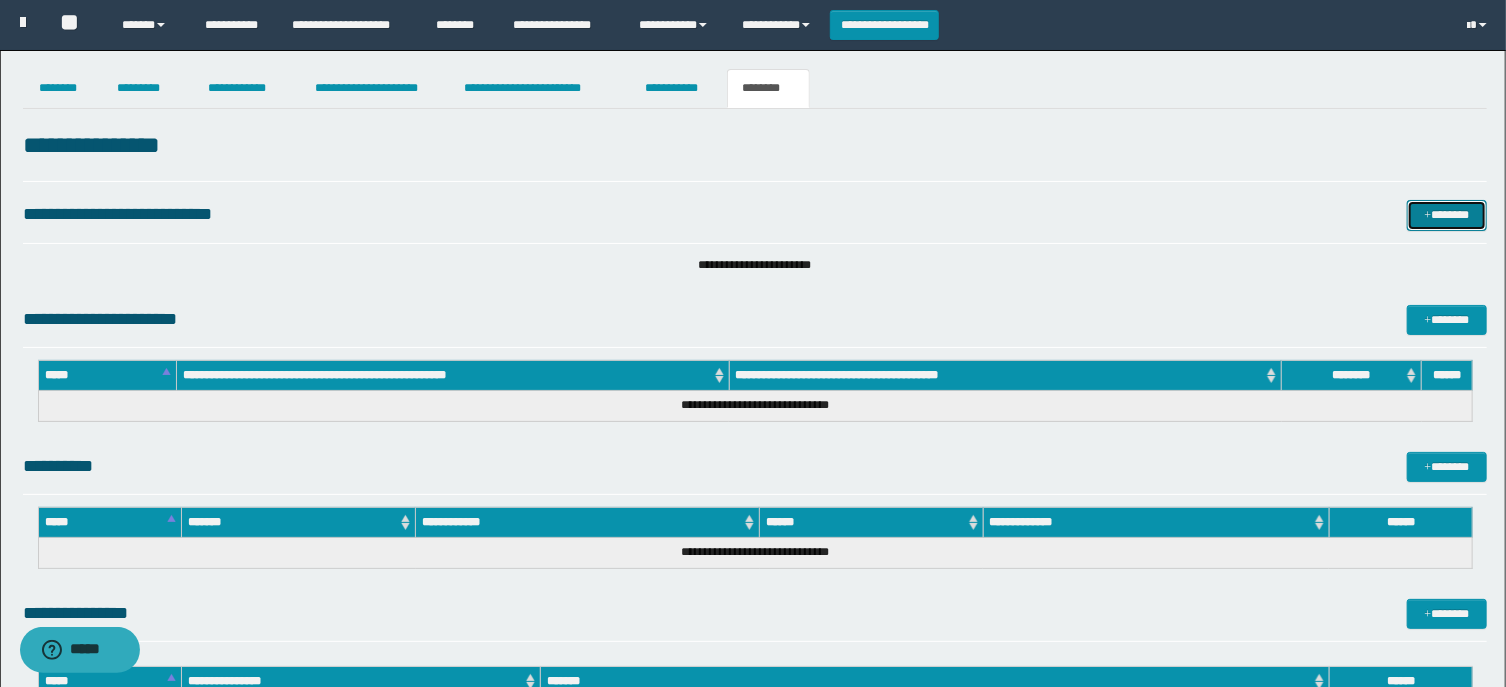 click on "*******" at bounding box center (1447, 215) 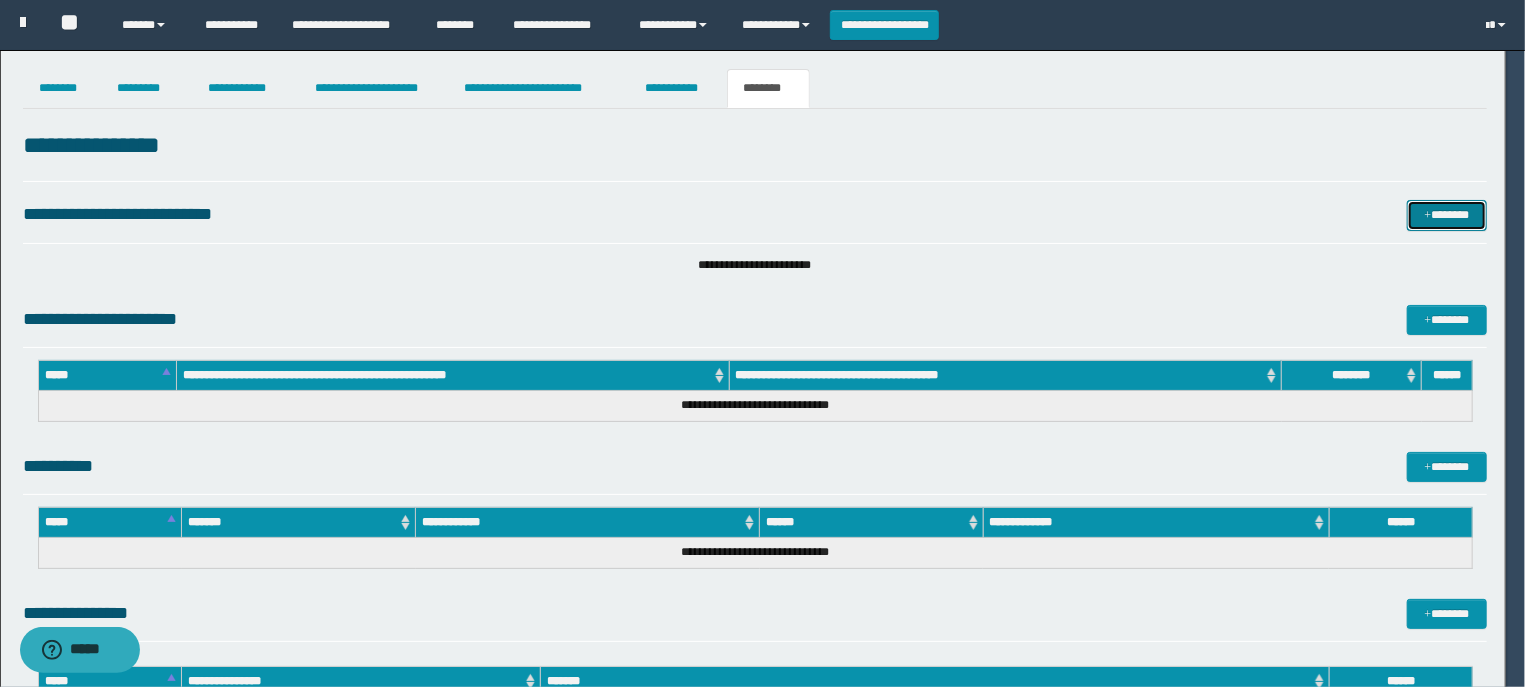 scroll, scrollTop: 0, scrollLeft: 0, axis: both 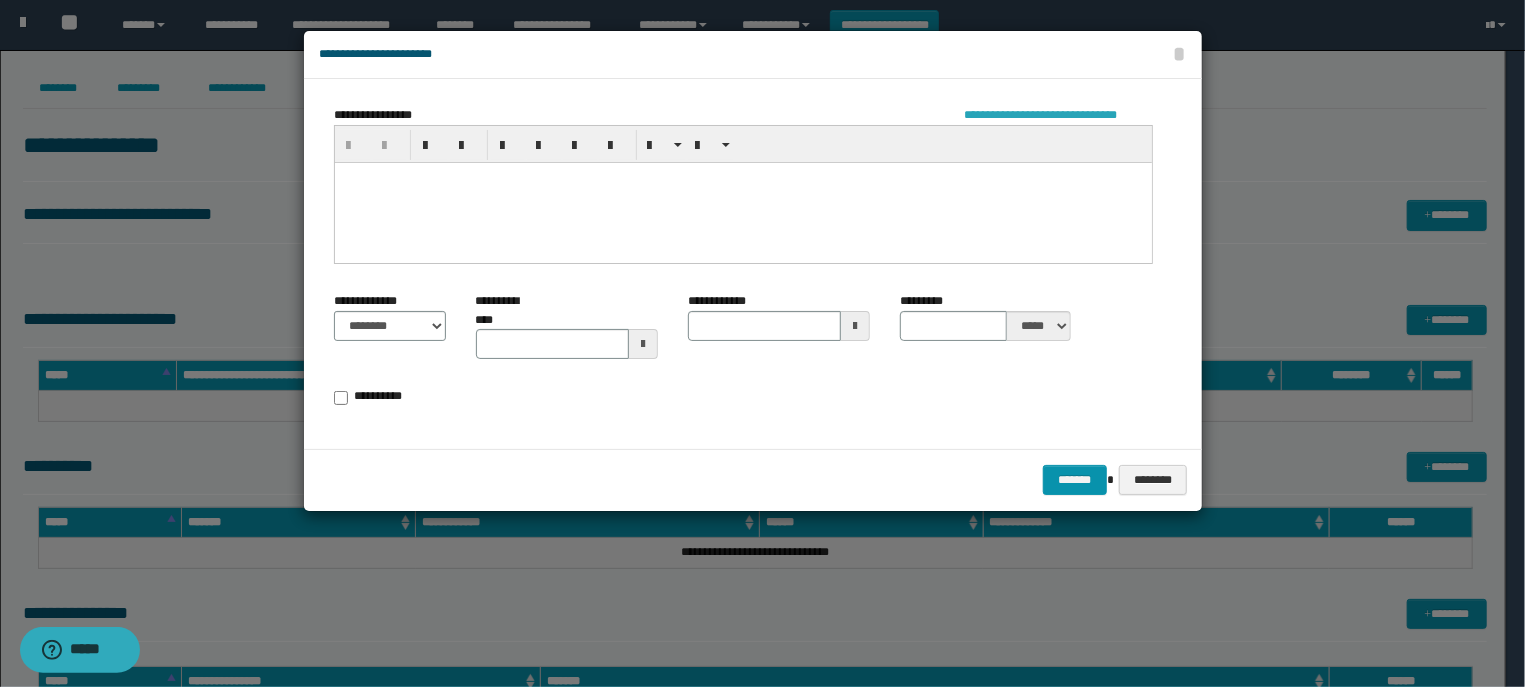 click on "**********" at bounding box center [1058, 115] 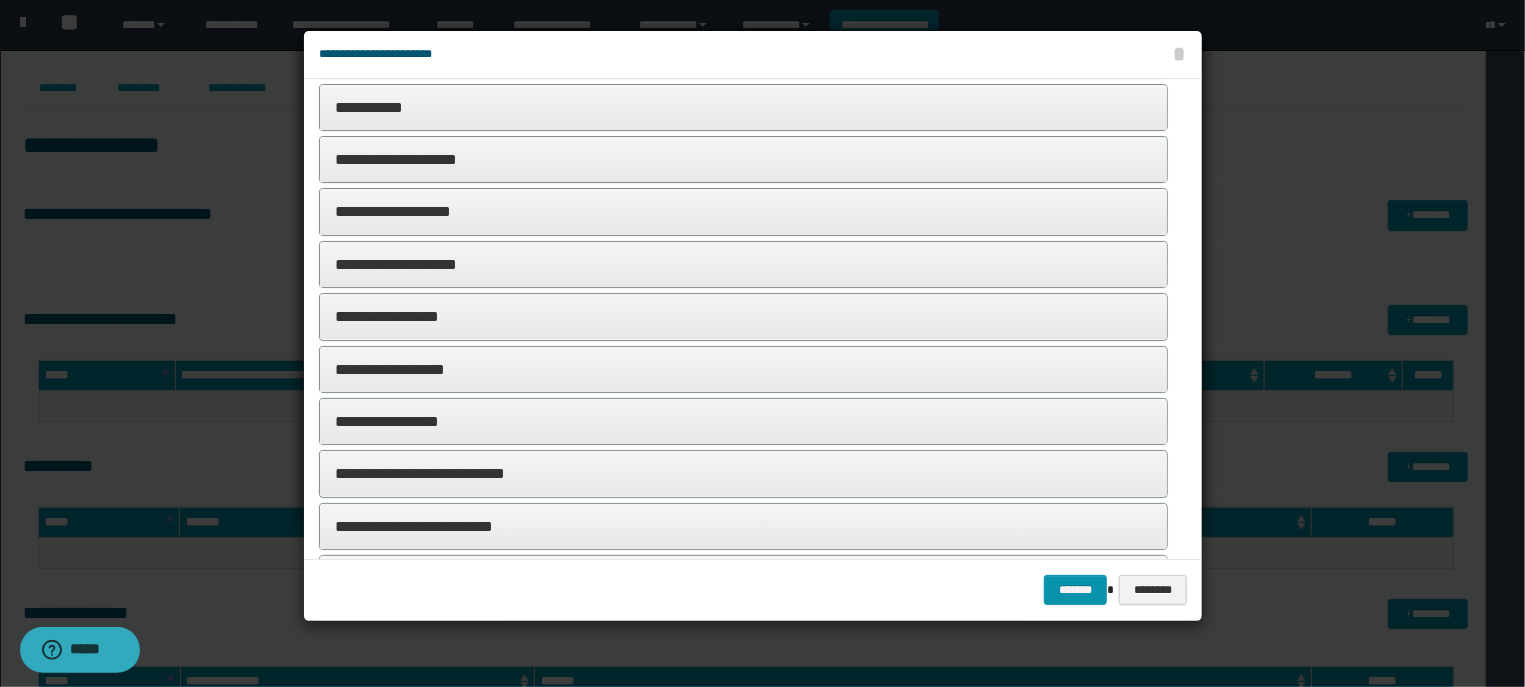 scroll, scrollTop: 503, scrollLeft: 0, axis: vertical 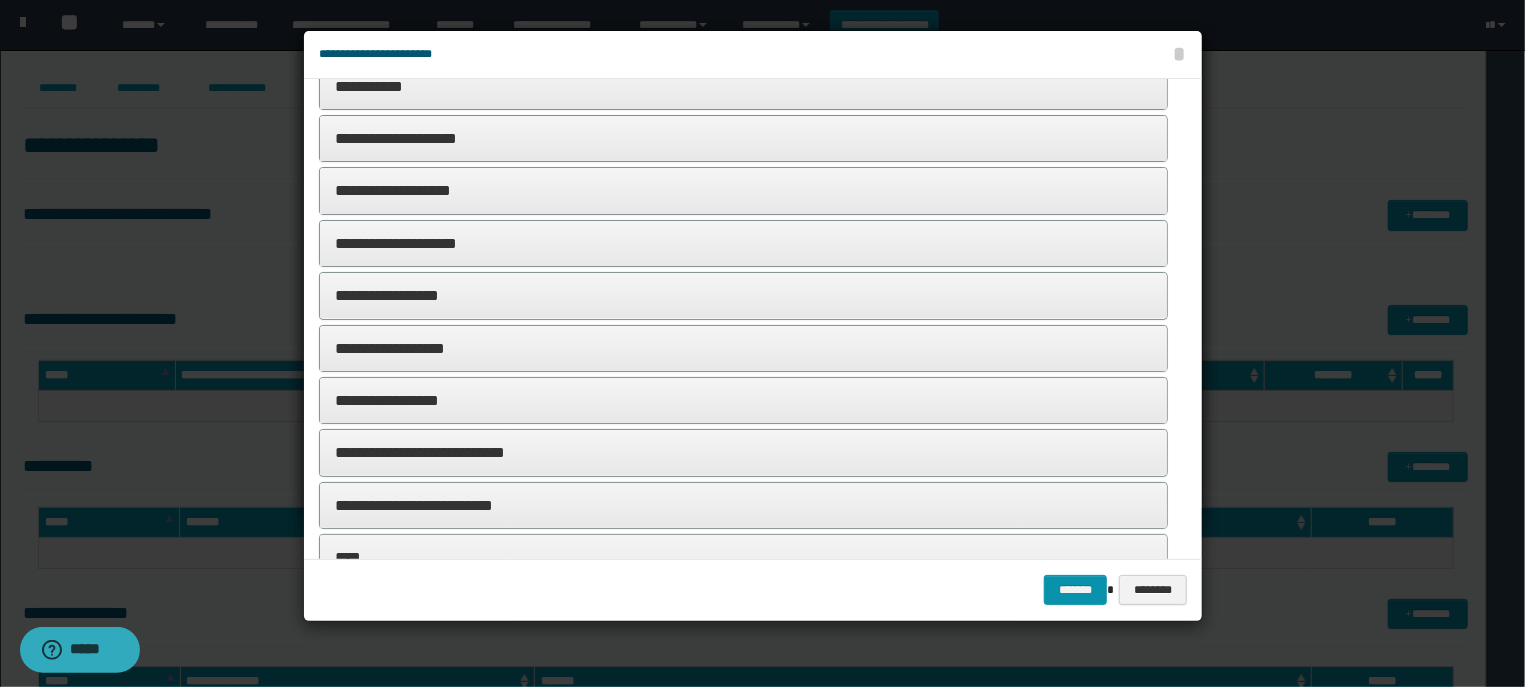 click on "**********" at bounding box center [743, 348] 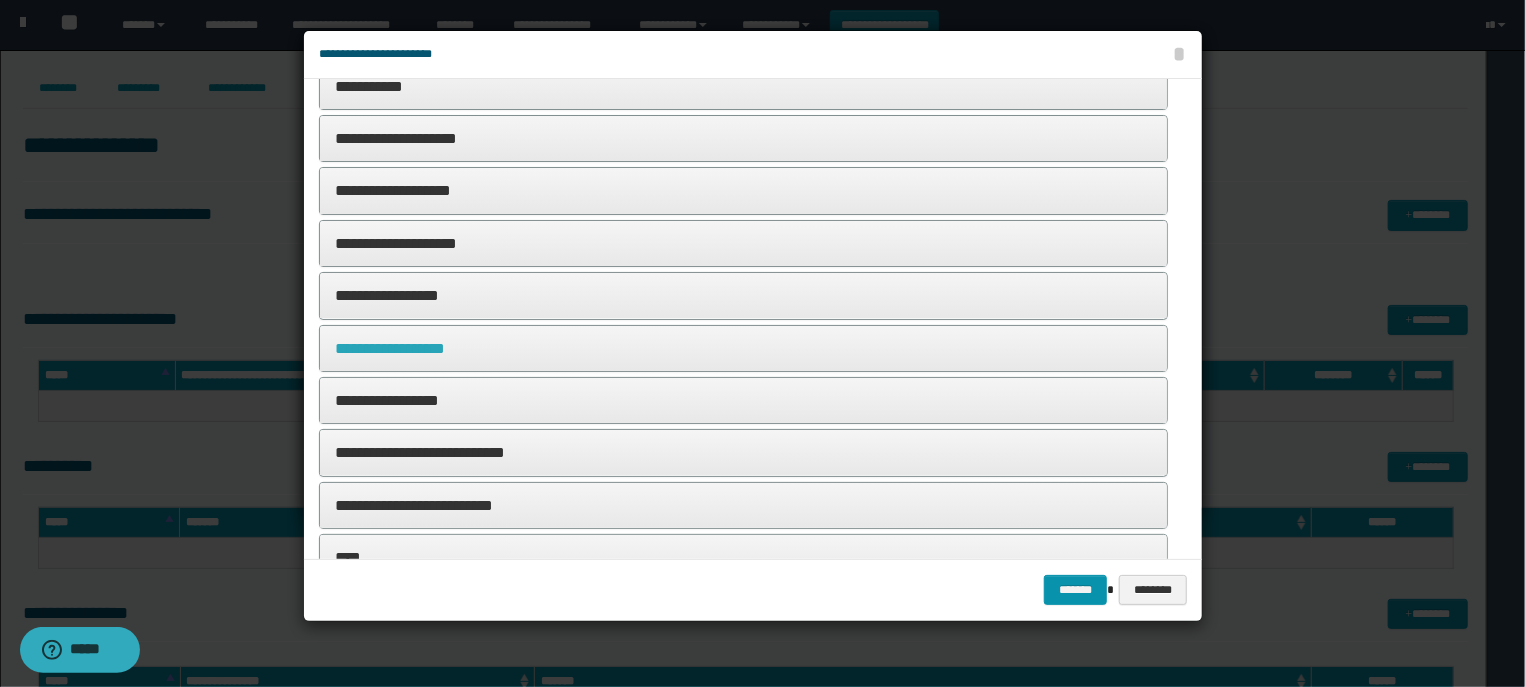 click on "**********" at bounding box center (390, 348) 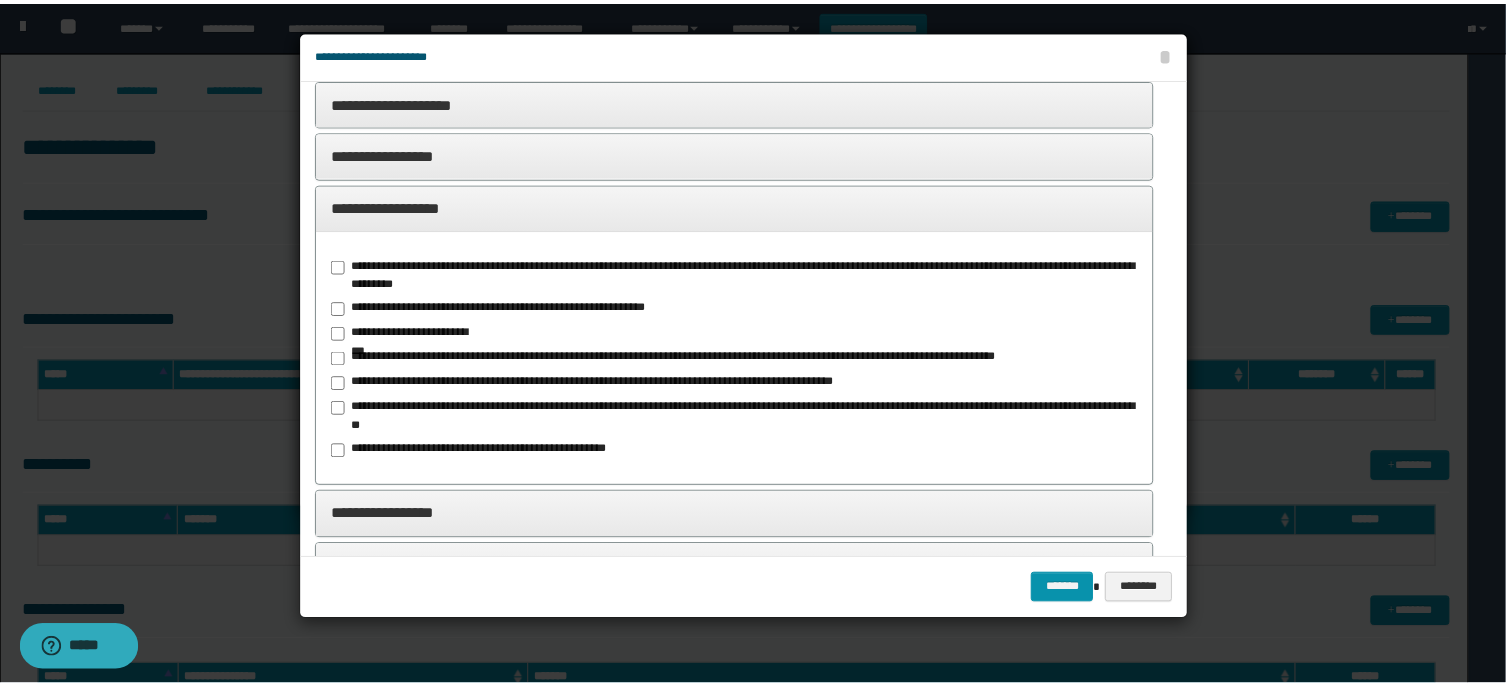 scroll, scrollTop: 704, scrollLeft: 0, axis: vertical 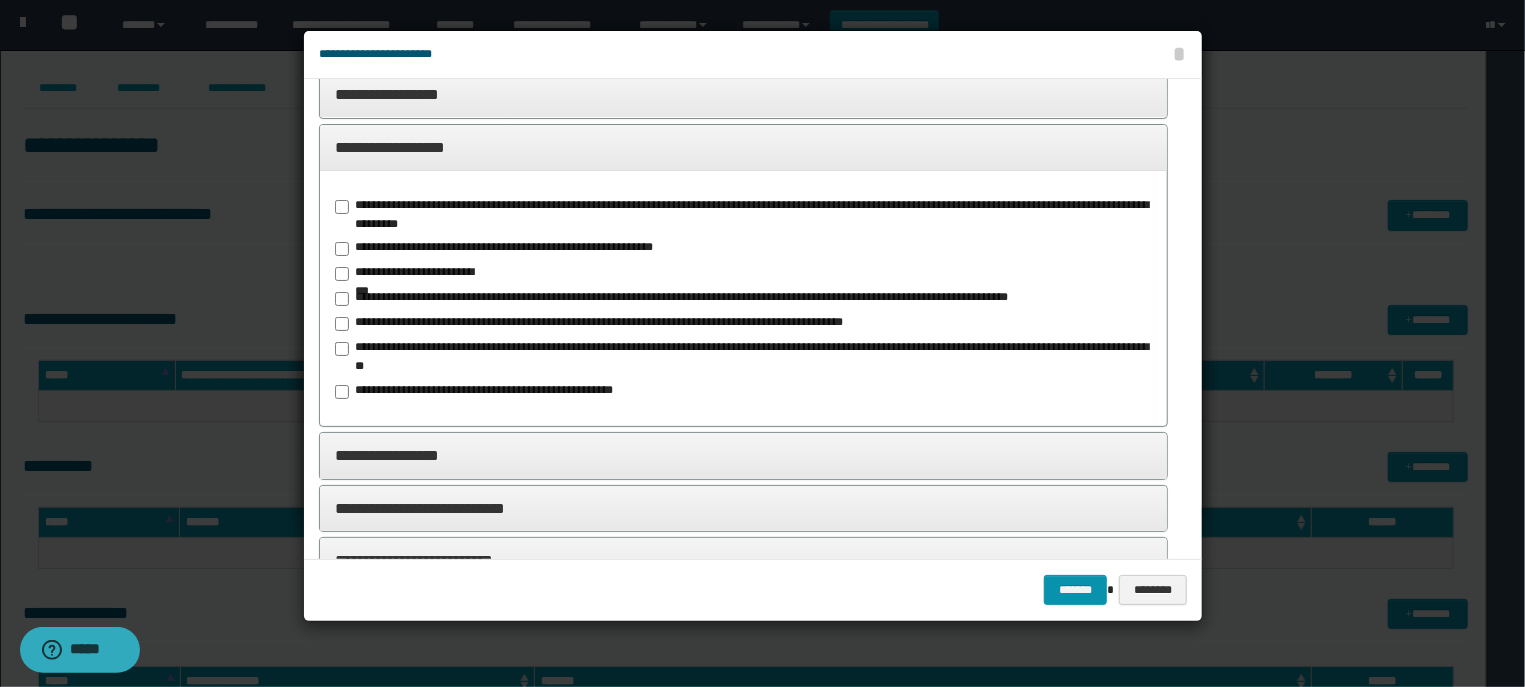 click on "**********" at bounding box center (743, 298) 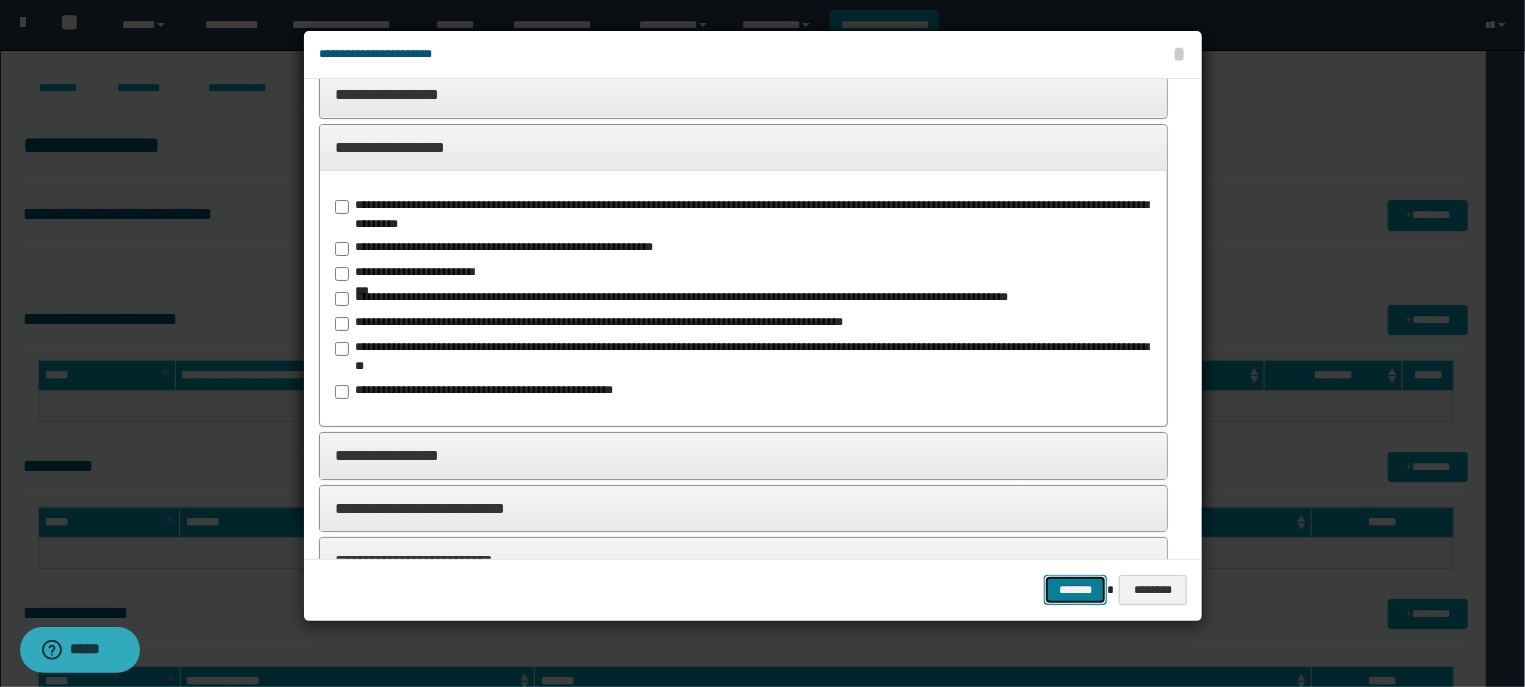 click on "*******" at bounding box center [1075, 590] 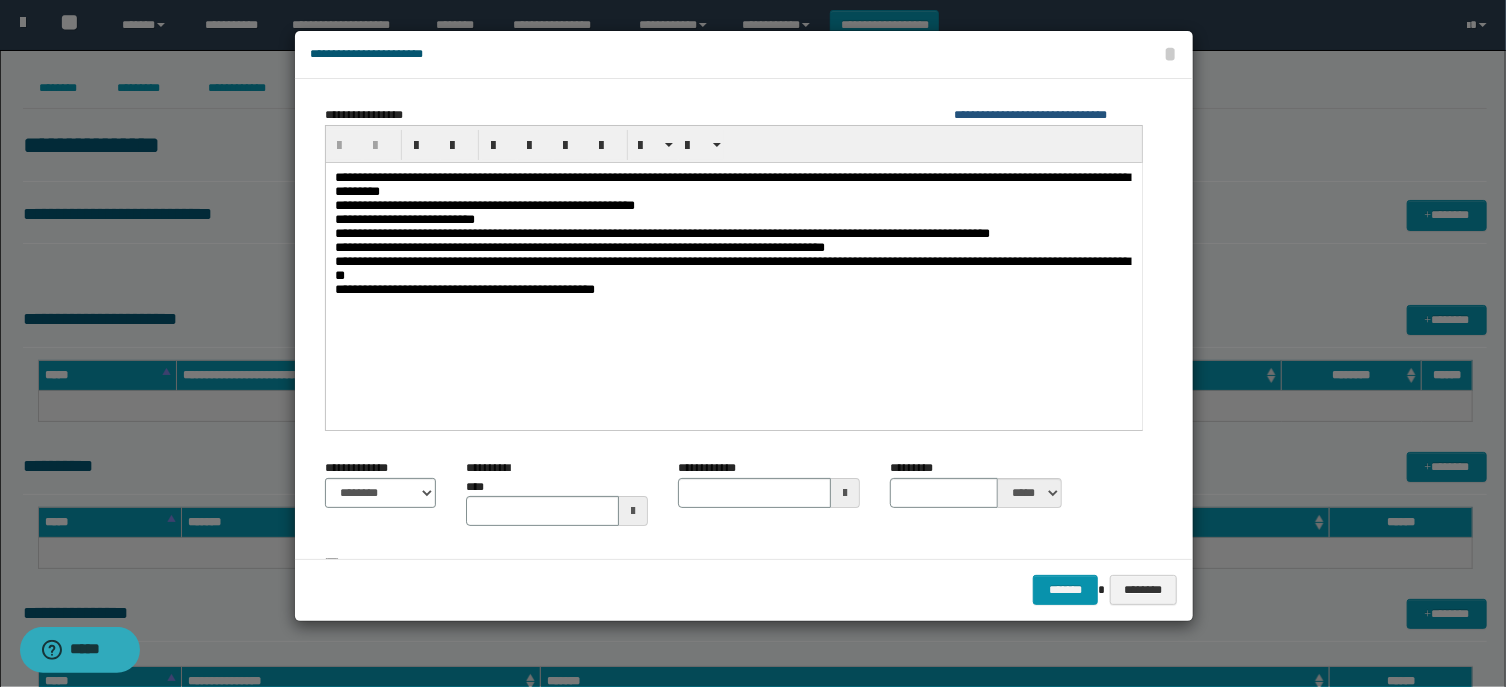type 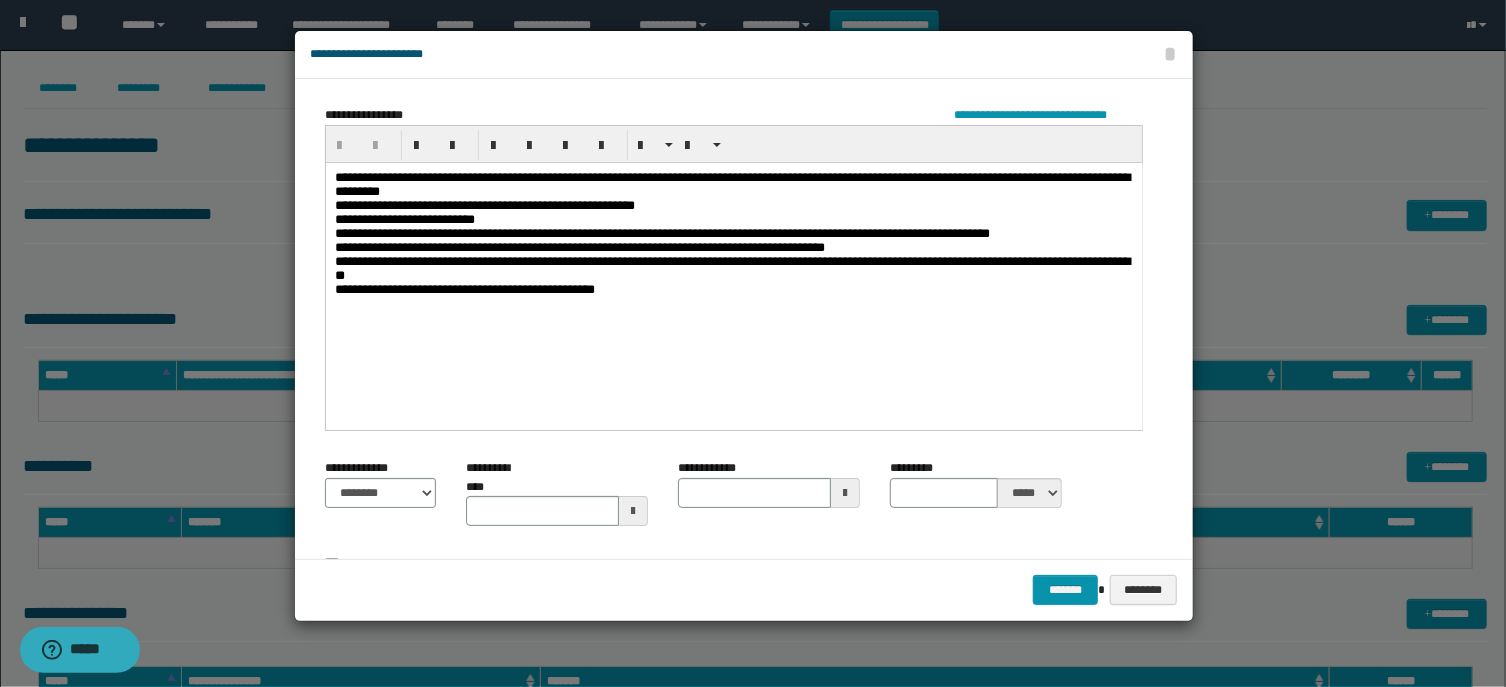 click on "**********" at bounding box center [733, 246] 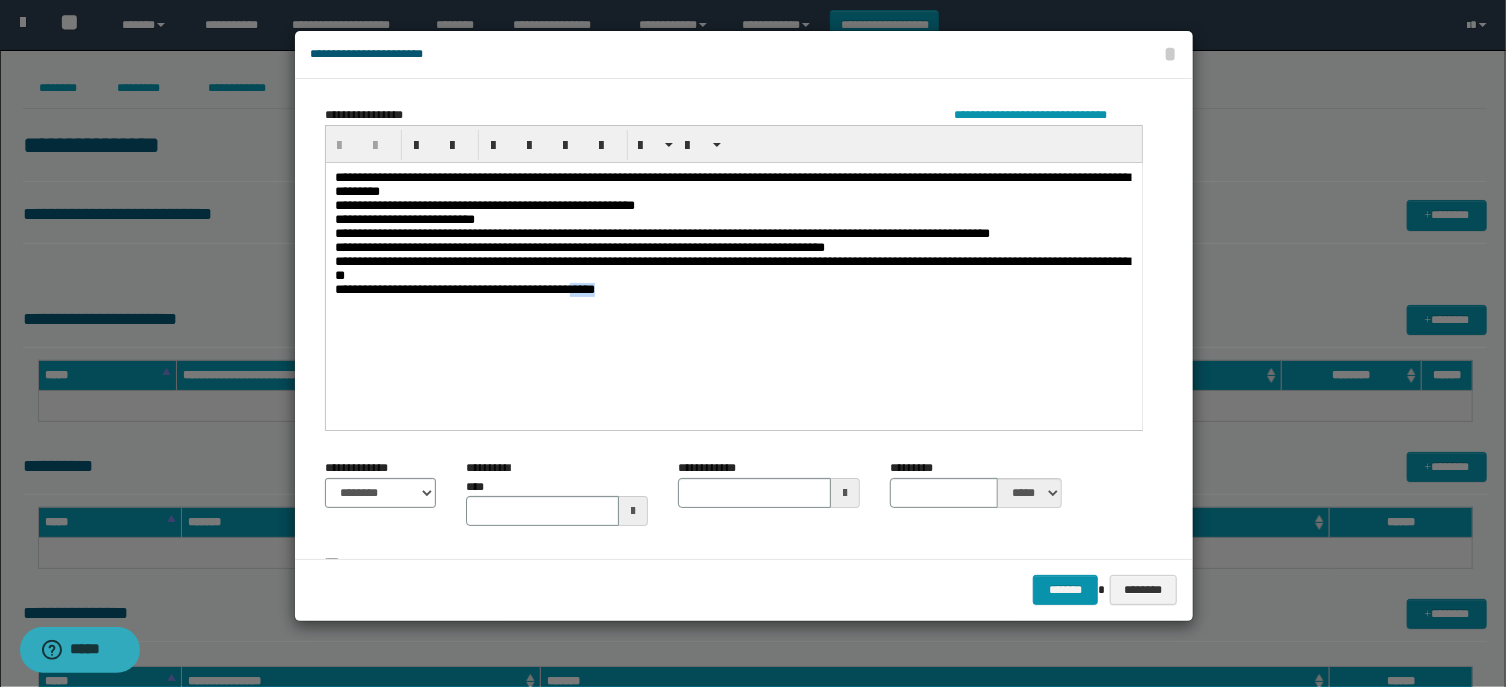 drag, startPoint x: 580, startPoint y: 318, endPoint x: 609, endPoint y: 318, distance: 29 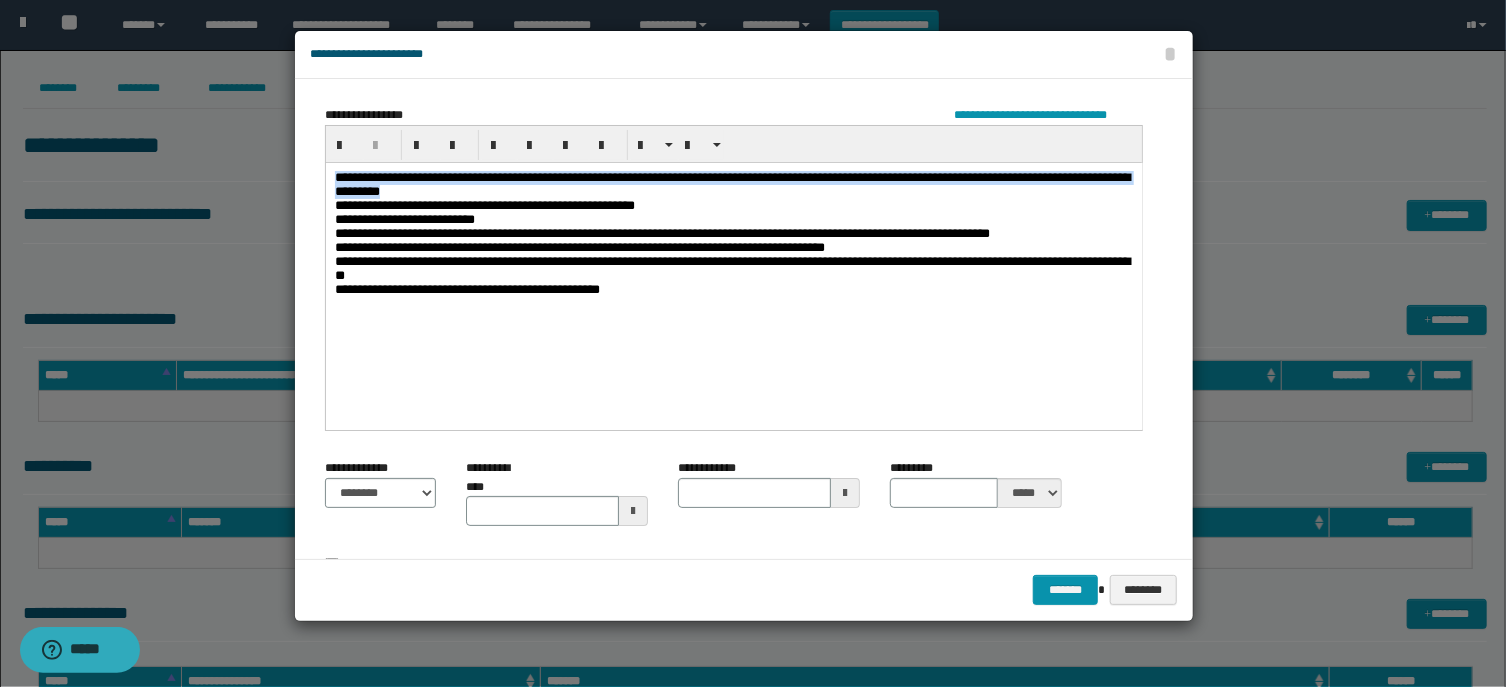 drag, startPoint x: 476, startPoint y: 201, endPoint x: 612, endPoint y: 326, distance: 184.7187 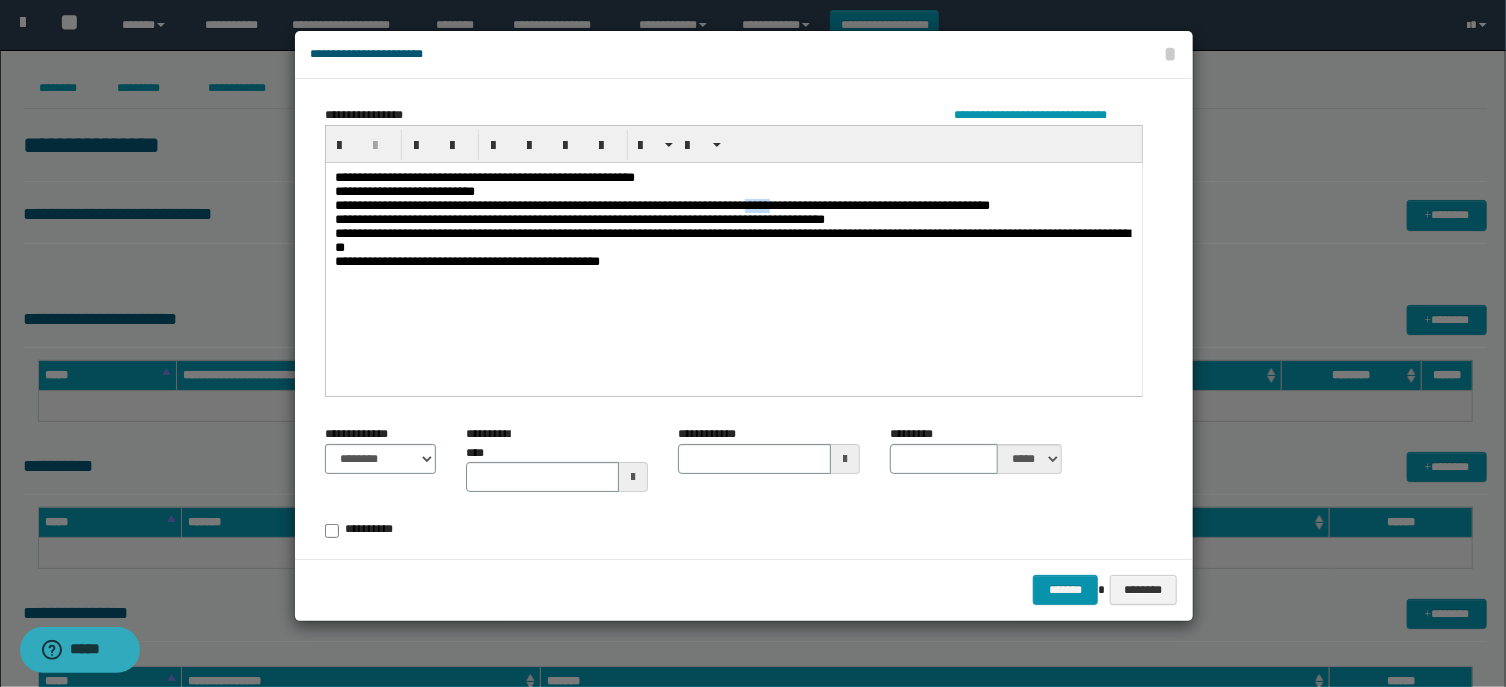 drag, startPoint x: 779, startPoint y: 216, endPoint x: 804, endPoint y: 220, distance: 25.317978 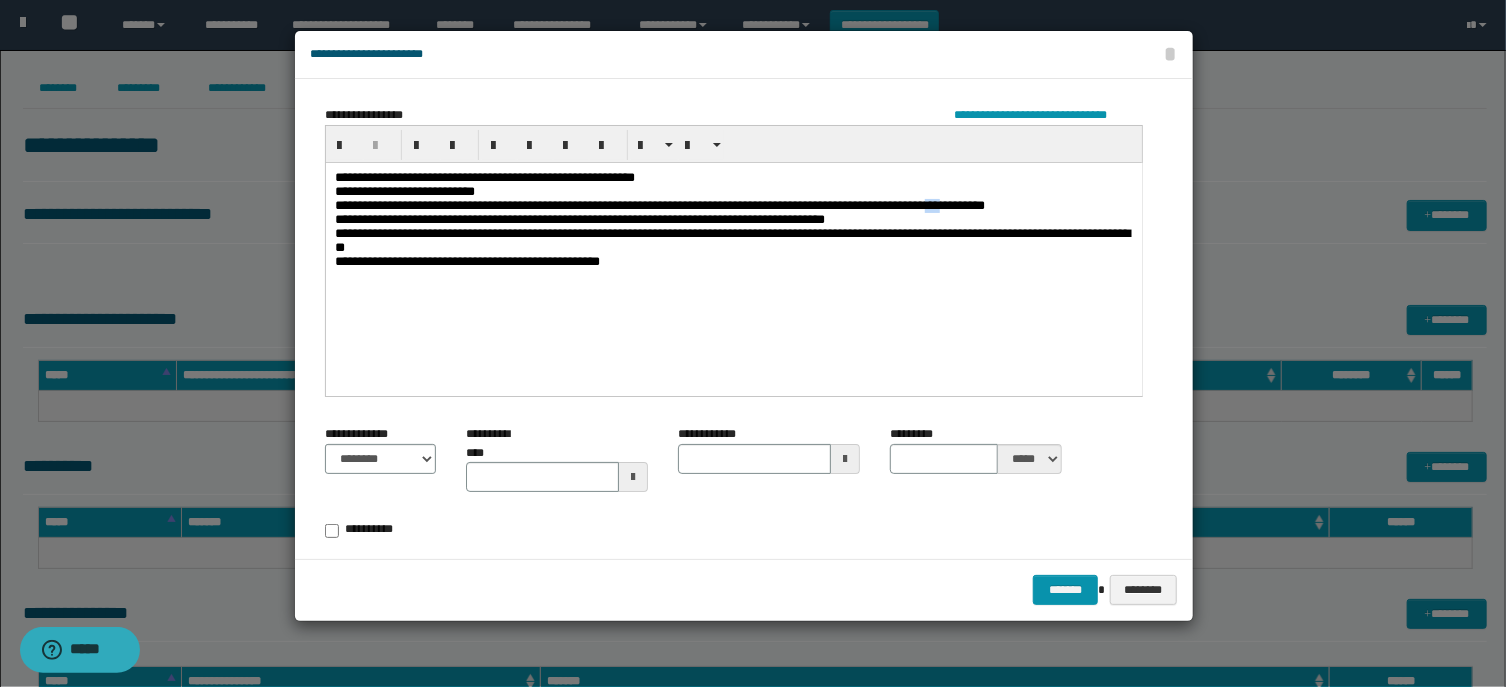 drag, startPoint x: 978, startPoint y: 214, endPoint x: 992, endPoint y: 213, distance: 14.035668 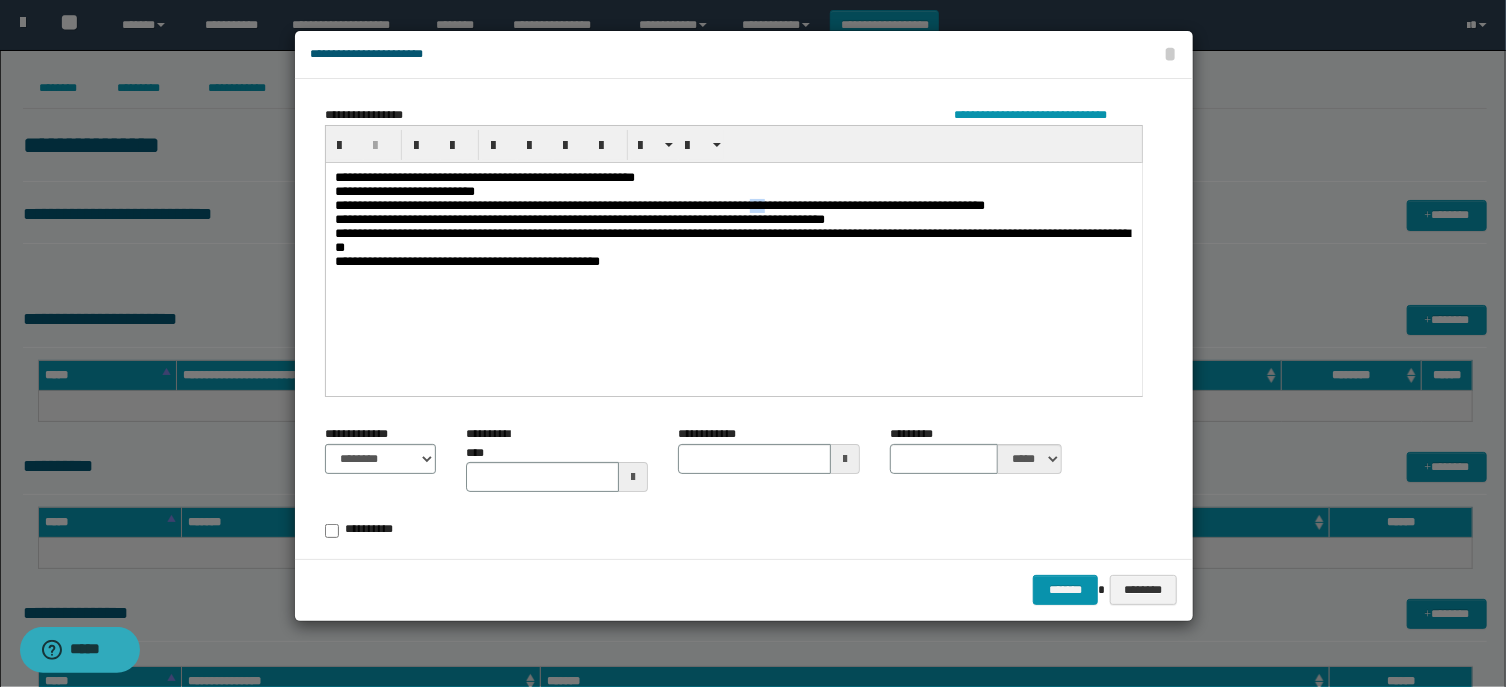 drag, startPoint x: 798, startPoint y: 208, endPoint x: 784, endPoint y: 209, distance: 14.035668 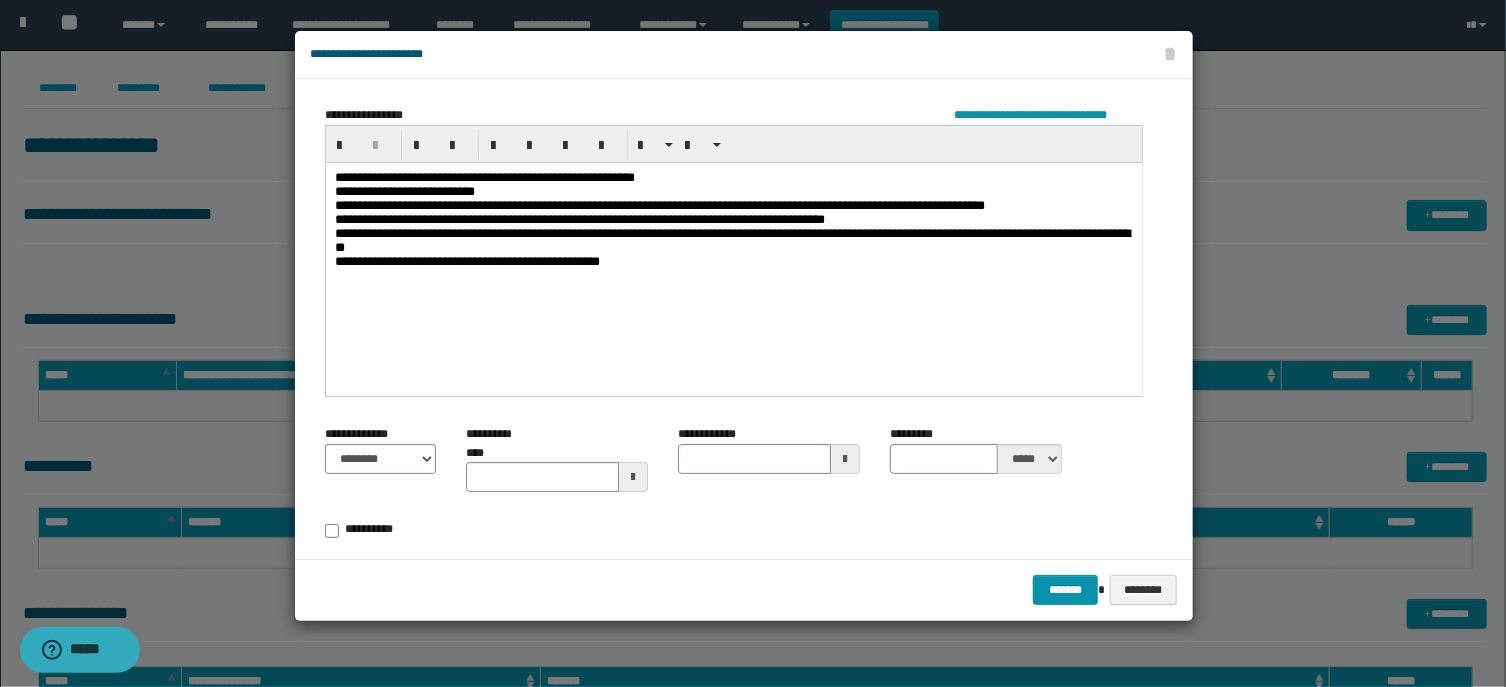click on "**********" at bounding box center [733, 229] 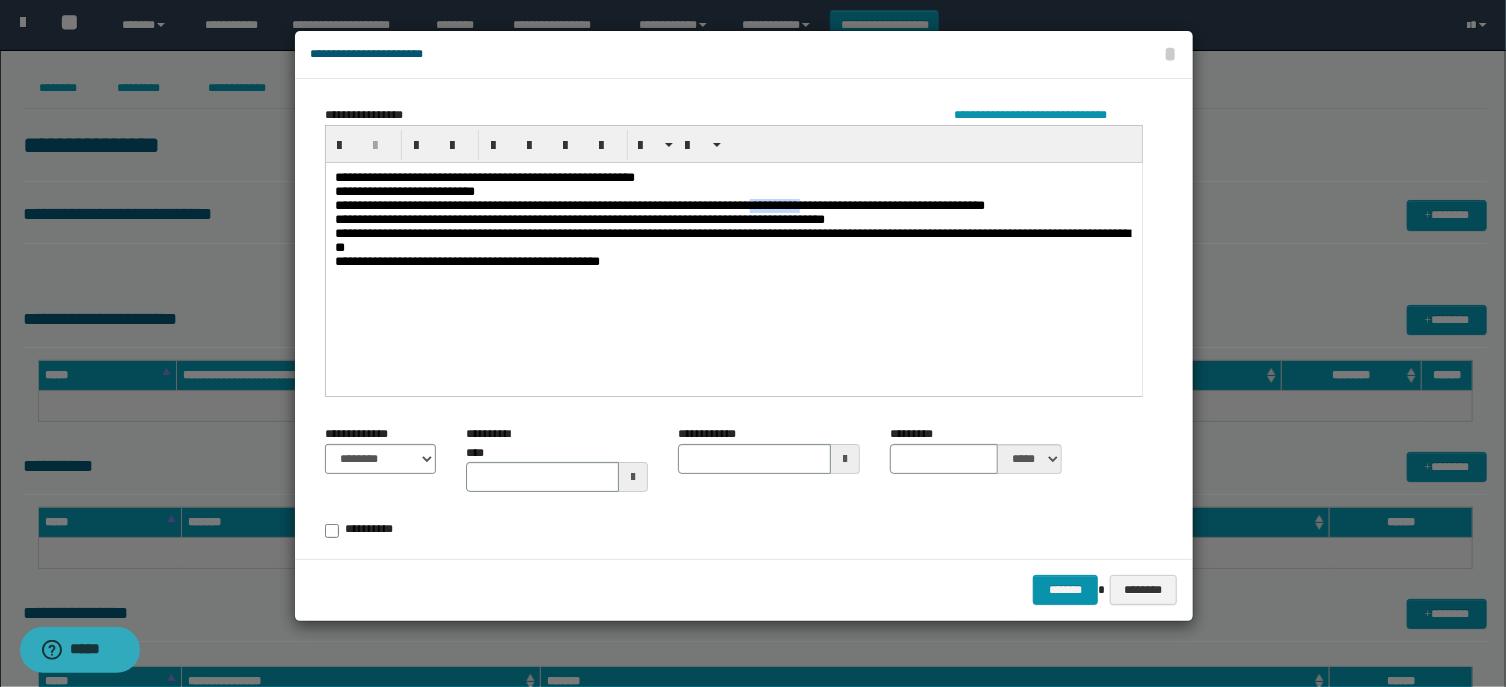 drag, startPoint x: 784, startPoint y: 209, endPoint x: 842, endPoint y: 208, distance: 58.00862 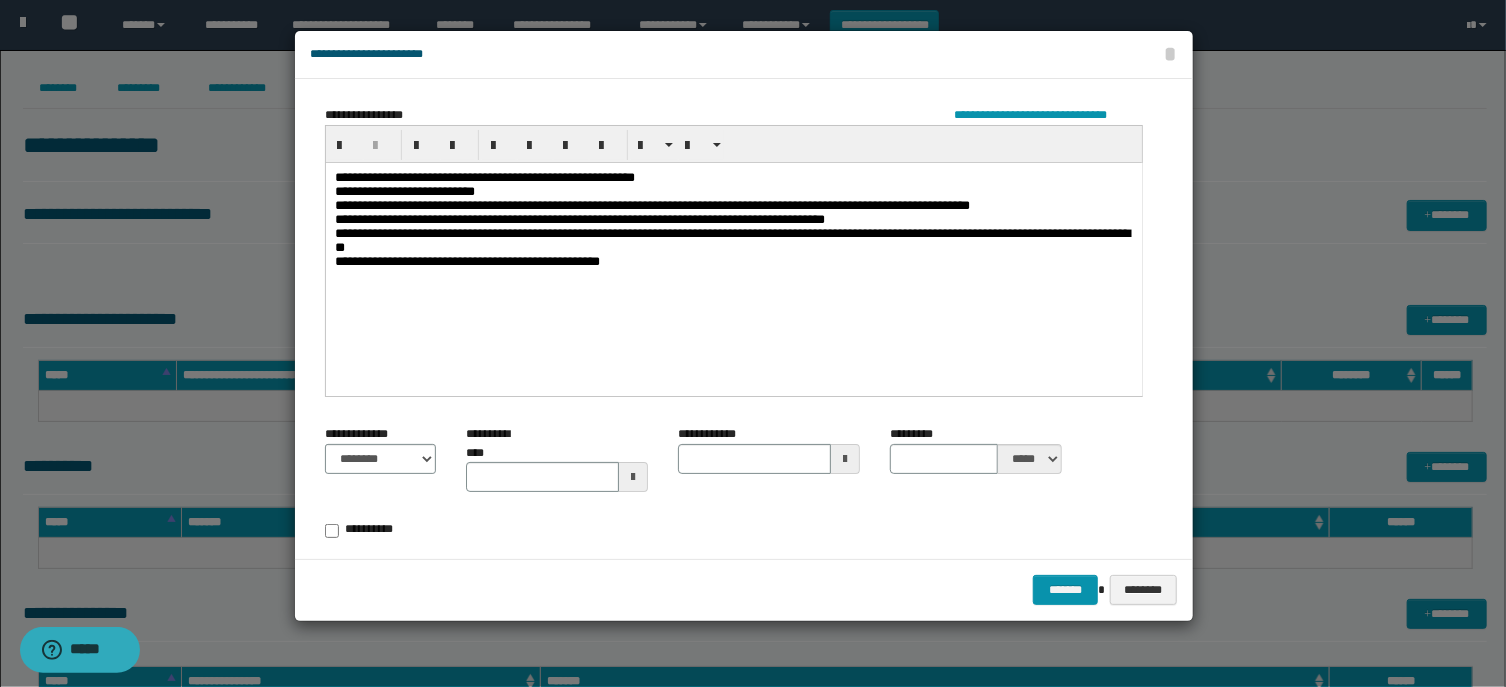 click on "**********" at bounding box center [733, 254] 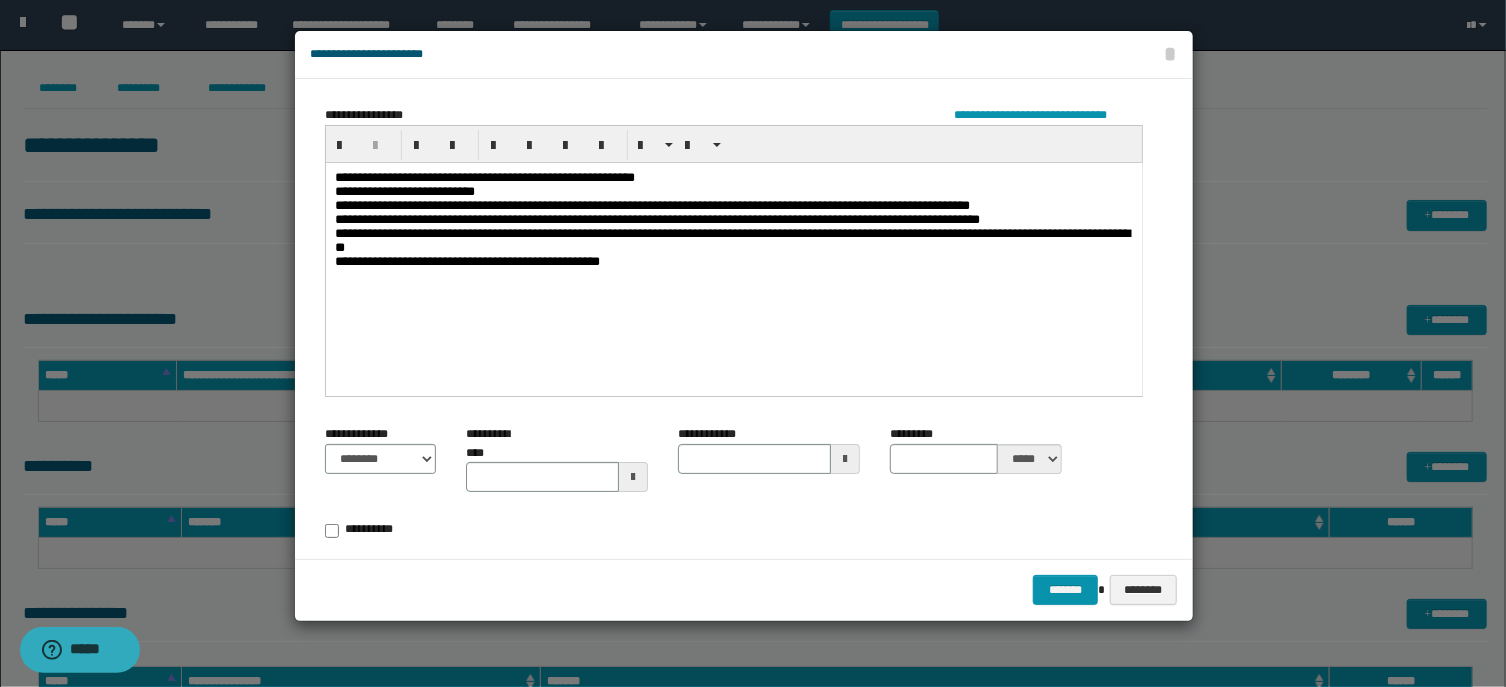 click on "**********" at bounding box center [733, 254] 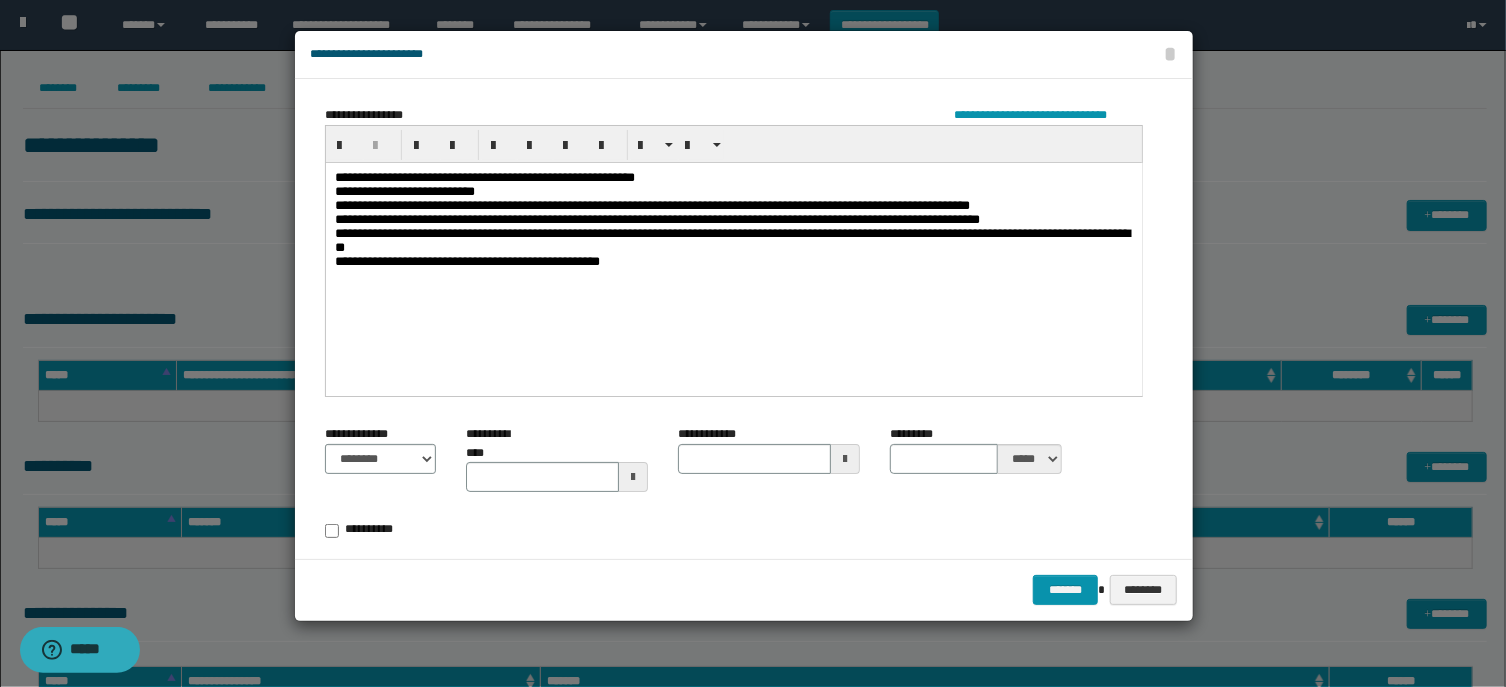 click at bounding box center [633, 477] 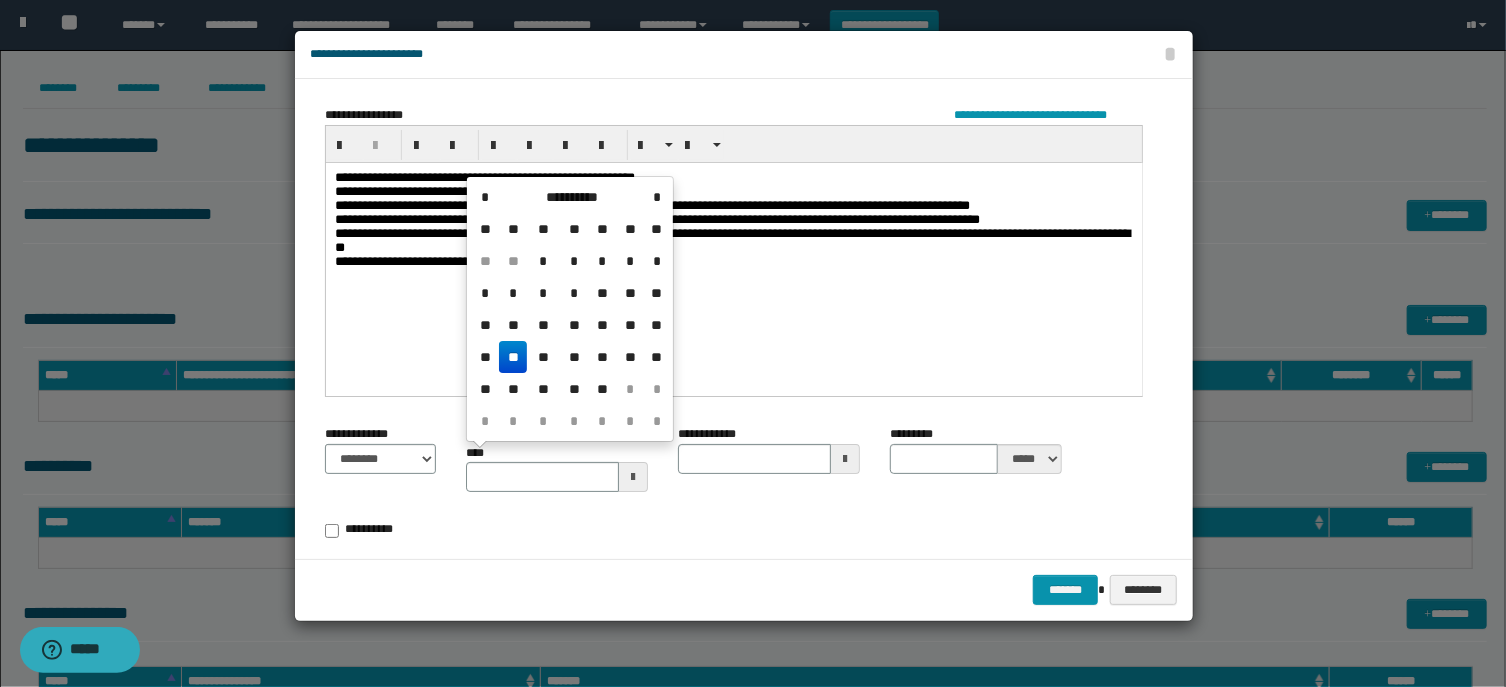 click on "**" at bounding box center (513, 357) 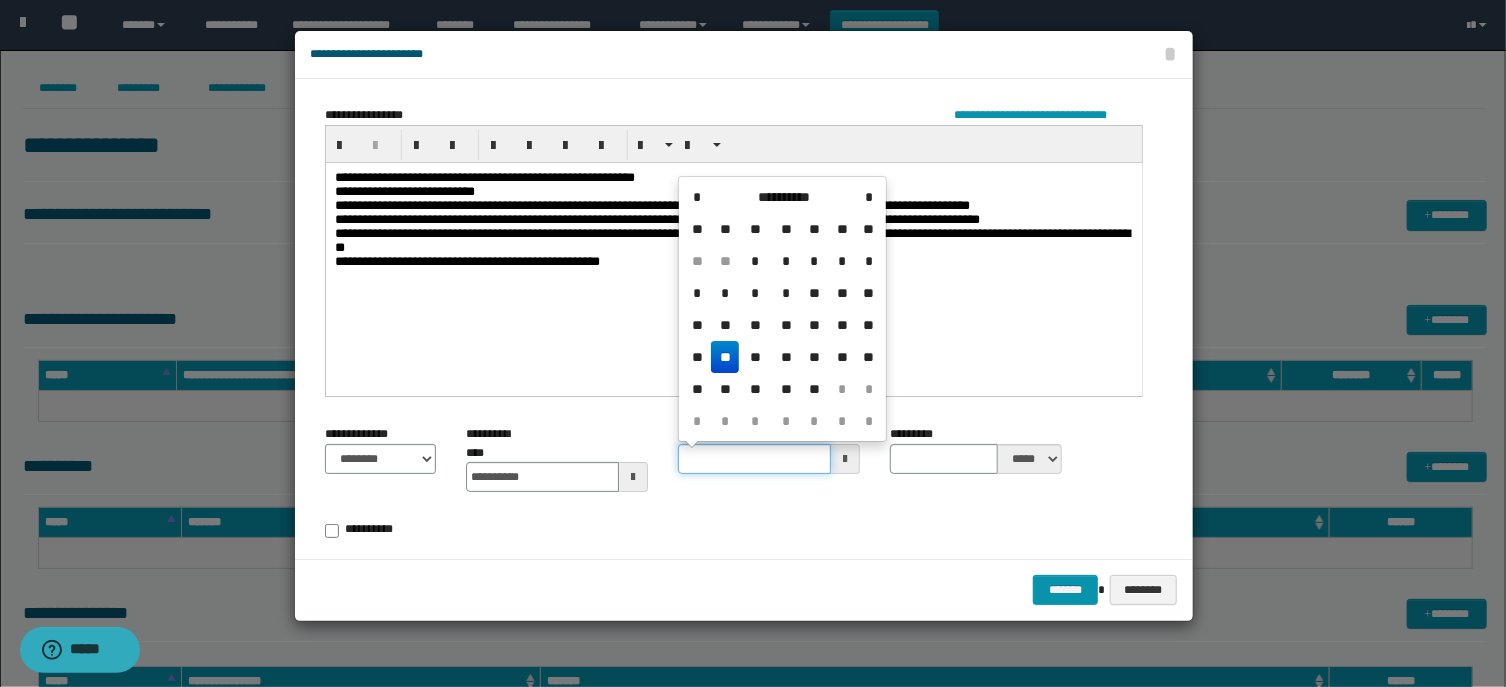 click on "**********" at bounding box center [754, 459] 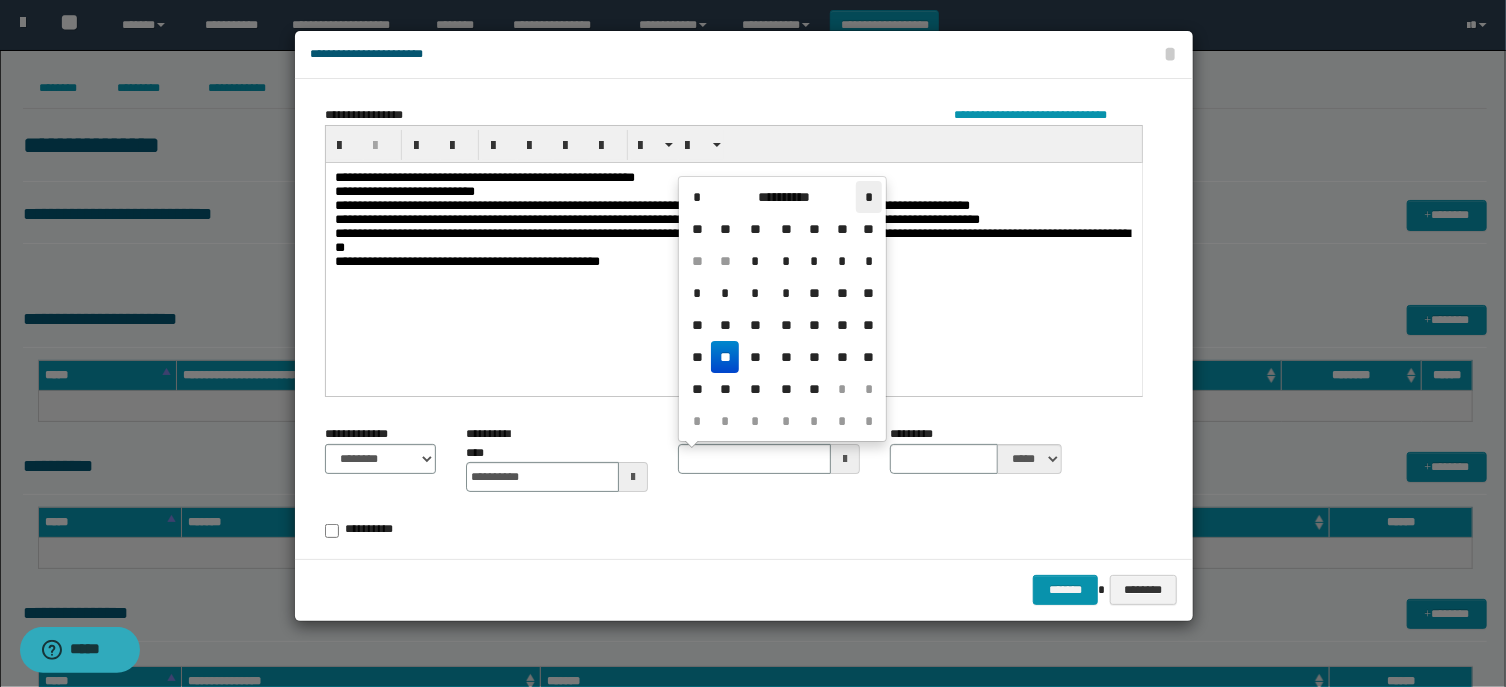 click on "*" at bounding box center [868, 197] 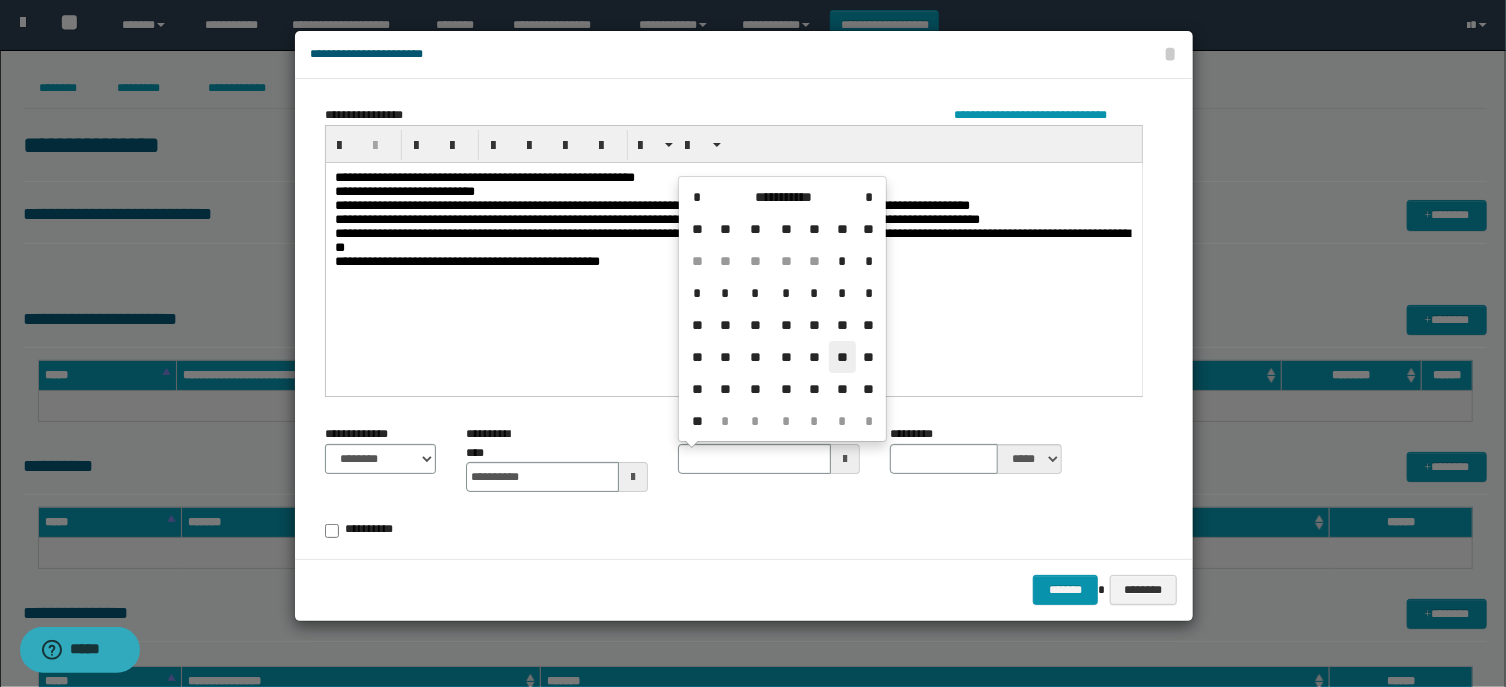 click on "**" at bounding box center (843, 357) 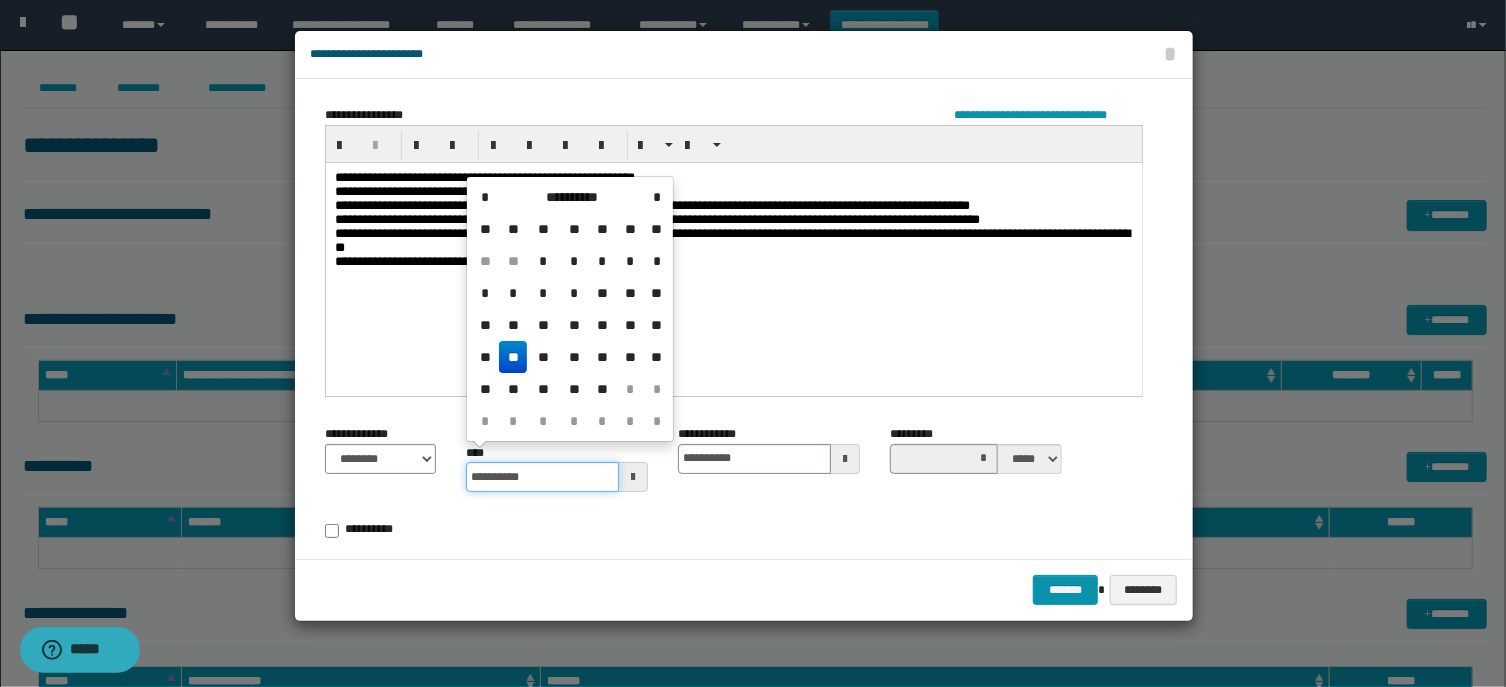 click on "**********" at bounding box center [557, 477] 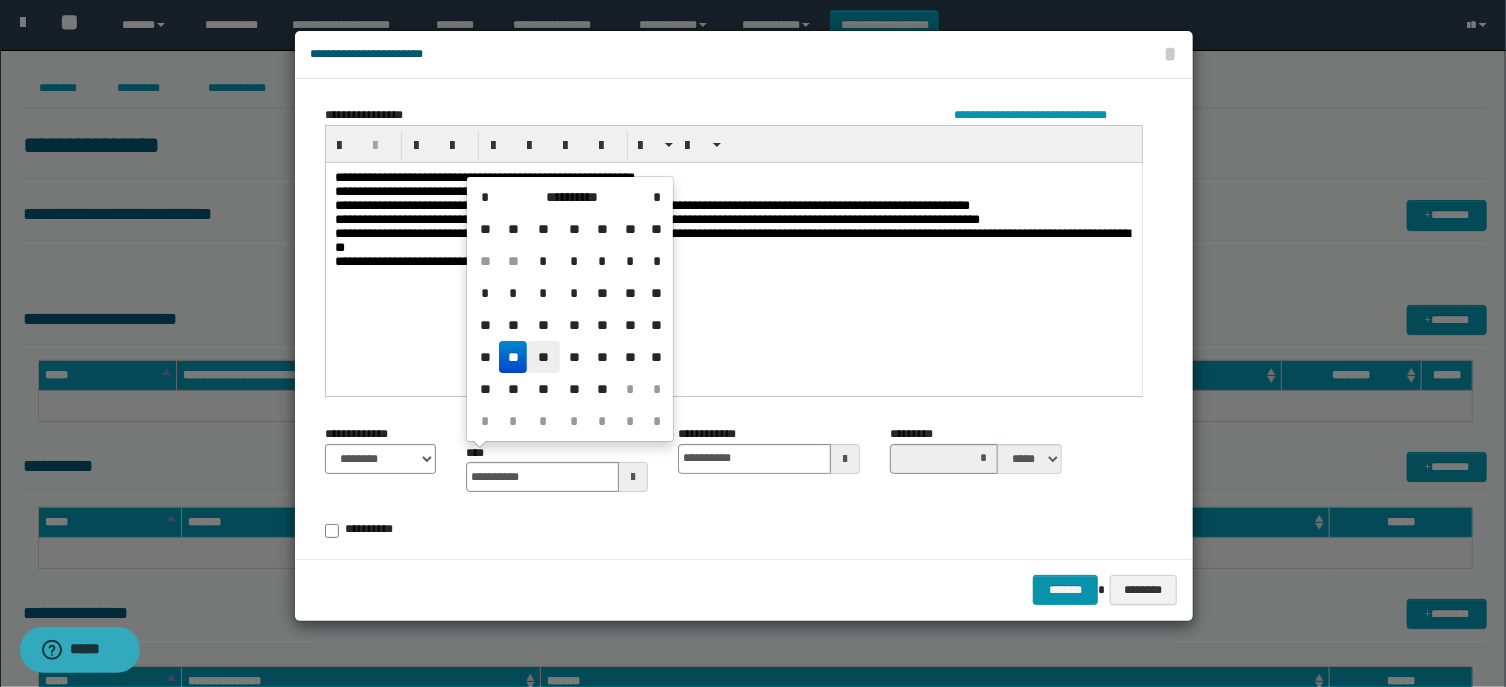 click on "**" at bounding box center [543, 357] 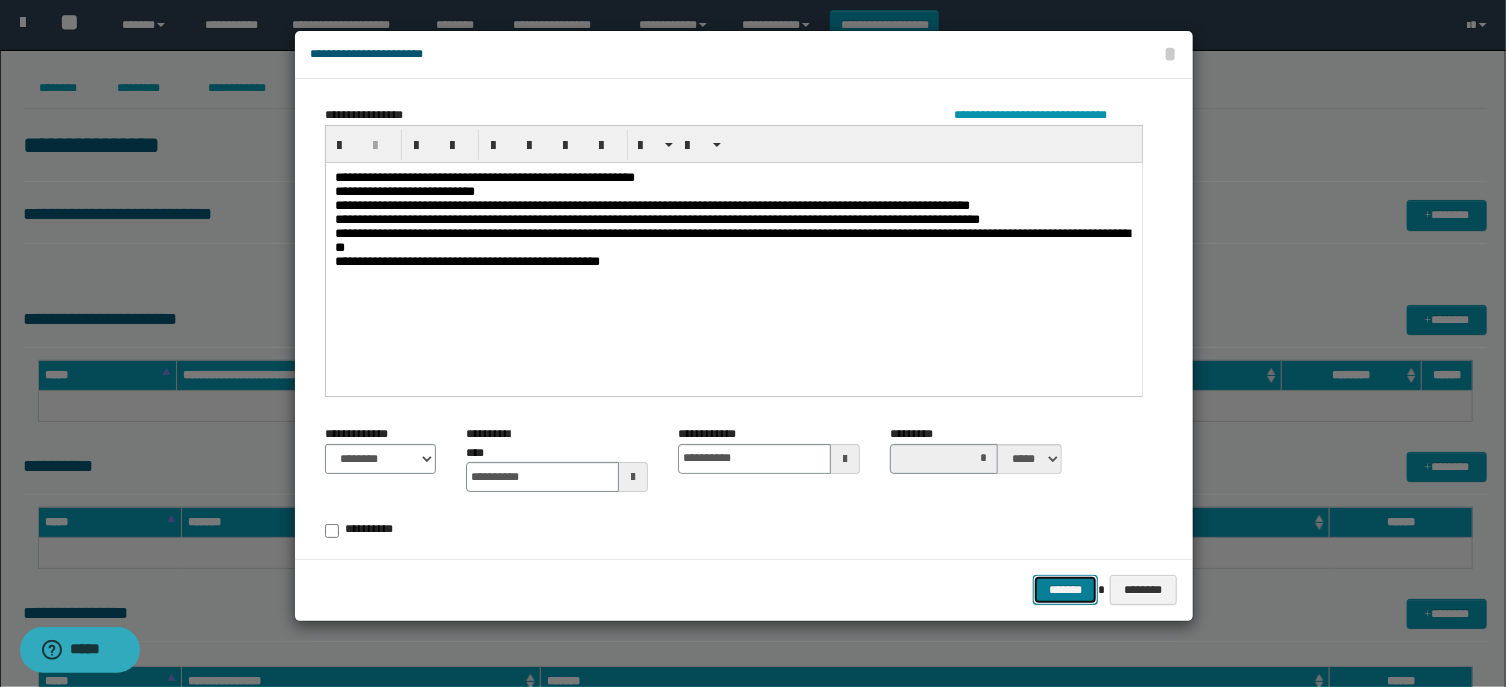 click on "*******" at bounding box center (1065, 590) 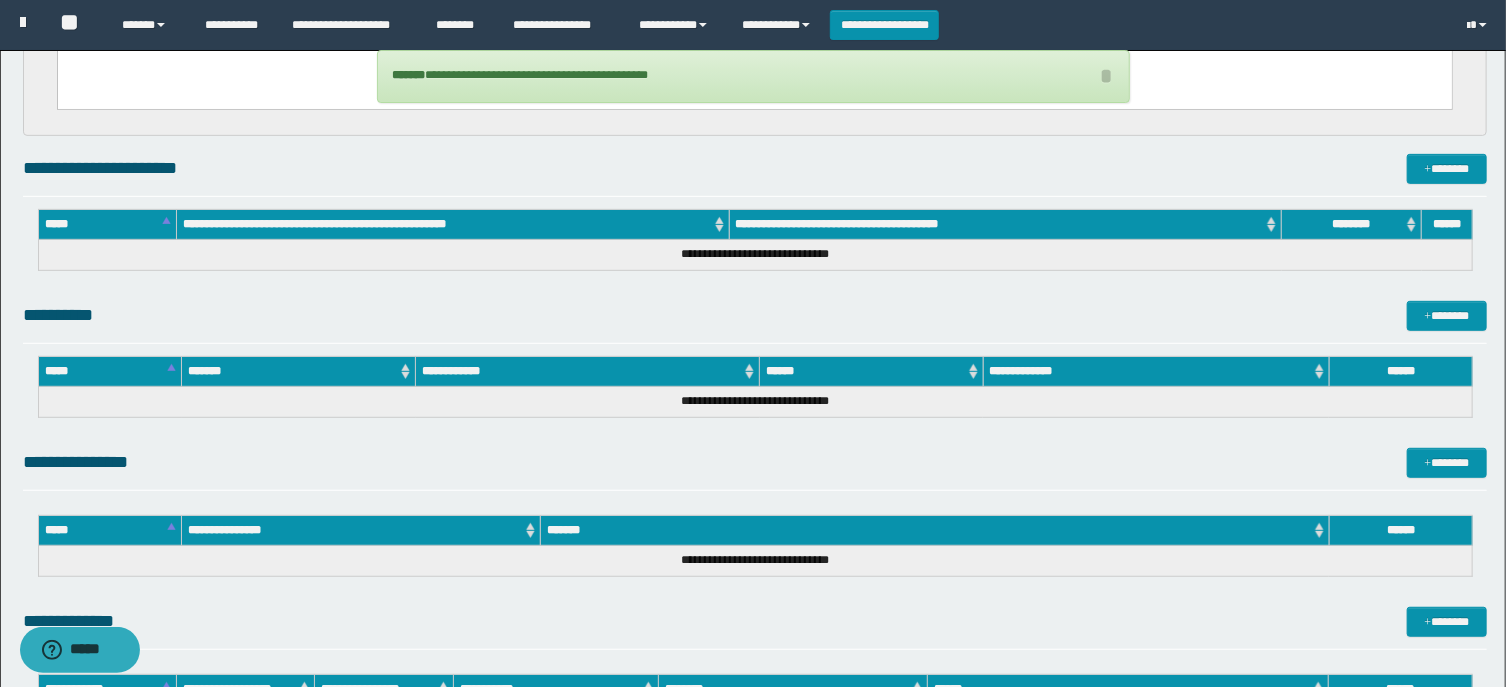 scroll, scrollTop: 0, scrollLeft: 0, axis: both 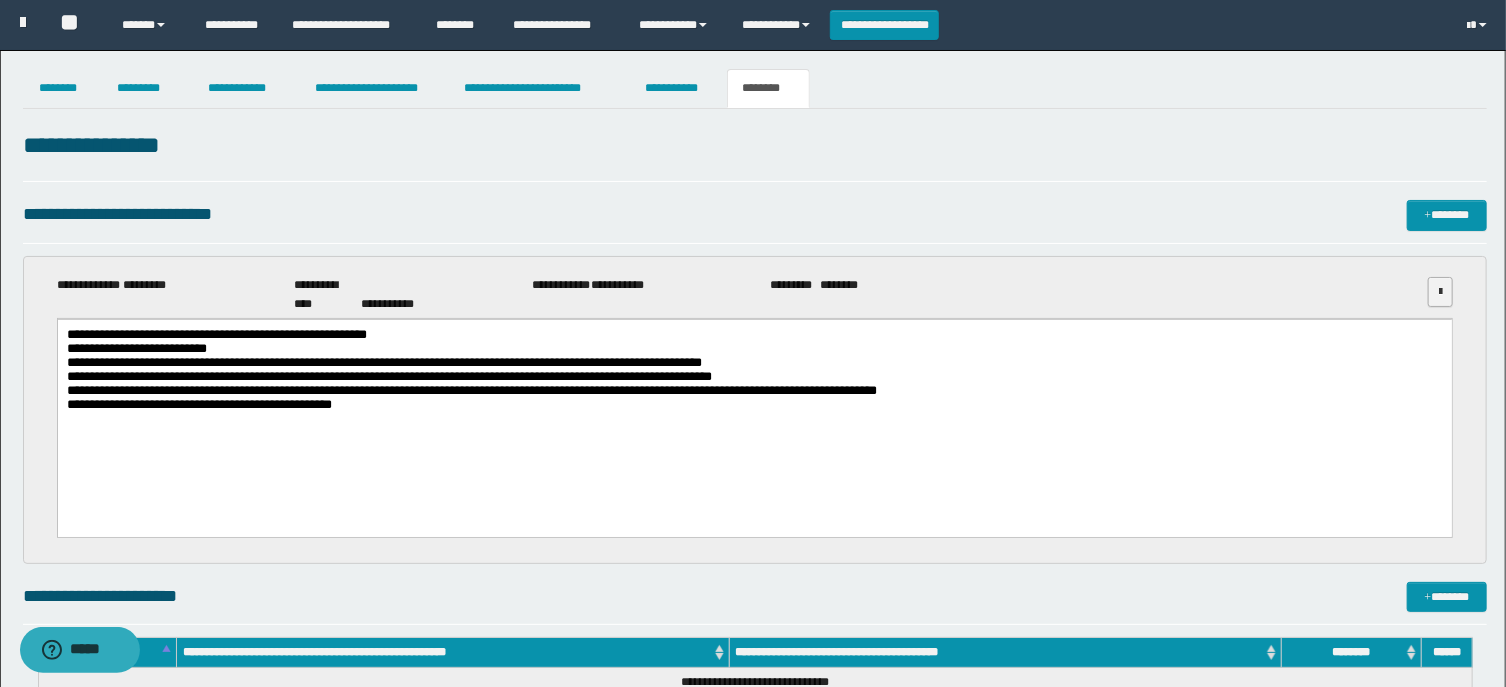 click at bounding box center (1440, 292) 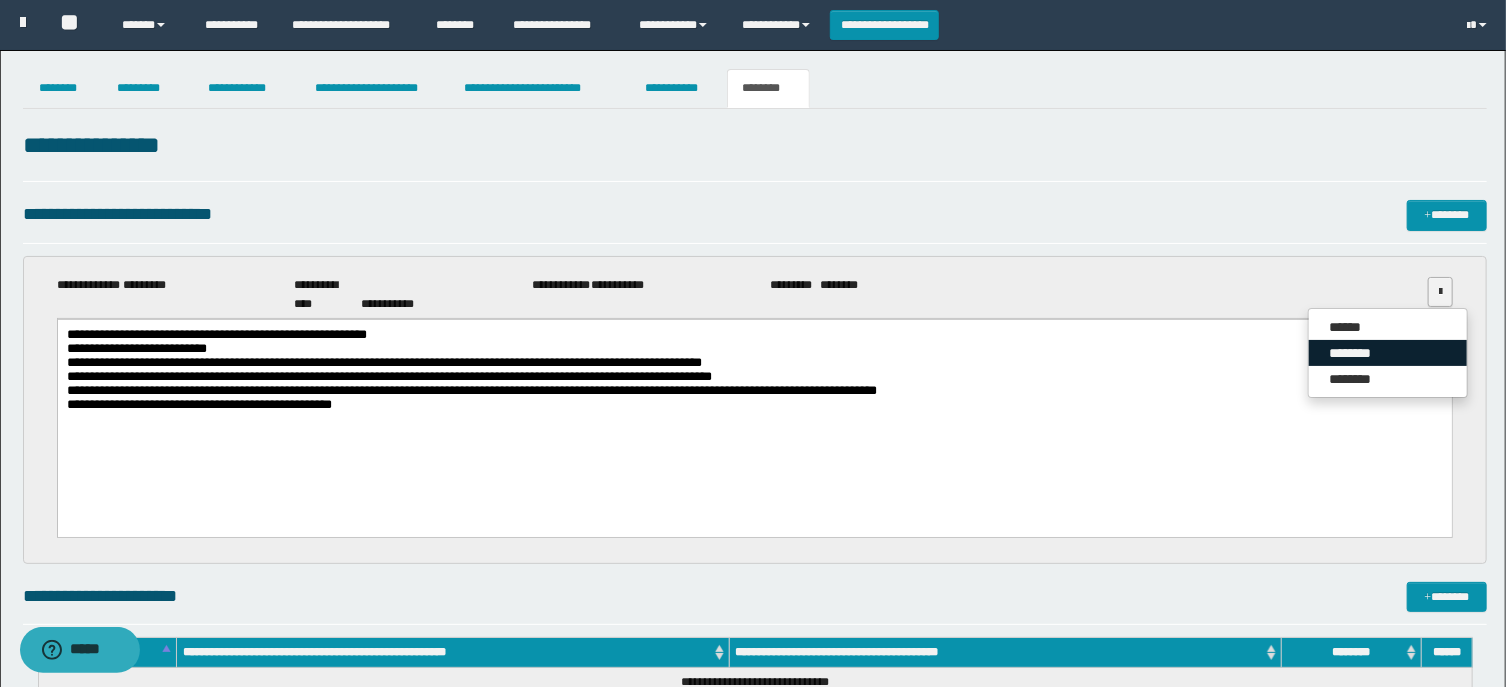 click on "********" at bounding box center [1388, 353] 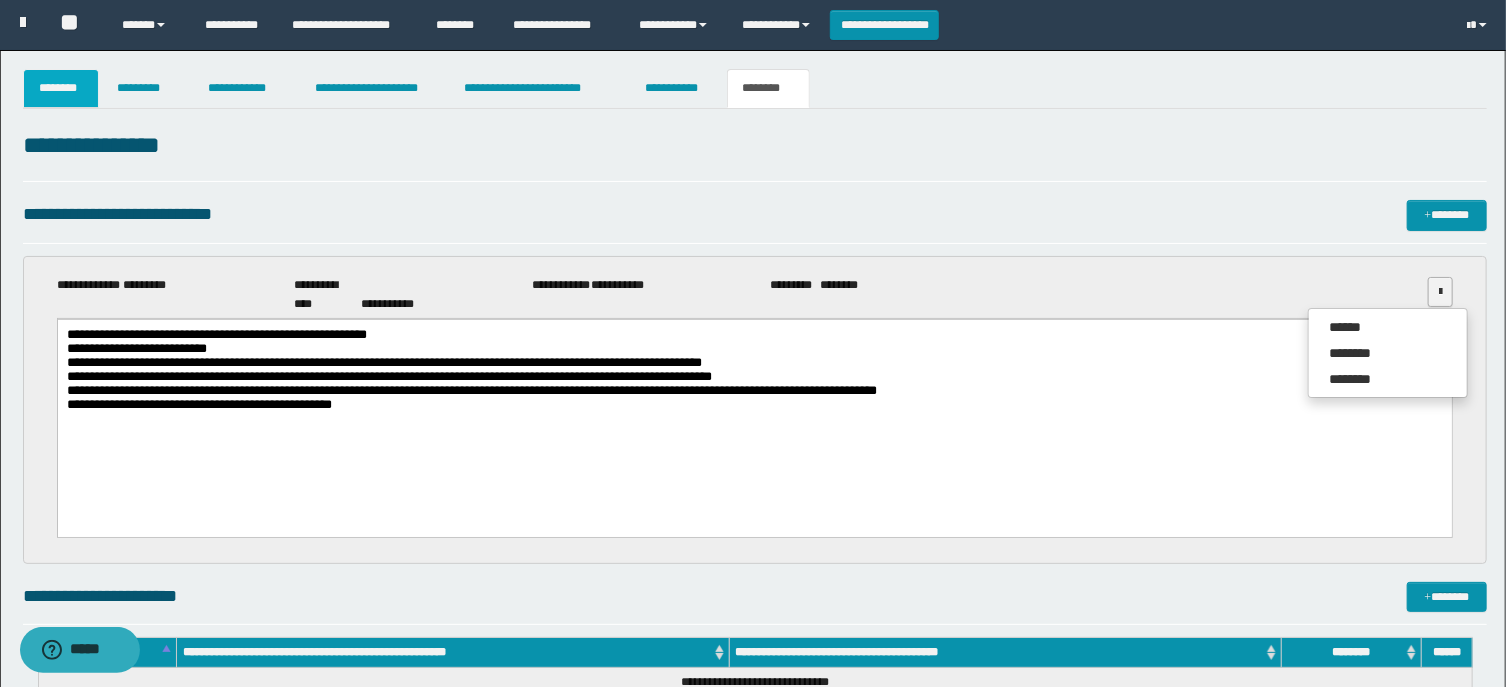 click on "********" at bounding box center (61, 88) 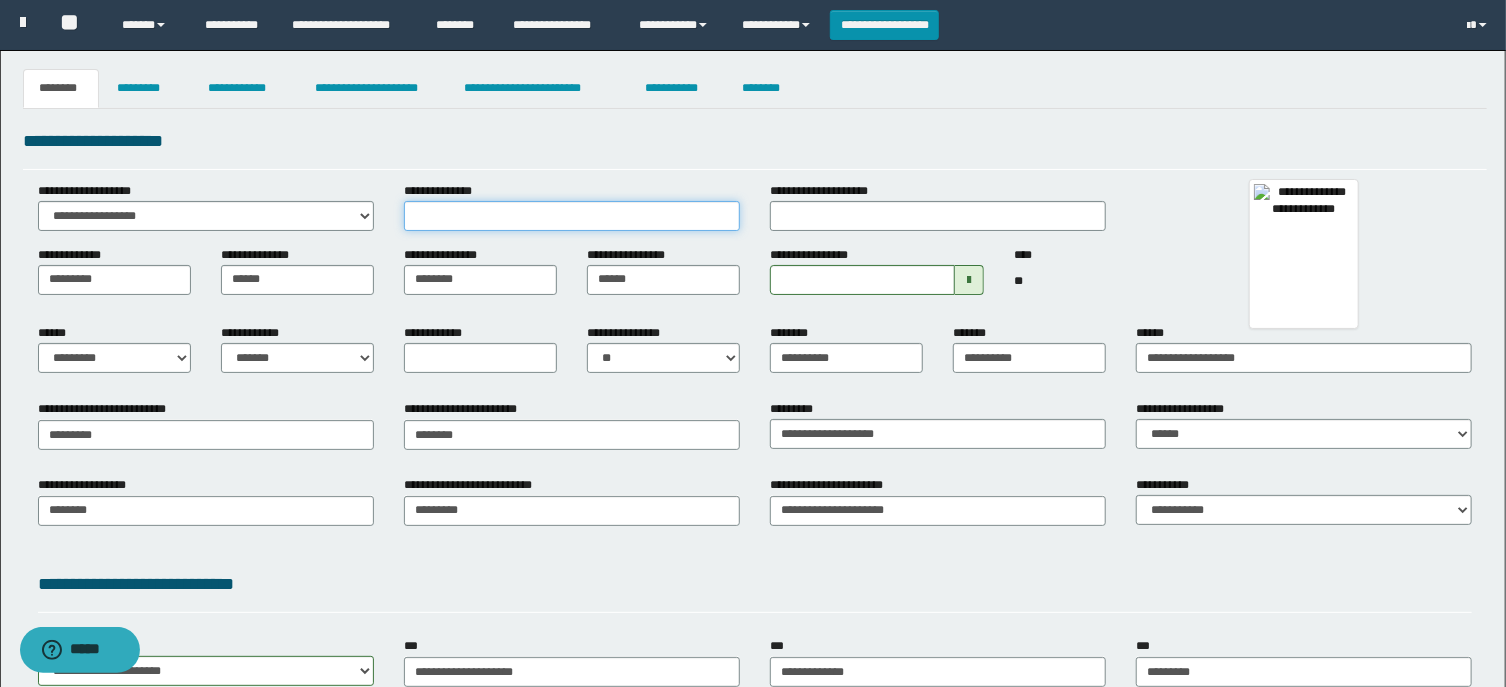 click on "**********" at bounding box center (572, 216) 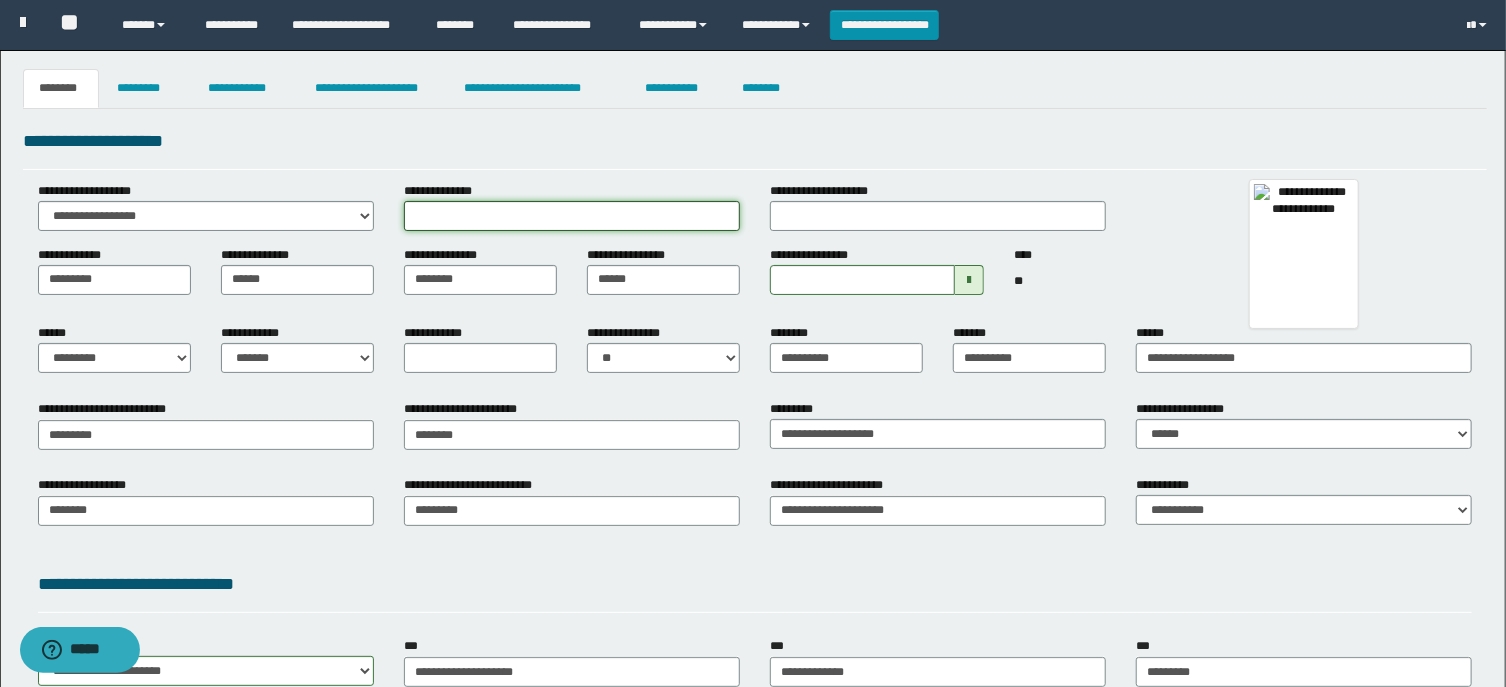 click on "**********" at bounding box center (572, 216) 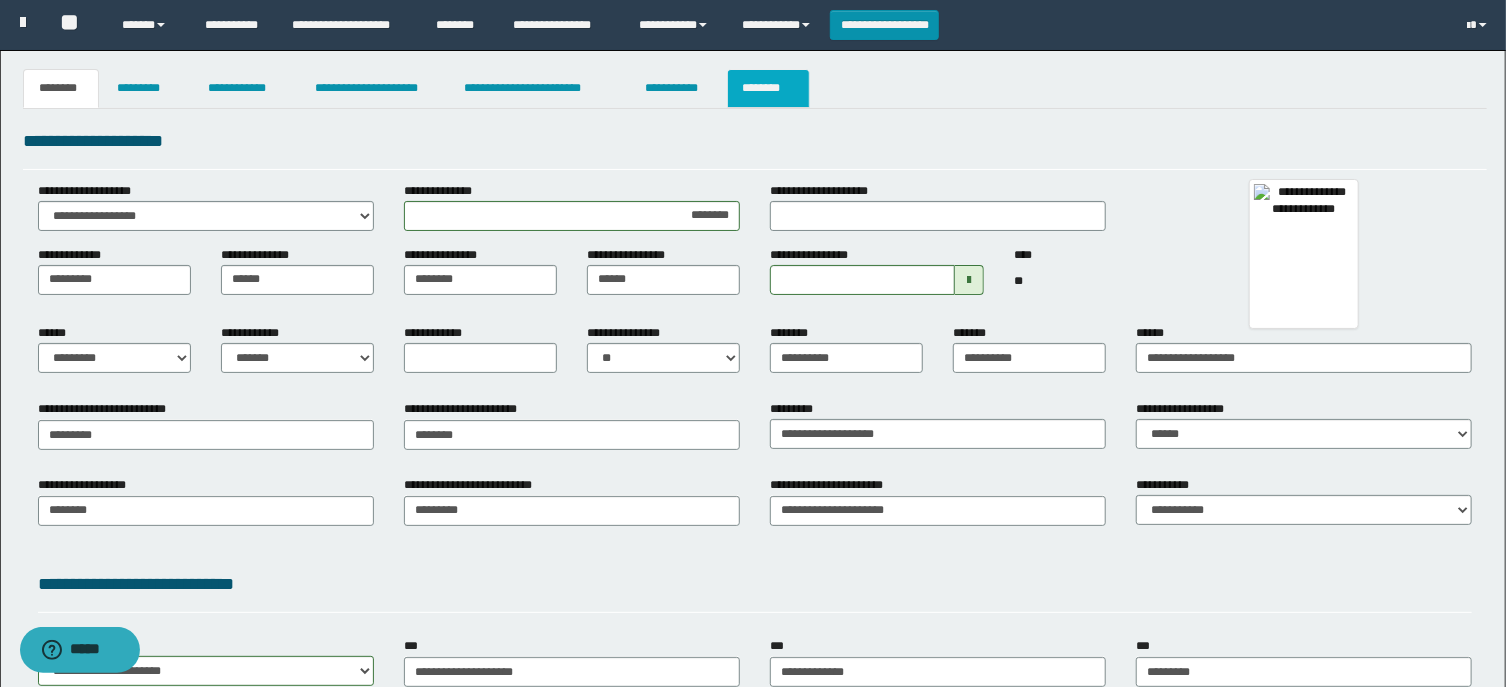 click on "********" at bounding box center [768, 88] 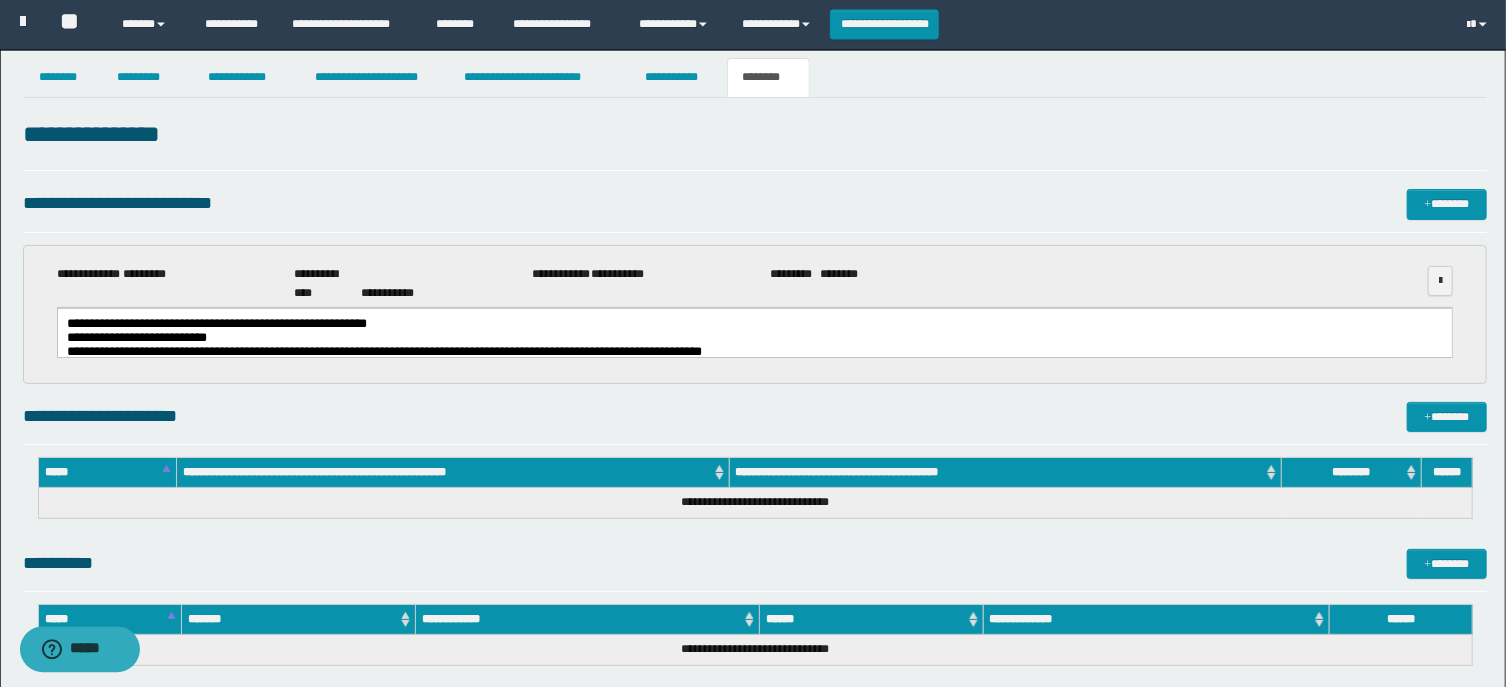 scroll, scrollTop: 0, scrollLeft: 0, axis: both 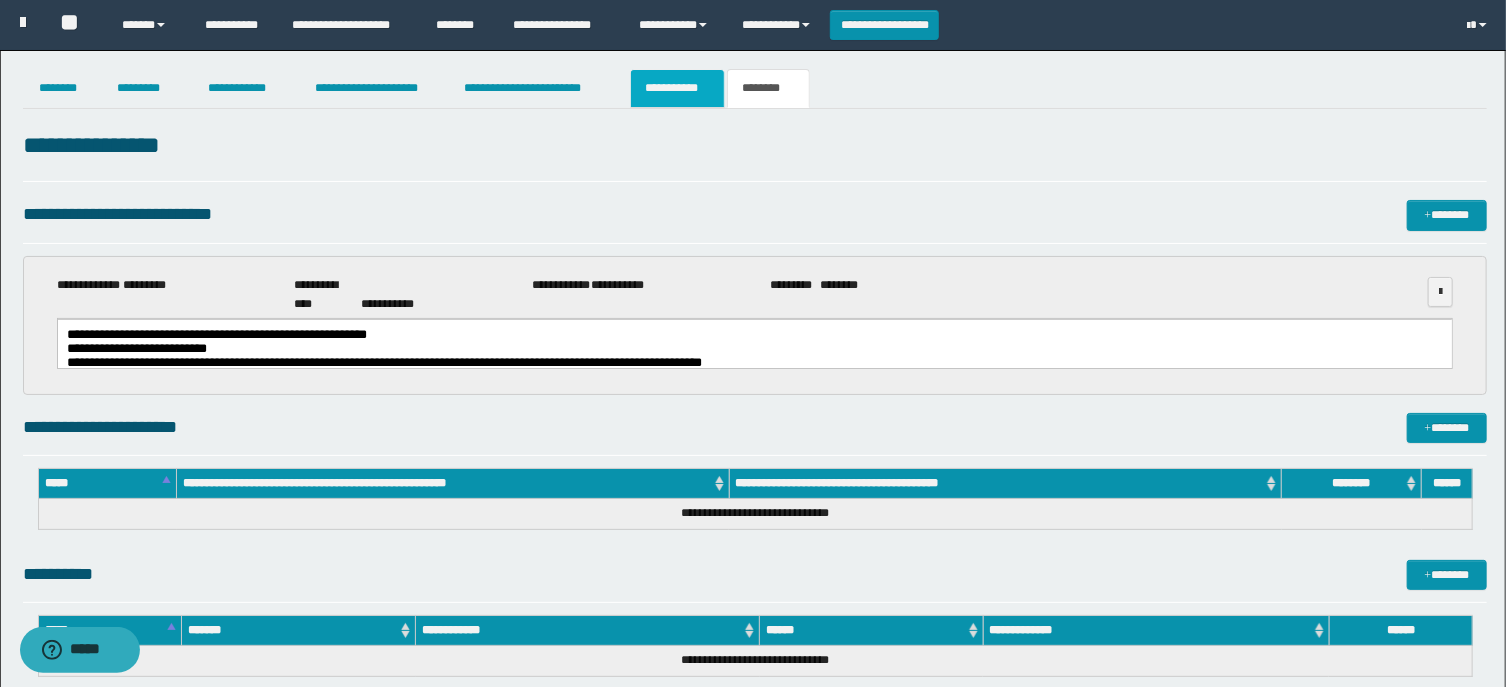 click on "**********" at bounding box center [677, 88] 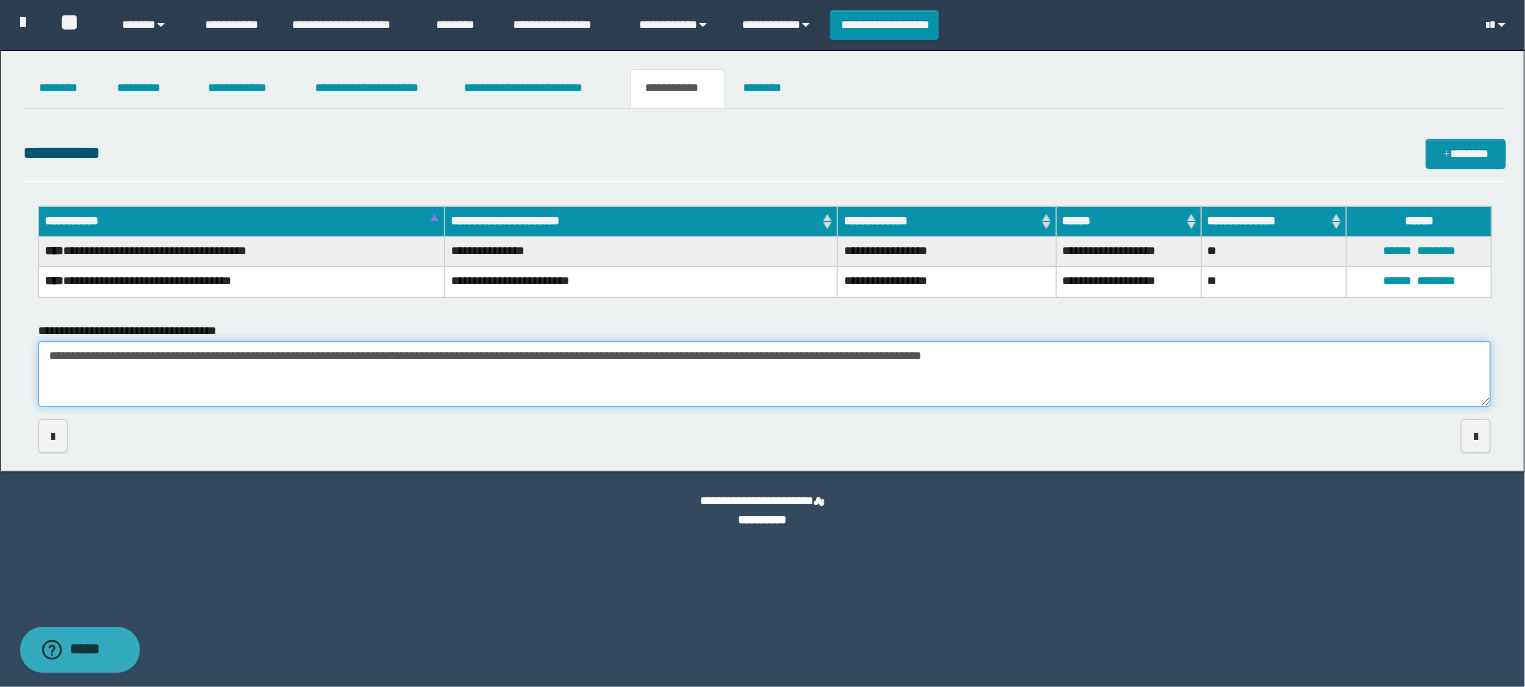 click on "**********" at bounding box center [765, 374] 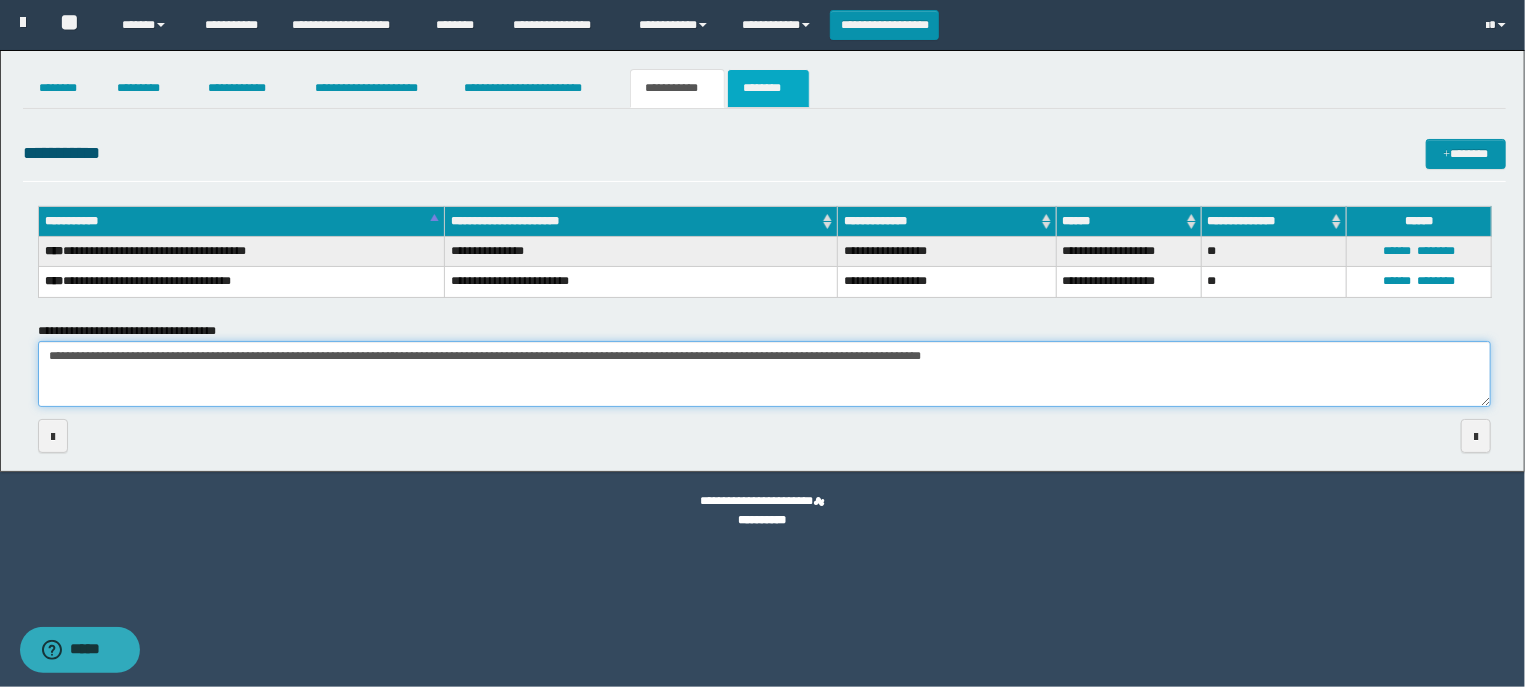 type on "**********" 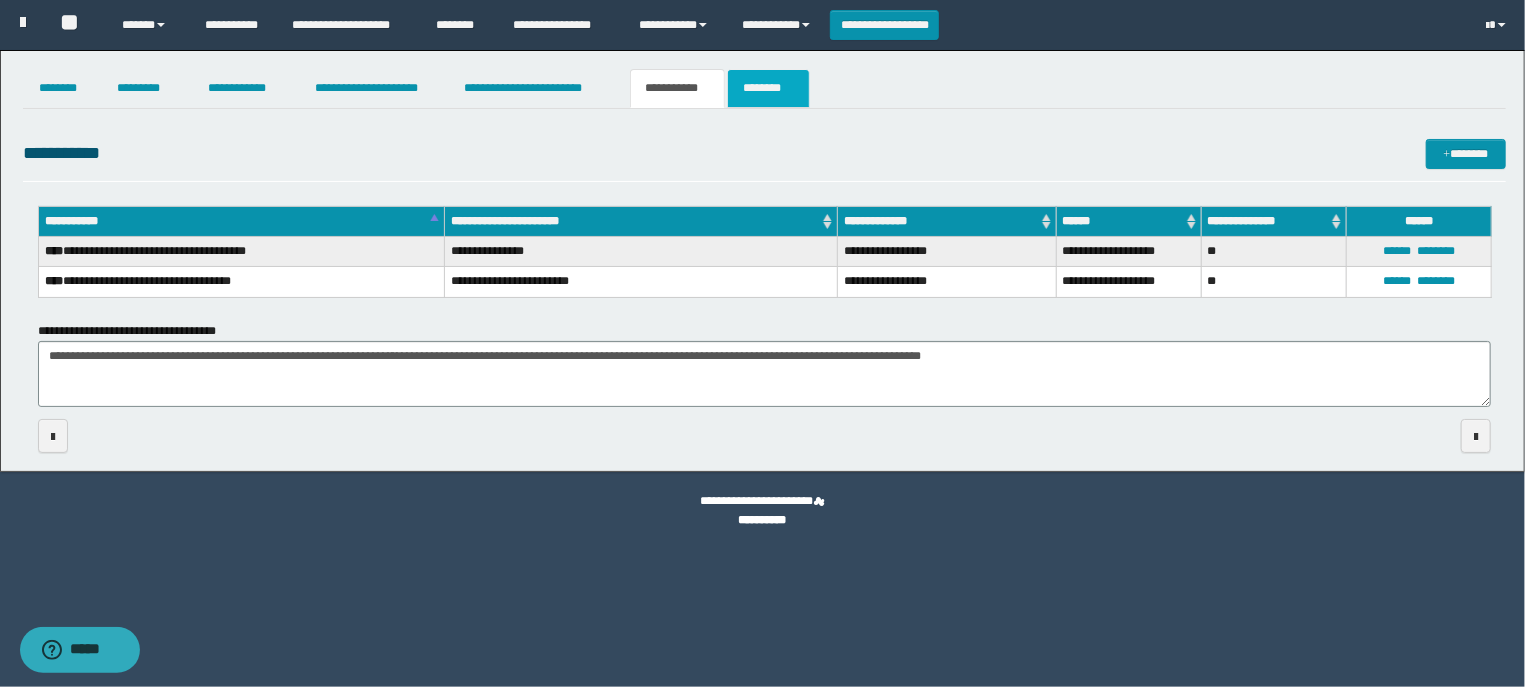 click on "********" at bounding box center (768, 88) 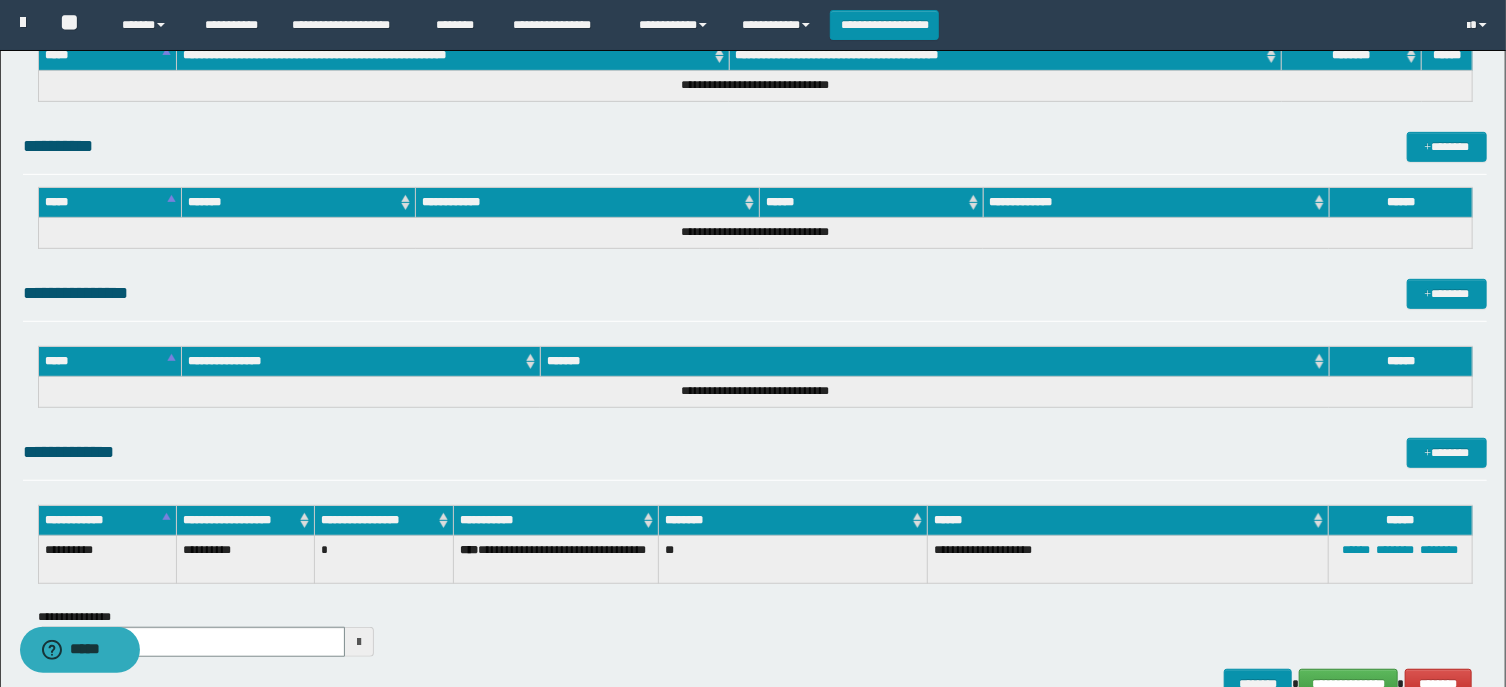 scroll, scrollTop: 571, scrollLeft: 0, axis: vertical 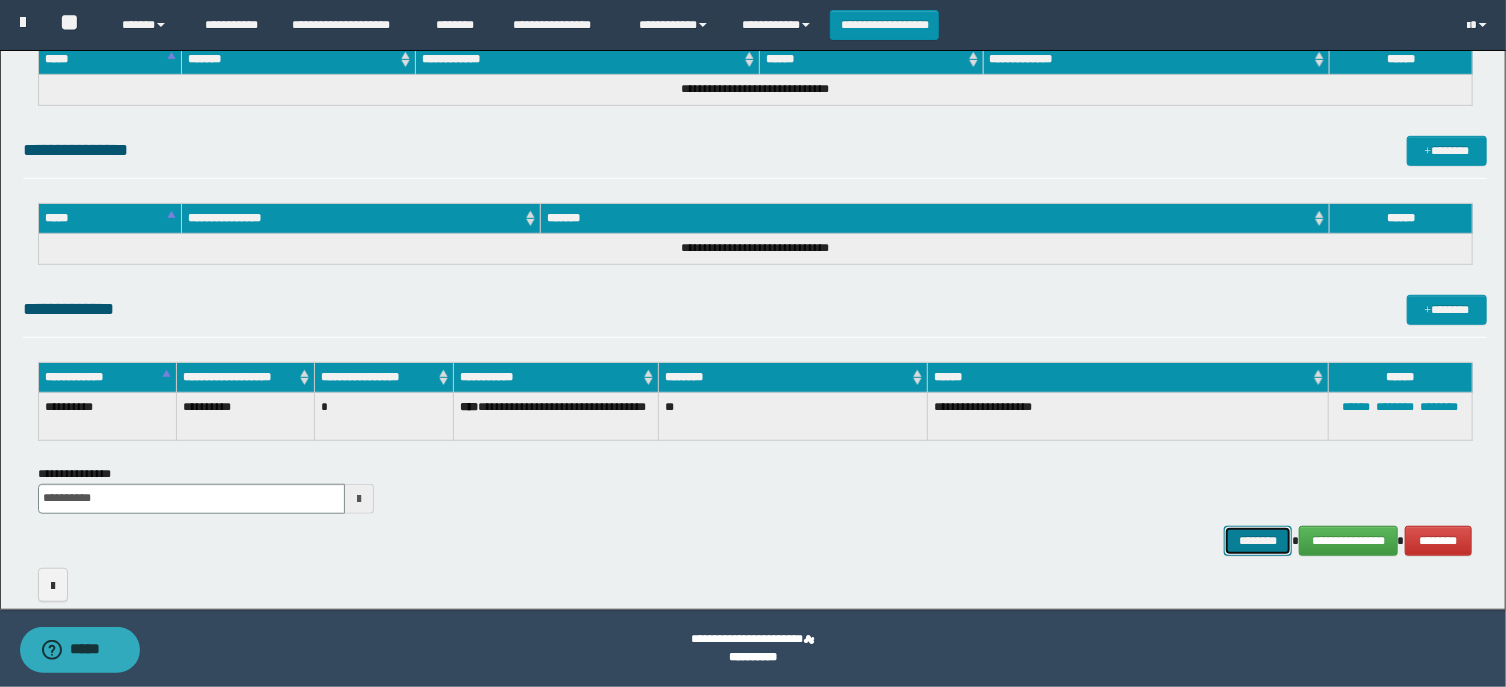 click on "********" at bounding box center [1258, 541] 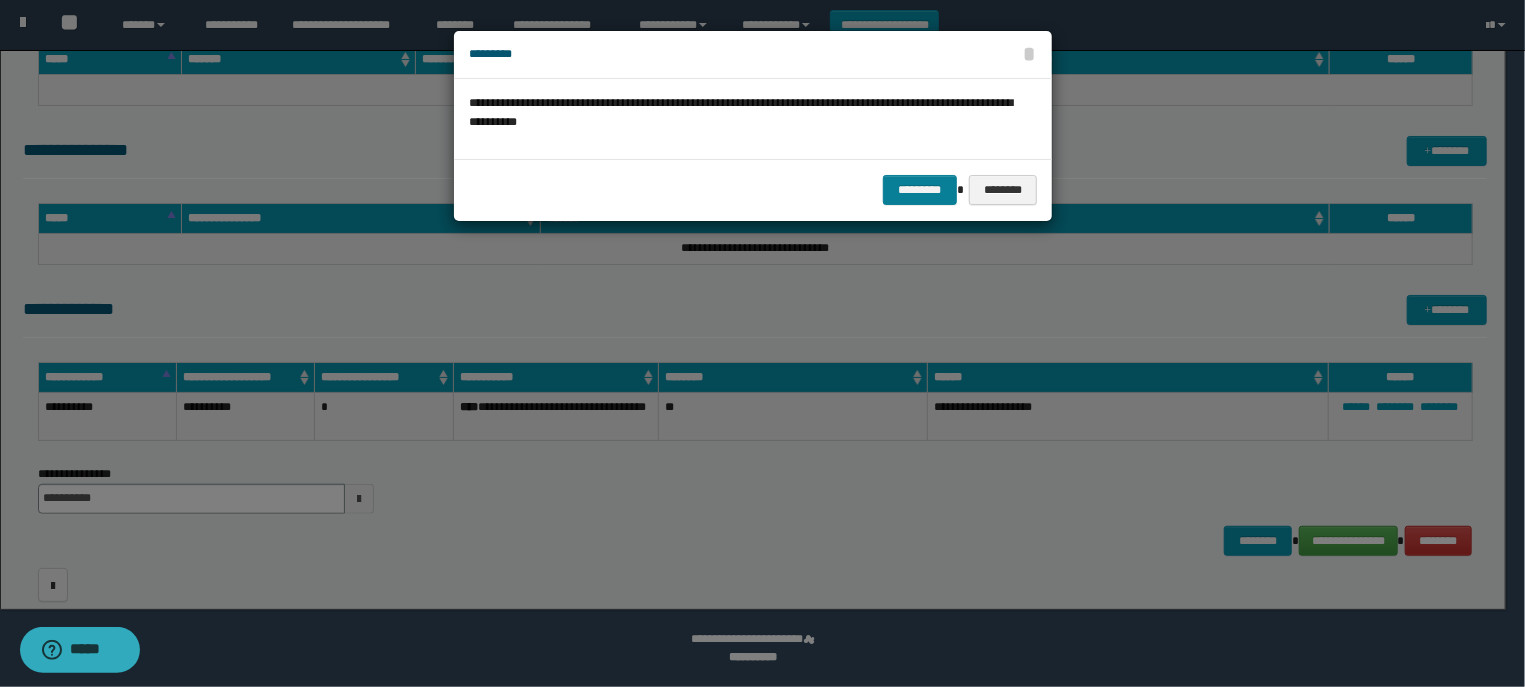 click on "*********
********" at bounding box center (753, 189) 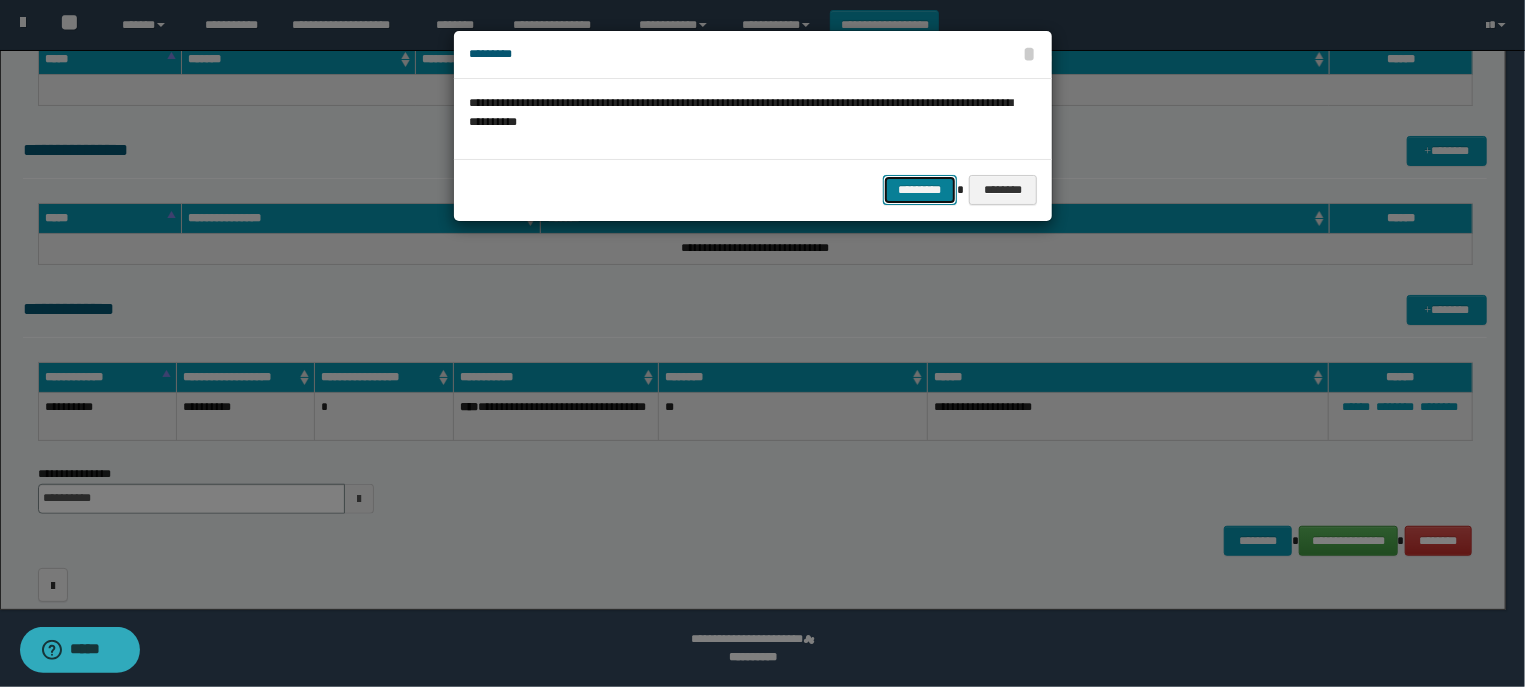 click on "*********" at bounding box center (920, 190) 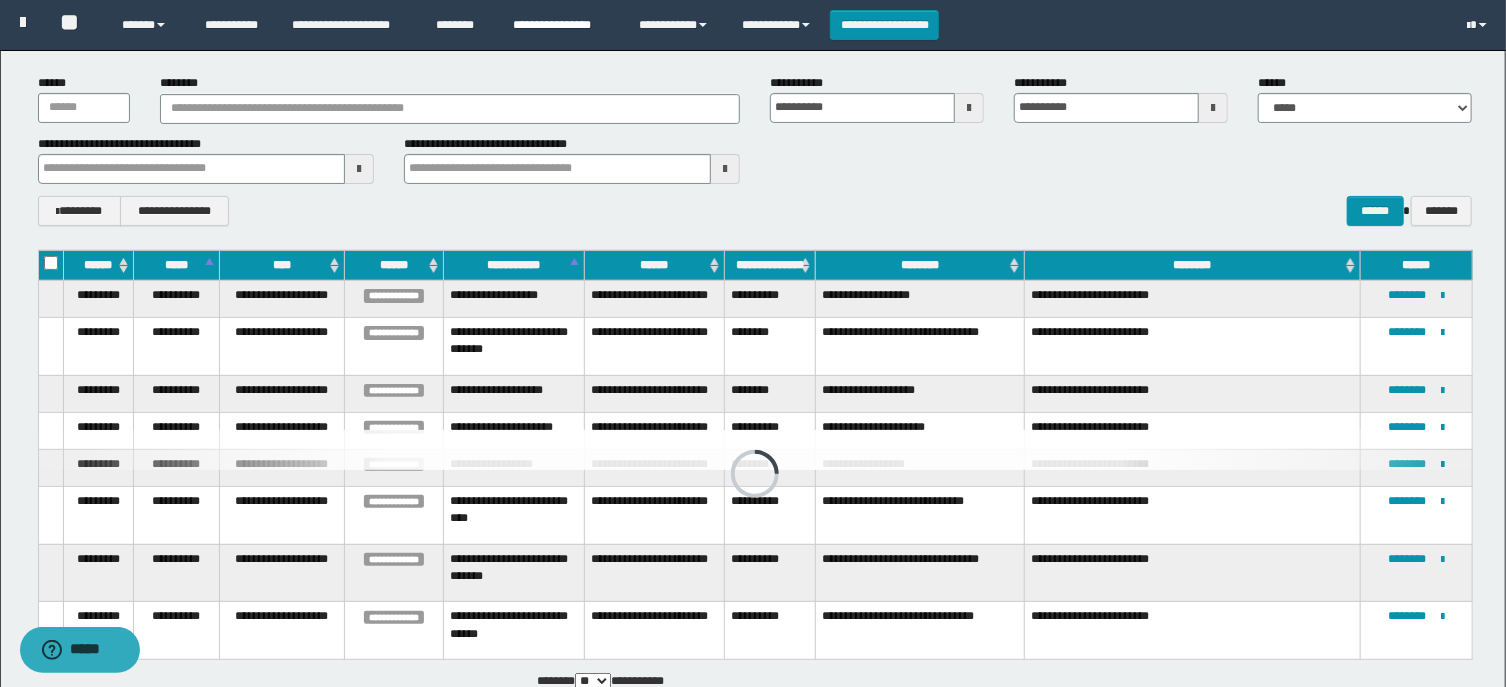 scroll, scrollTop: 0, scrollLeft: 0, axis: both 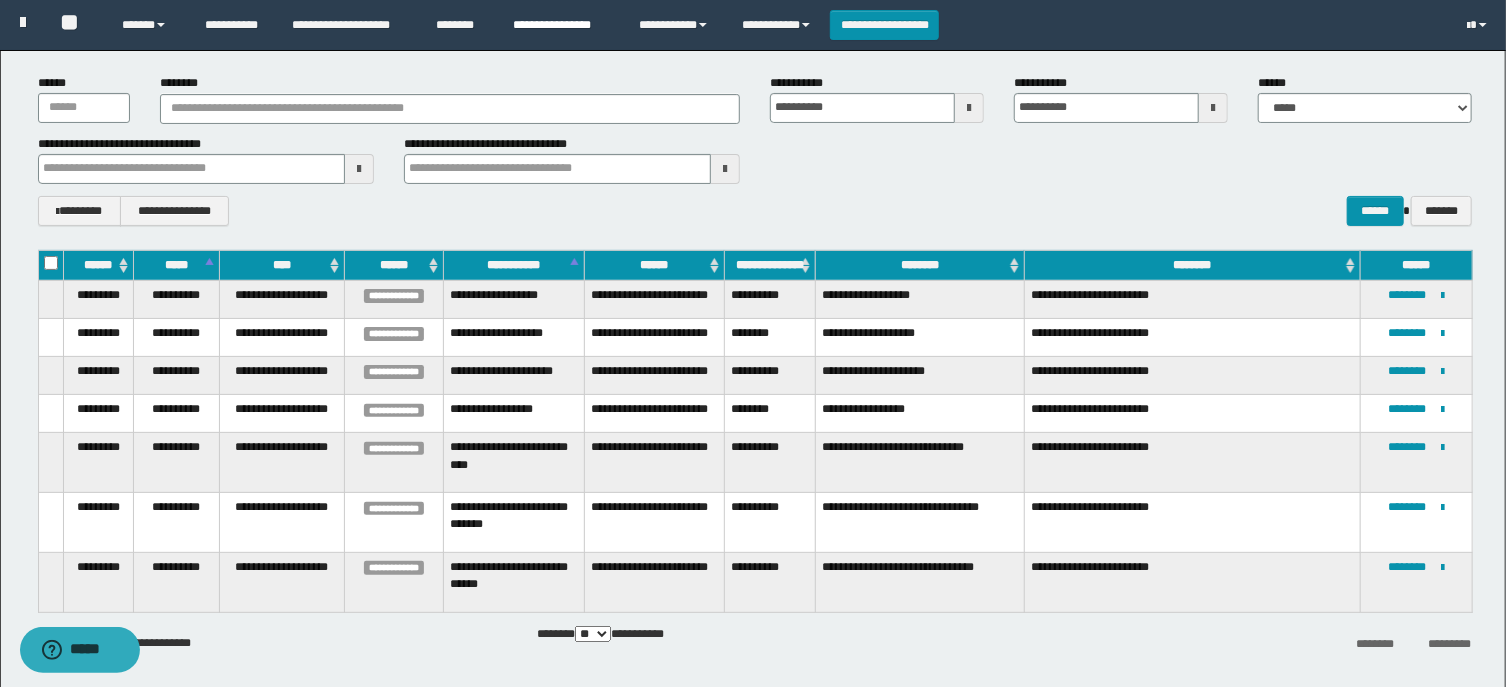 click on "**********" at bounding box center [561, 25] 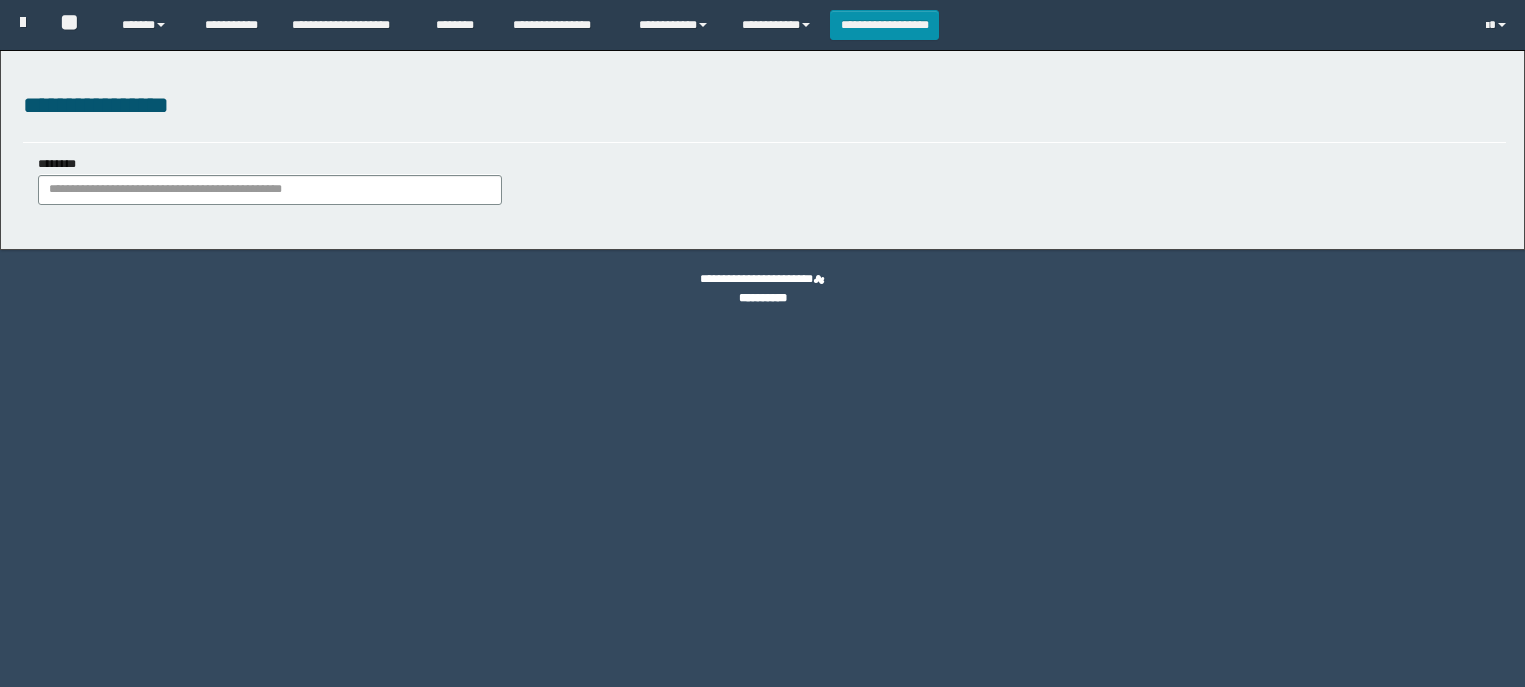 scroll, scrollTop: 0, scrollLeft: 0, axis: both 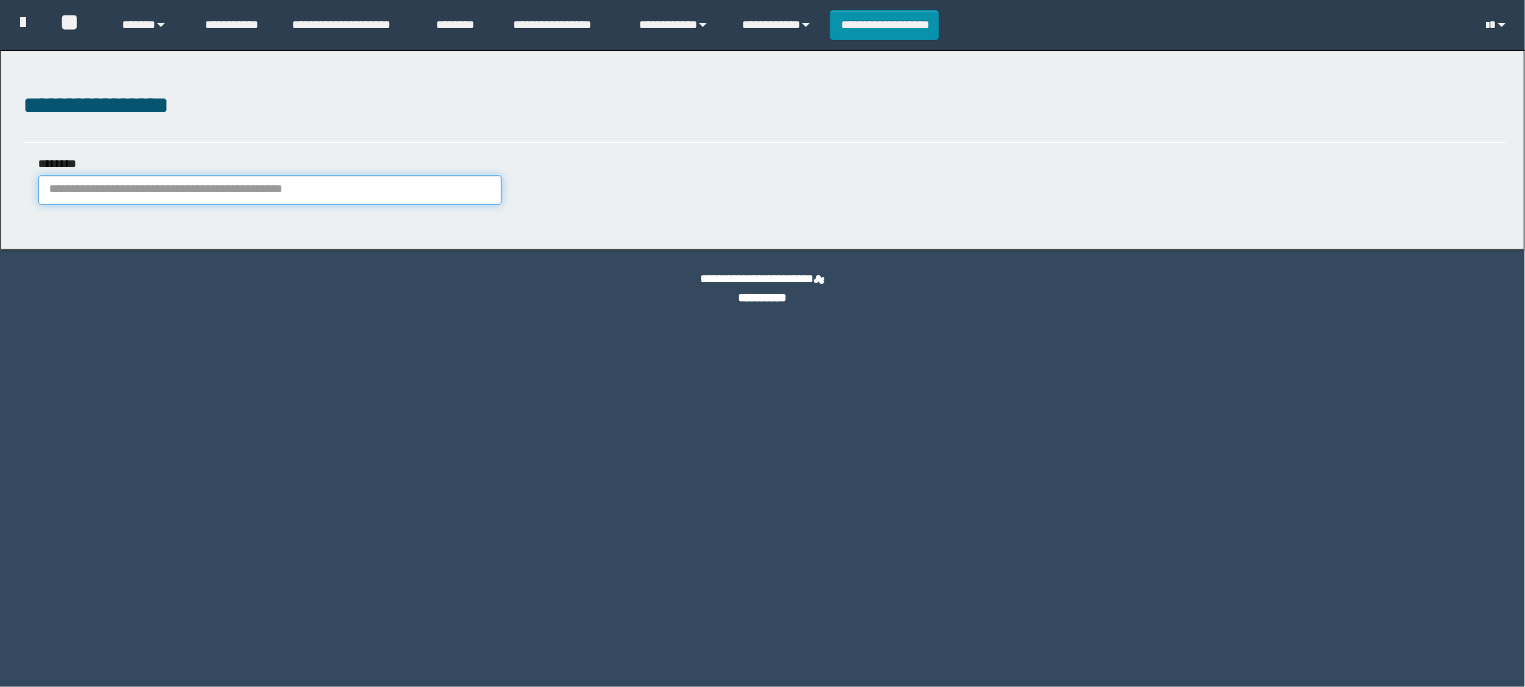 click on "********" at bounding box center (270, 190) 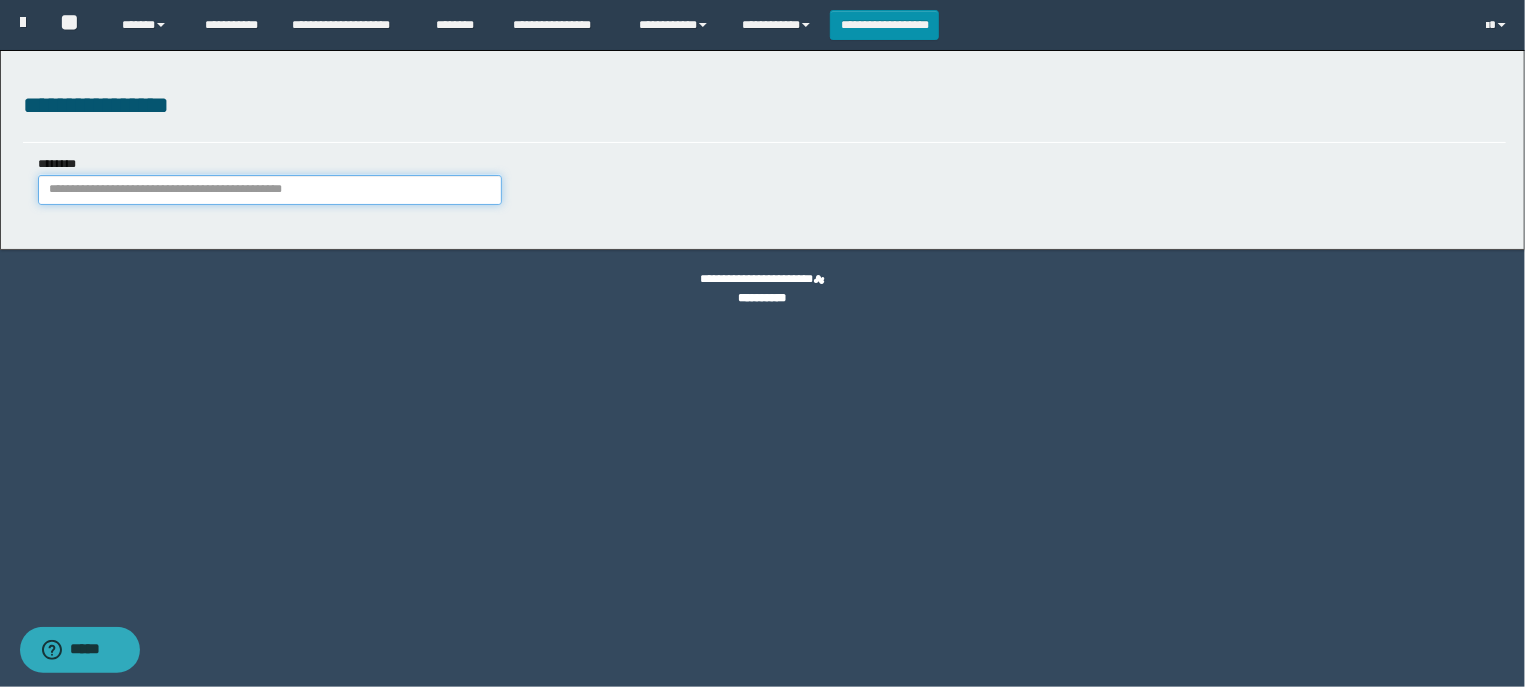 scroll, scrollTop: 0, scrollLeft: 0, axis: both 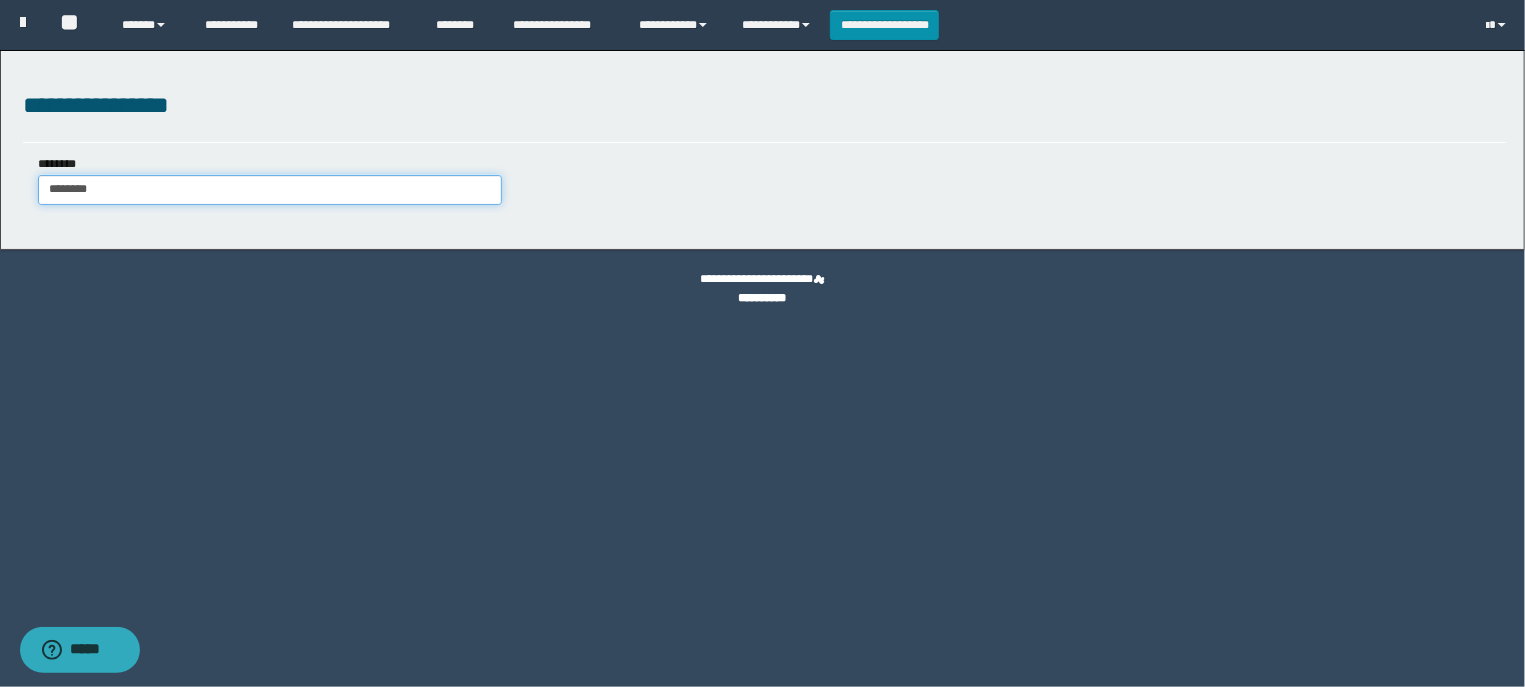 type on "********" 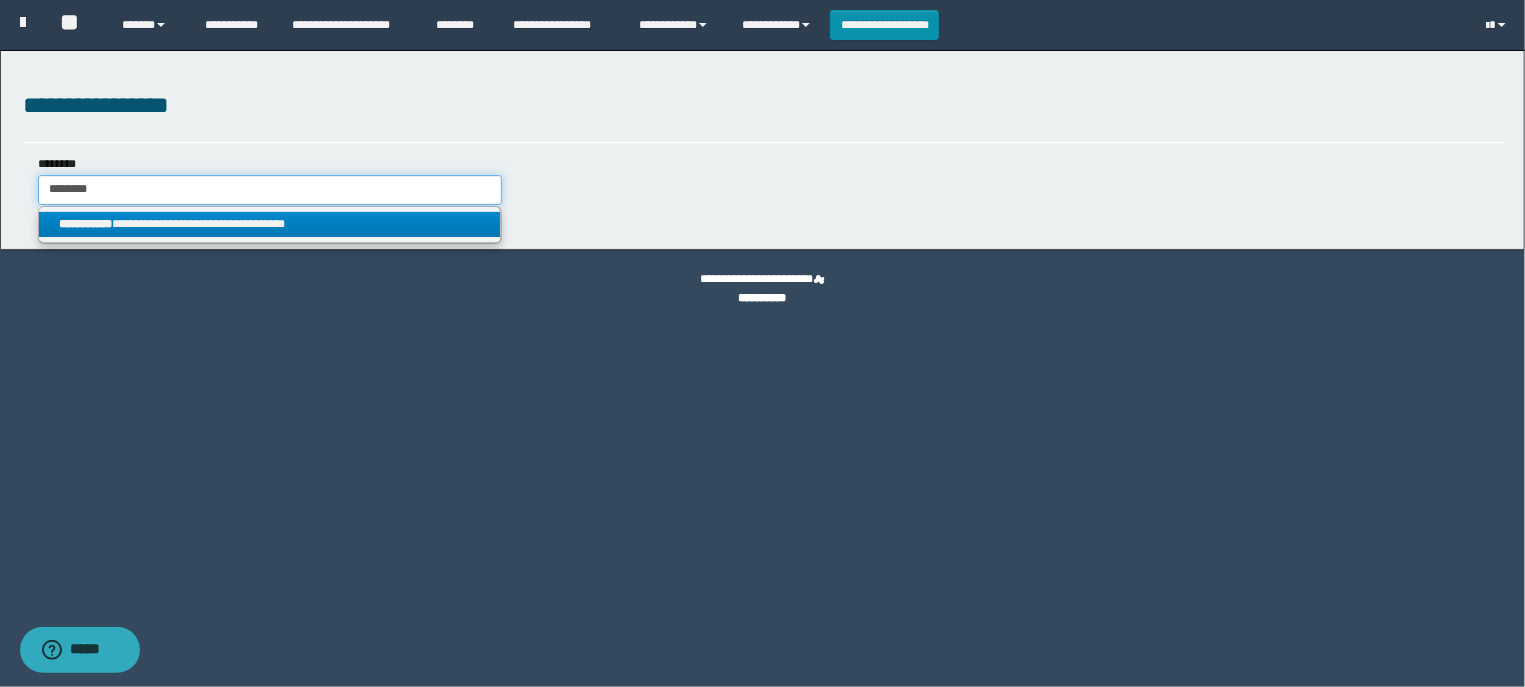 type on "********" 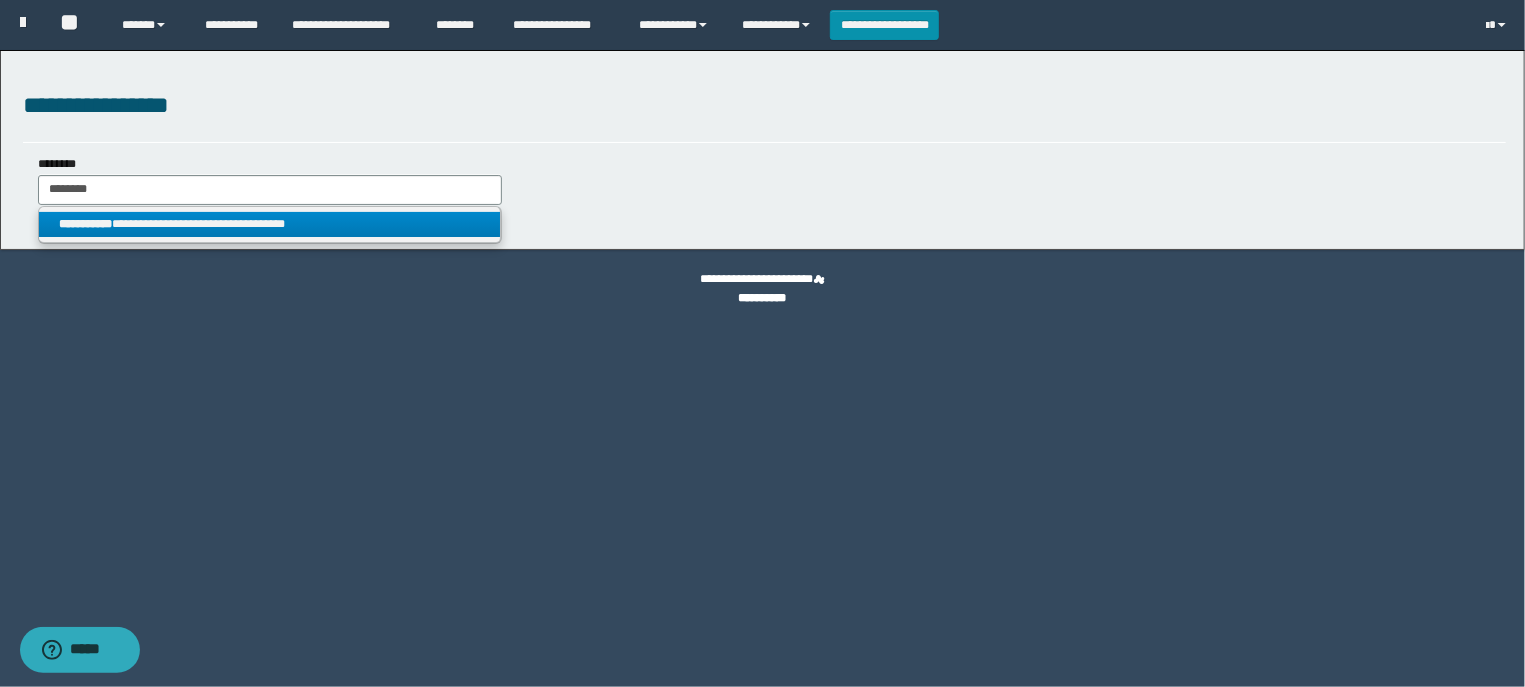 click on "**********" at bounding box center (270, 224) 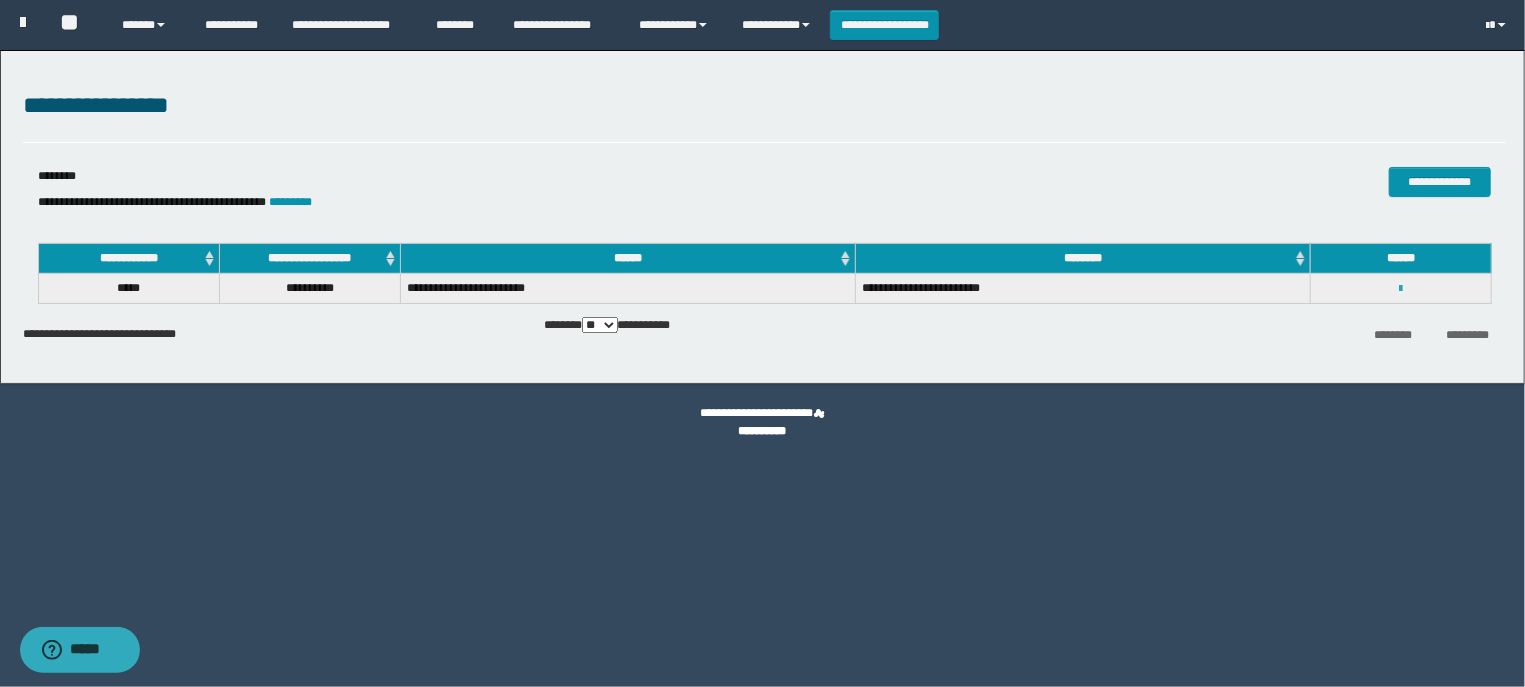 click at bounding box center [1400, 289] 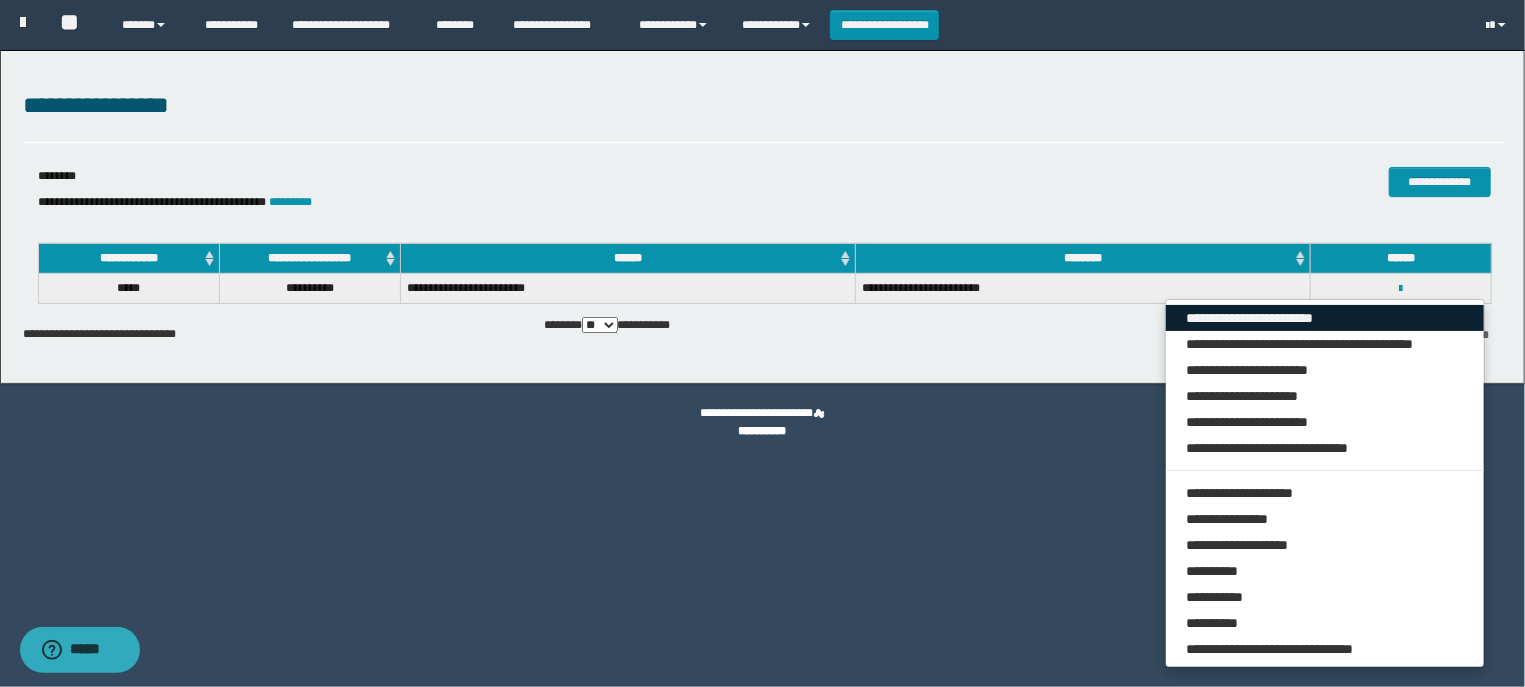click on "**********" at bounding box center (1325, 318) 